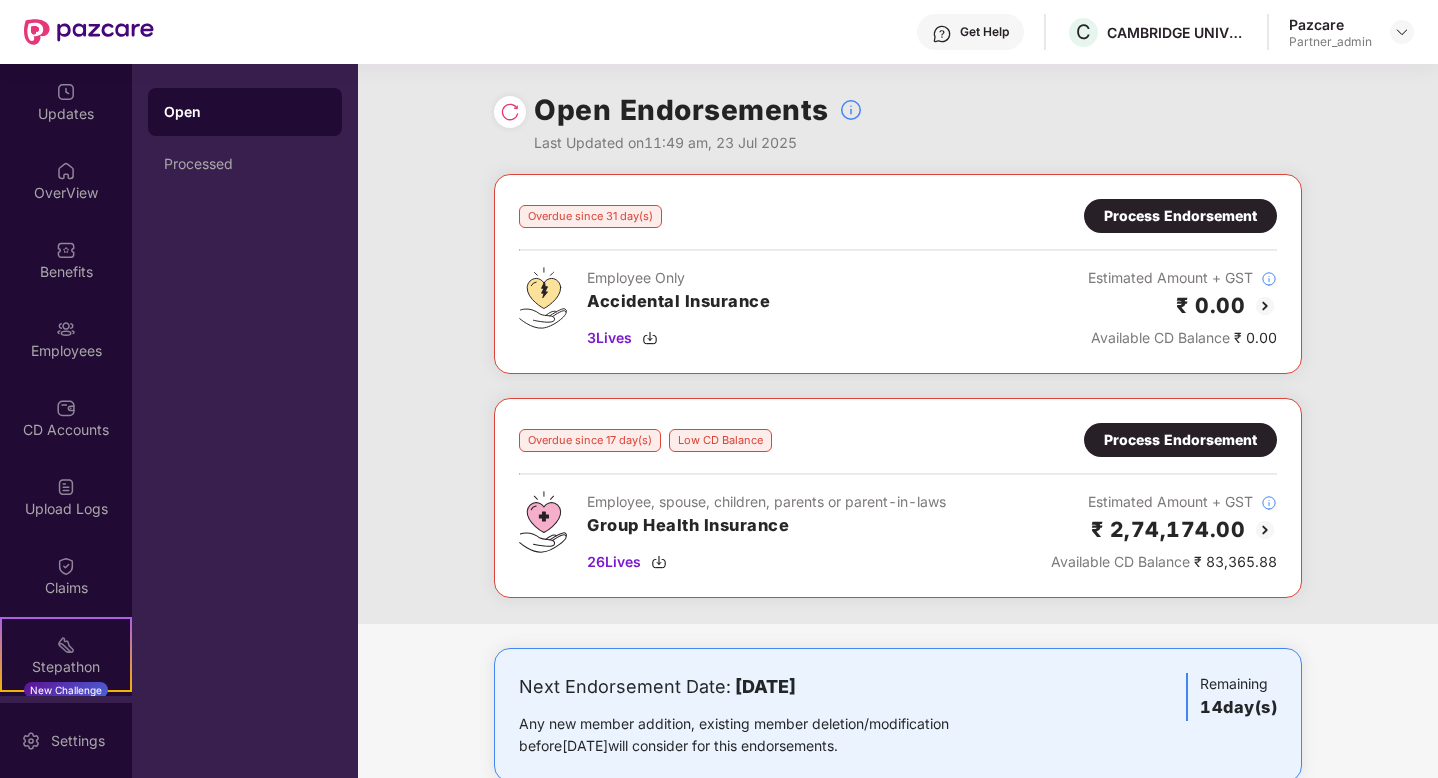 scroll, scrollTop: 0, scrollLeft: 0, axis: both 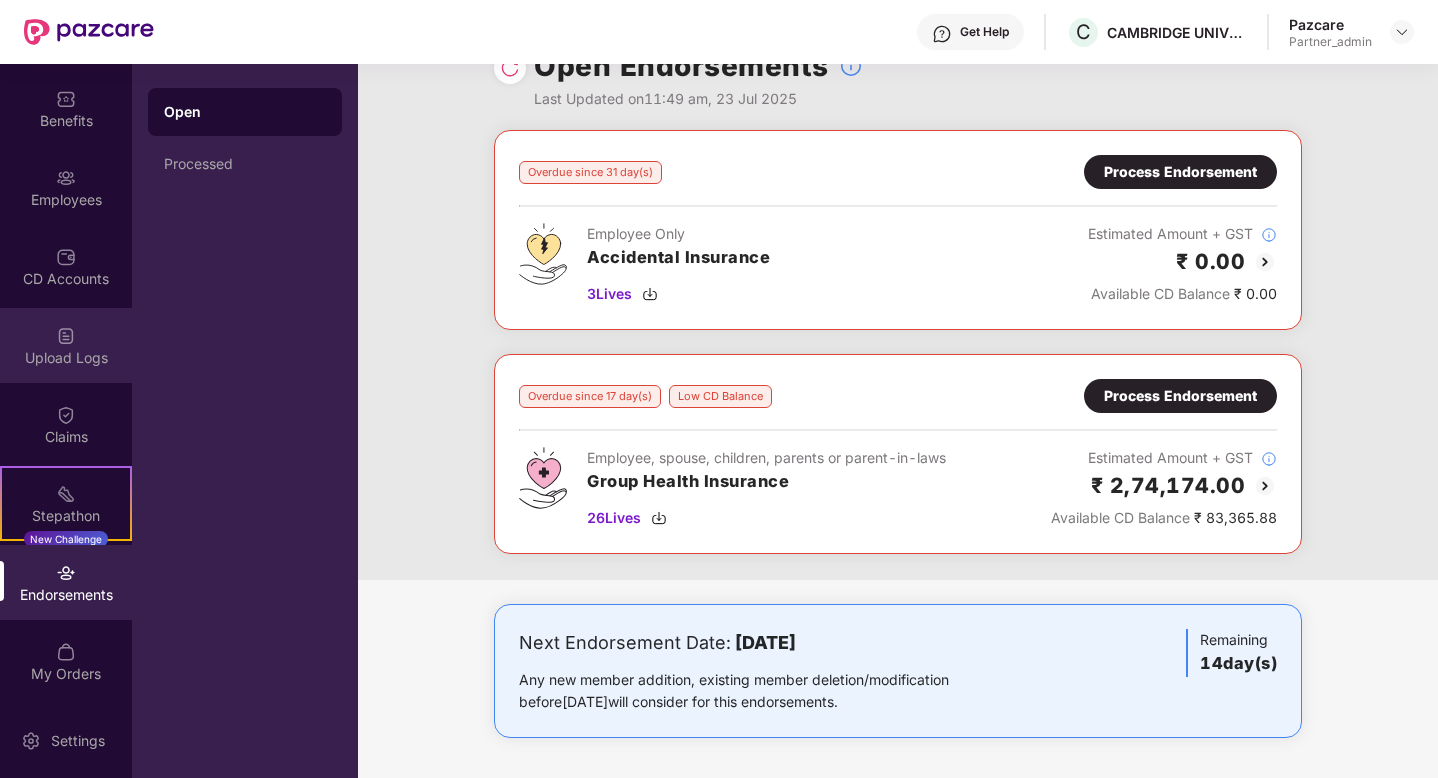 click on "Upload Logs" at bounding box center [66, 358] 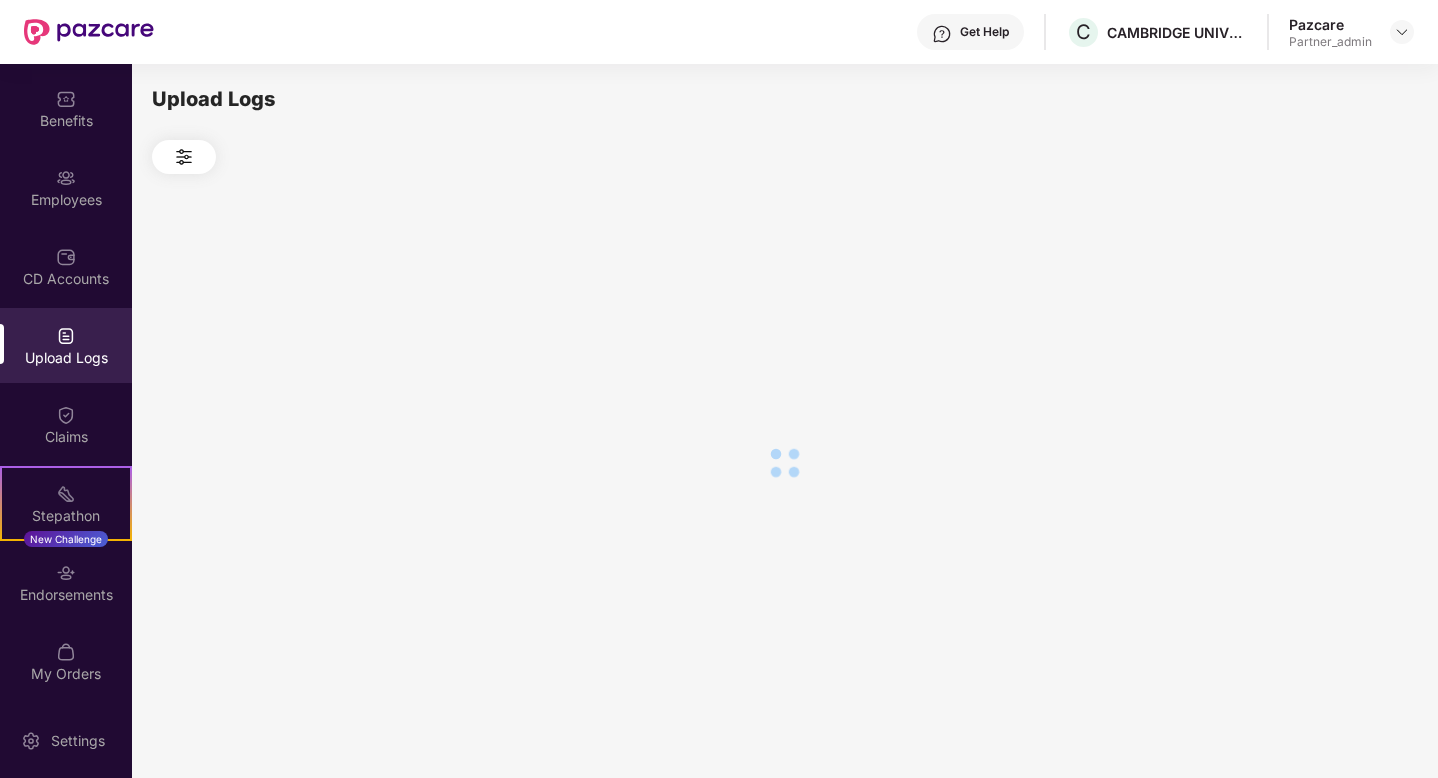 scroll, scrollTop: 0, scrollLeft: 0, axis: both 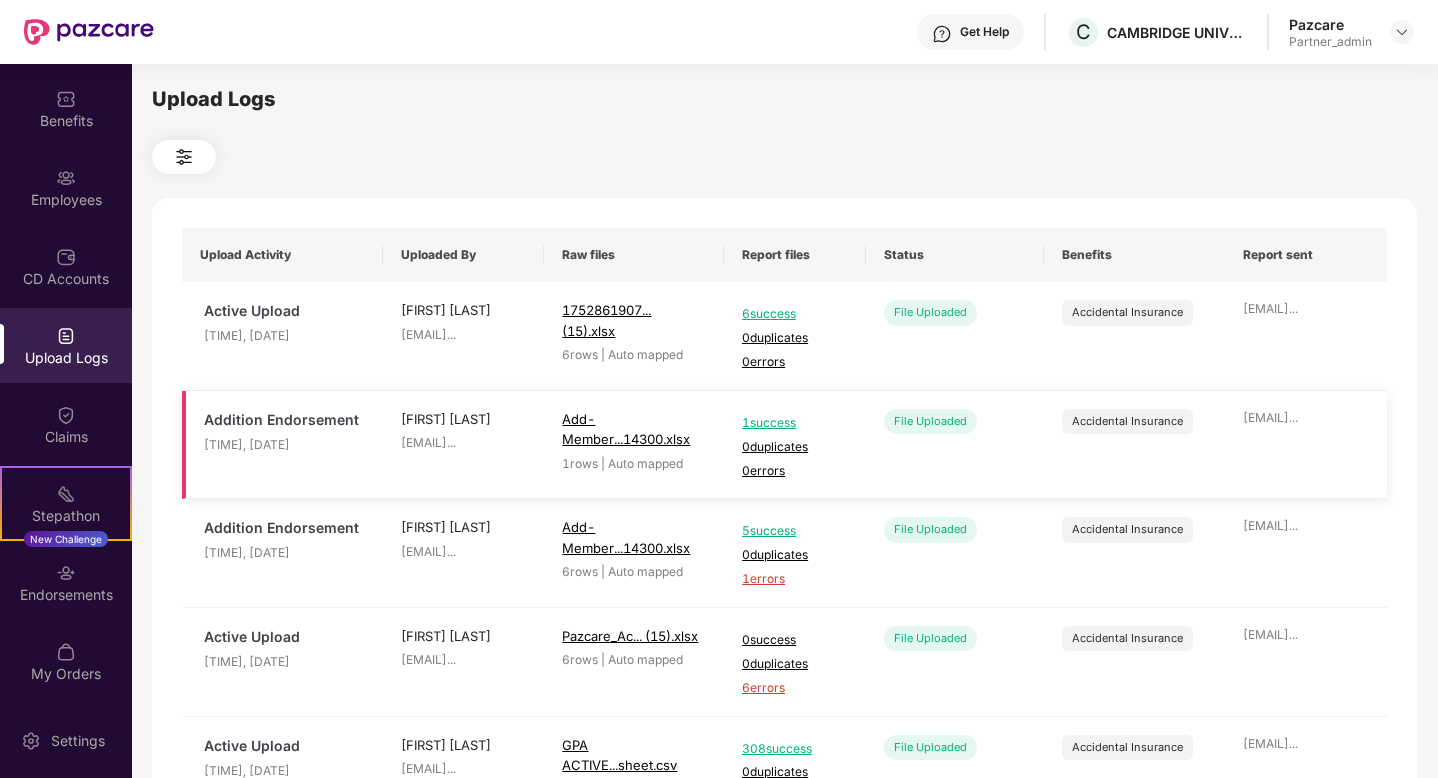 drag, startPoint x: 265, startPoint y: 445, endPoint x: 360, endPoint y: 445, distance: 95 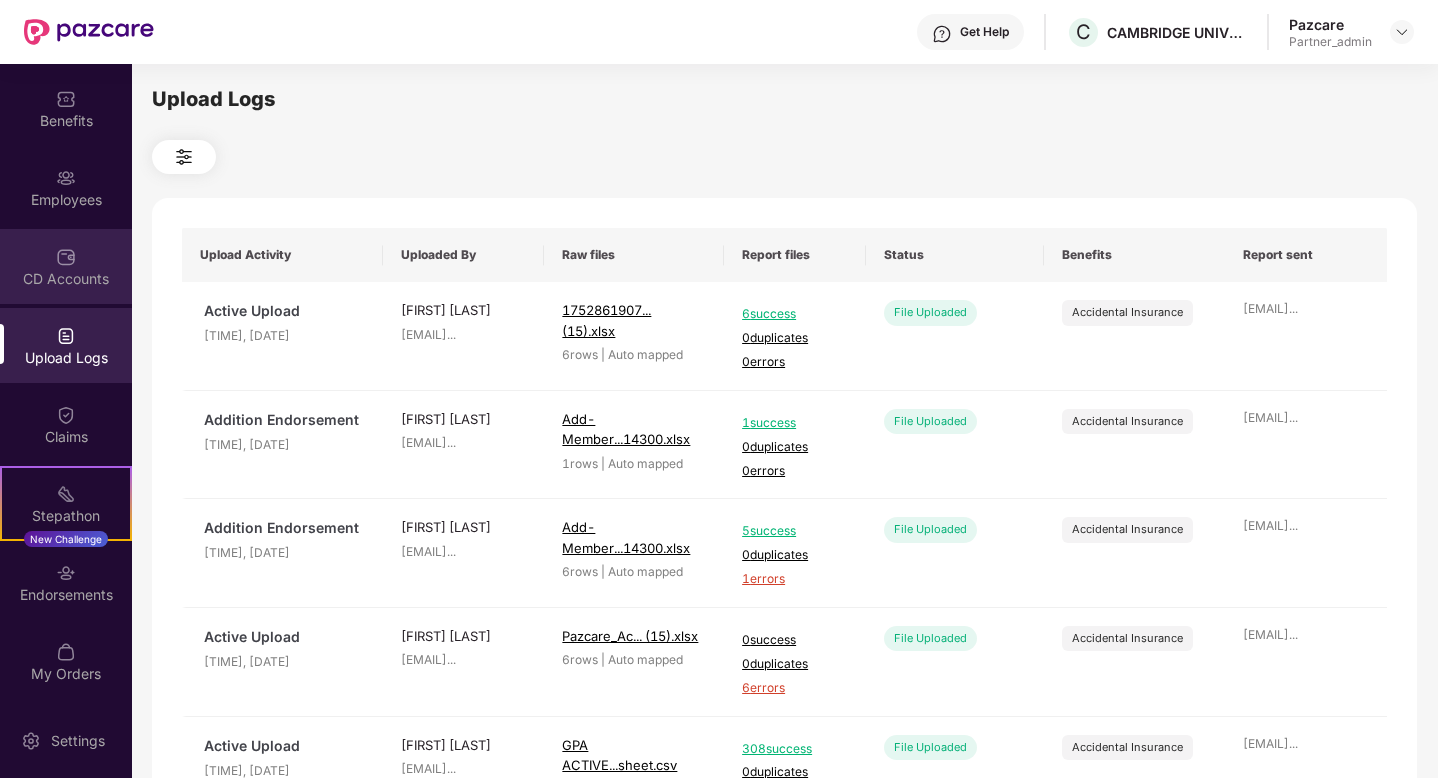 click on "CD Accounts" at bounding box center (66, 279) 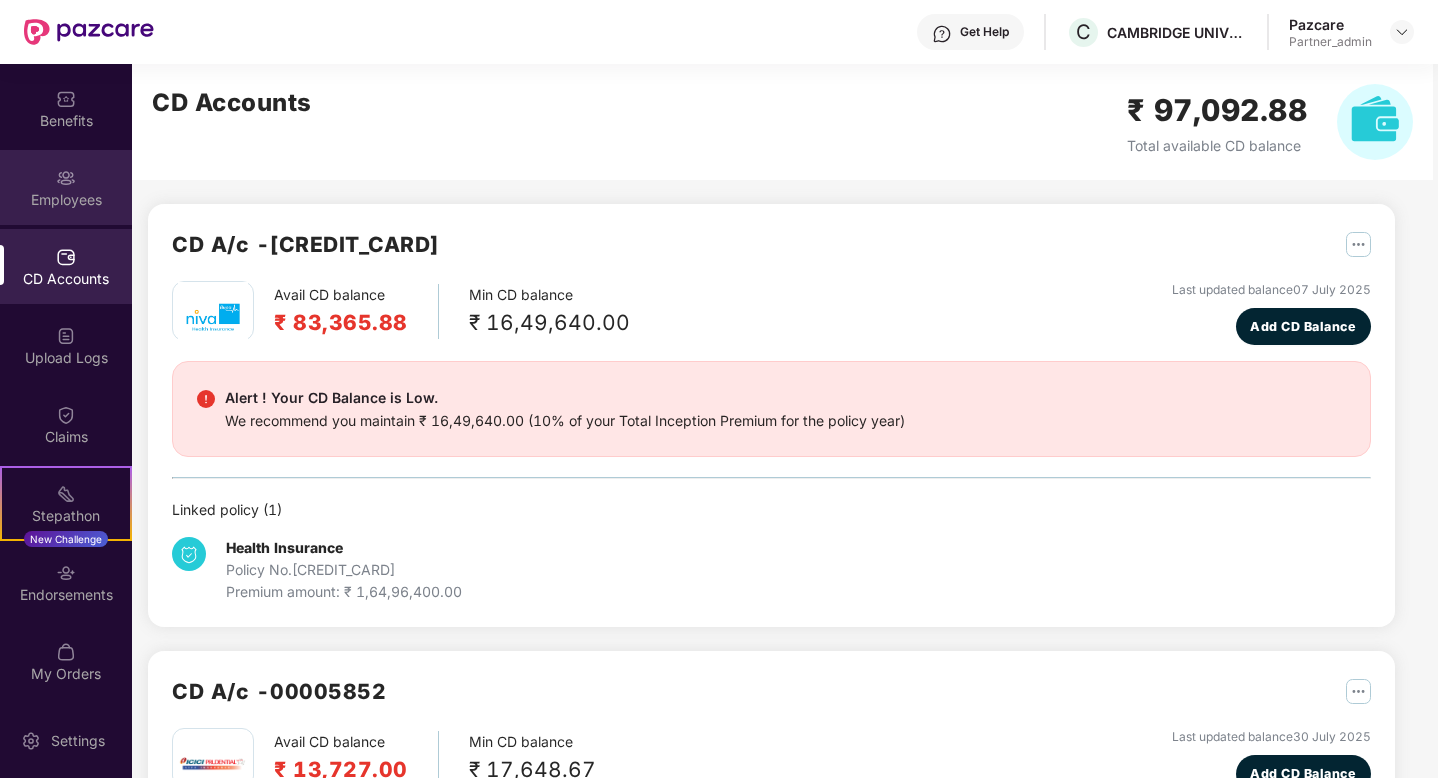 click on "Employees" at bounding box center [66, 187] 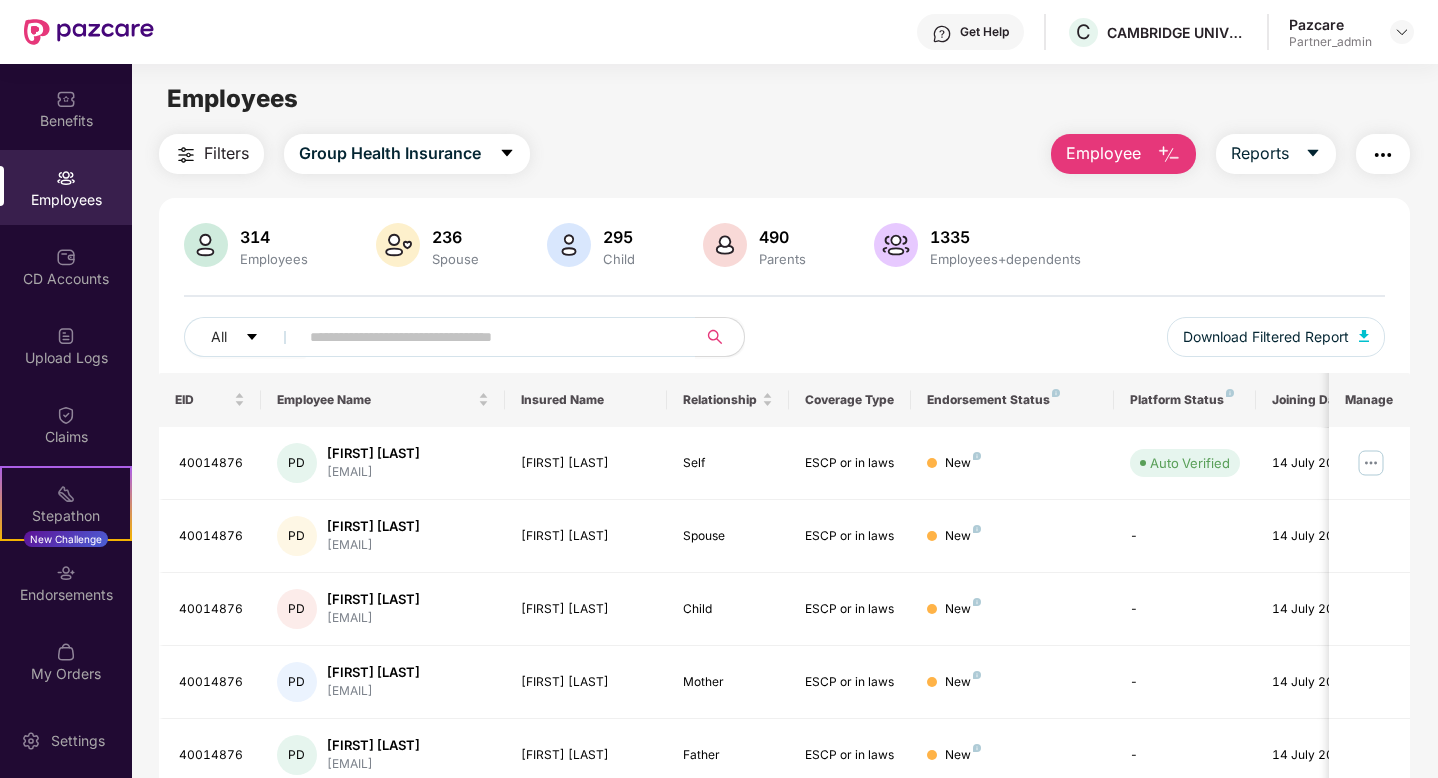 click on "Filters" at bounding box center (226, 153) 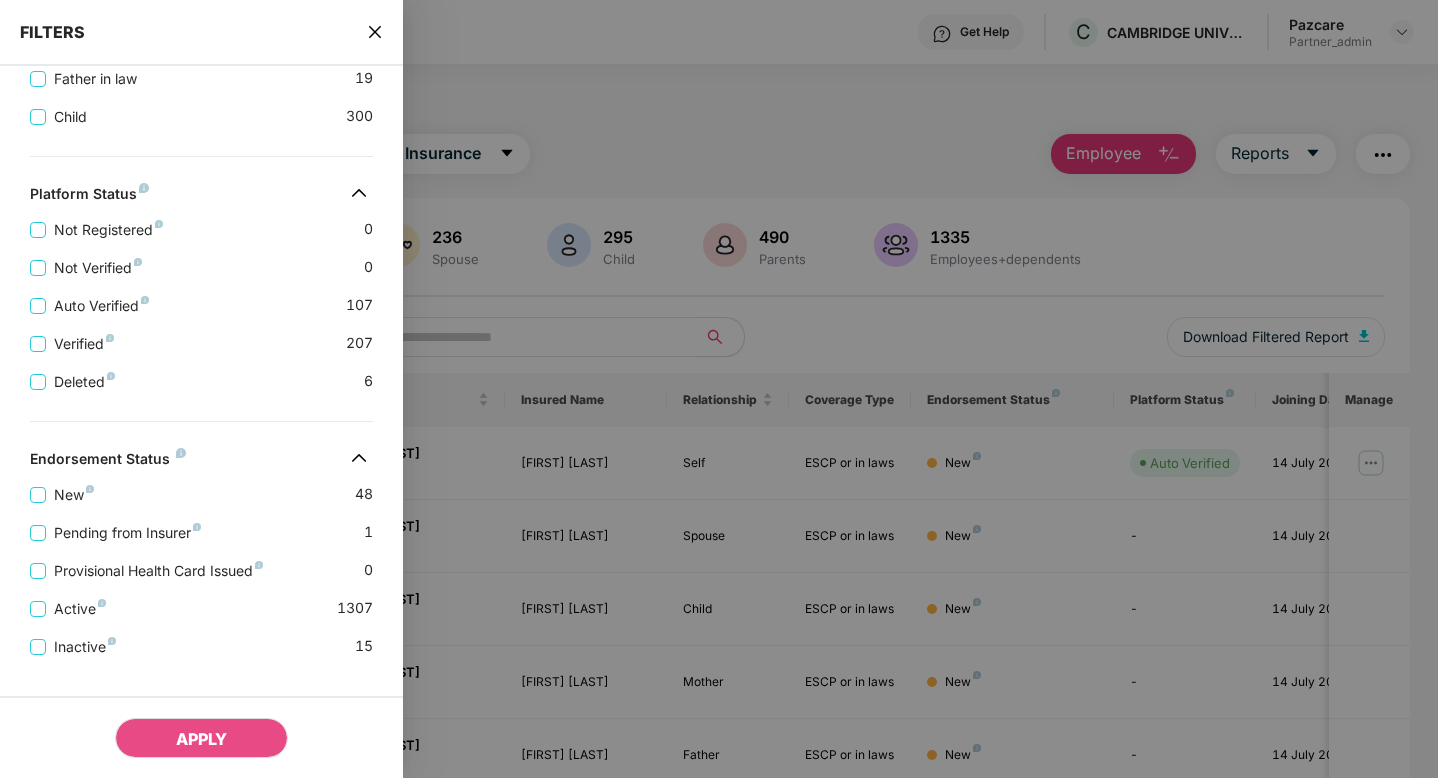 scroll, scrollTop: 700, scrollLeft: 0, axis: vertical 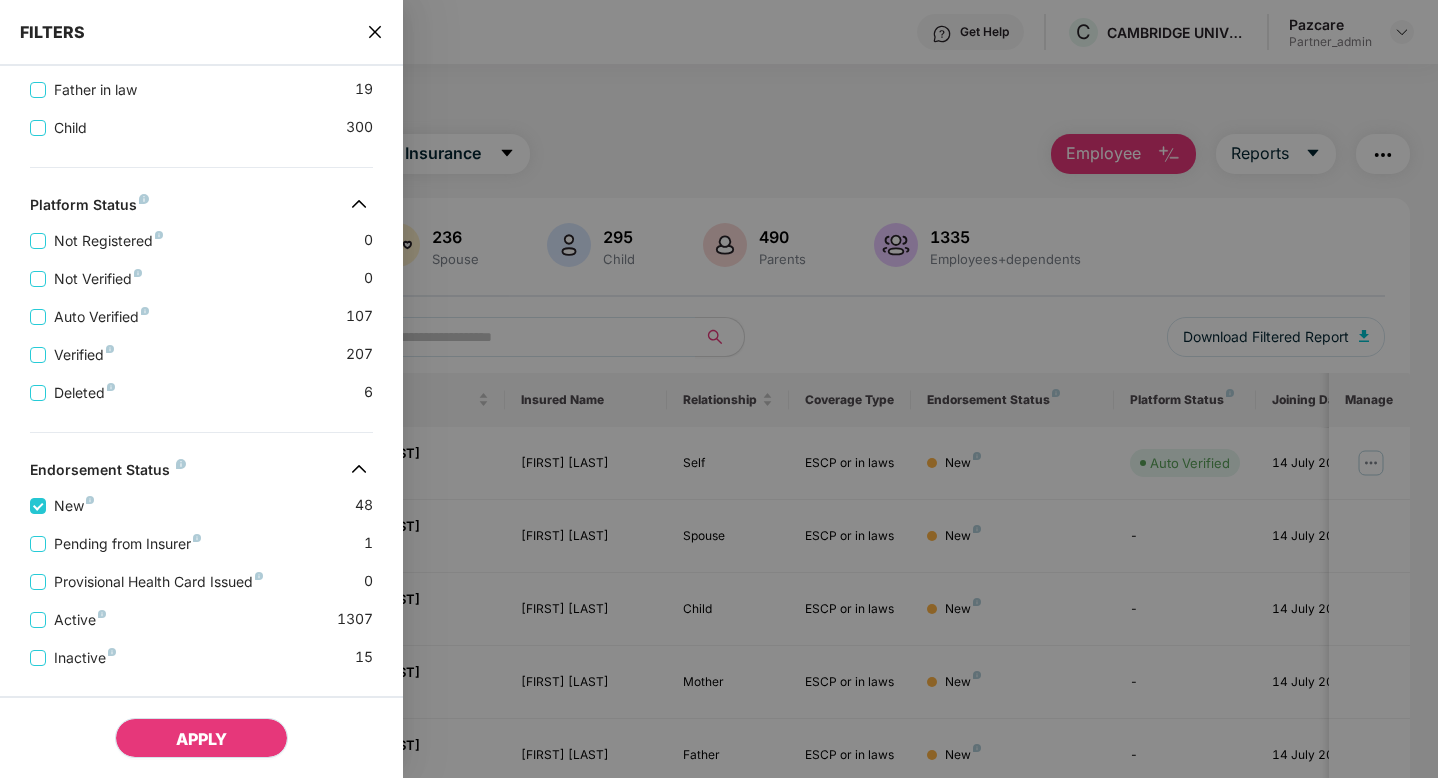 click on "APPLY" at bounding box center (201, 738) 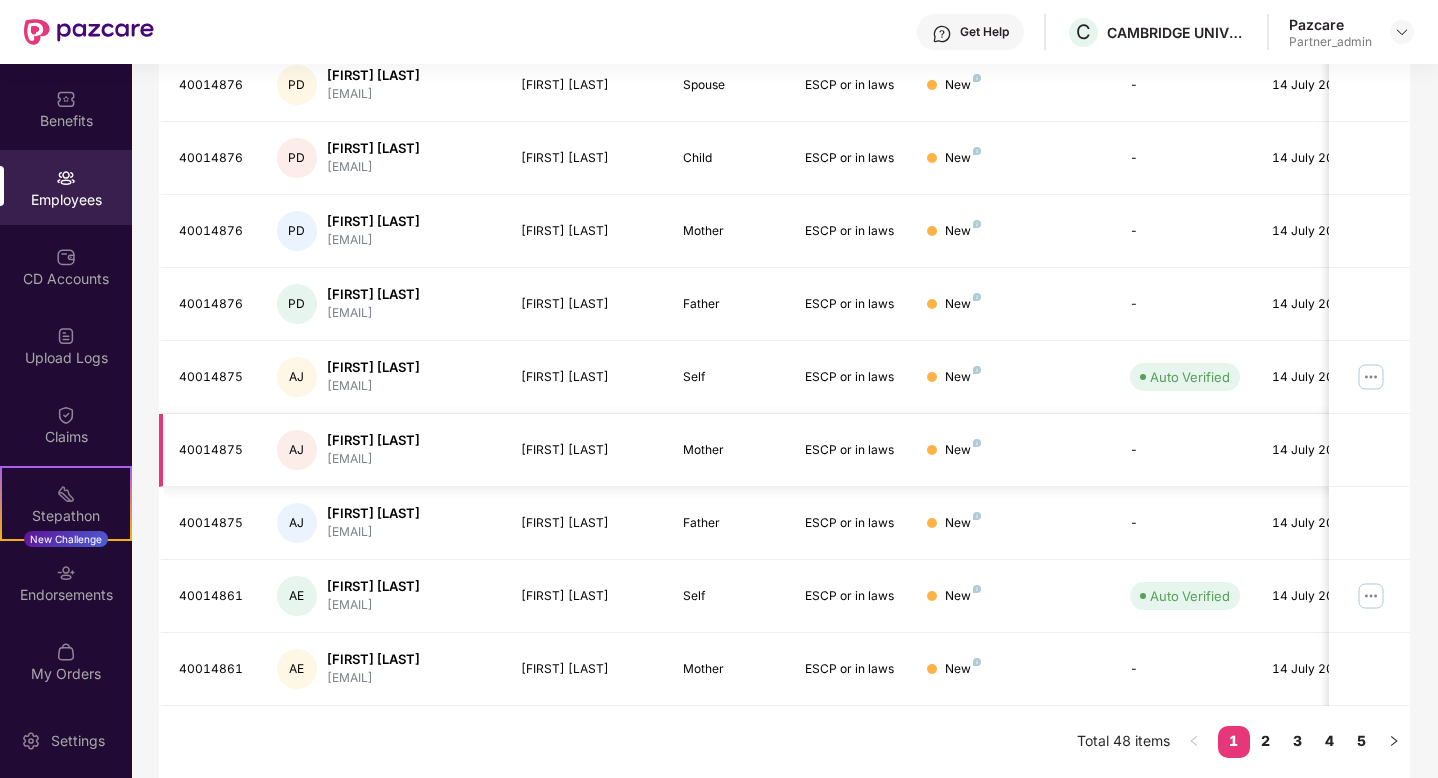 scroll, scrollTop: 0, scrollLeft: 0, axis: both 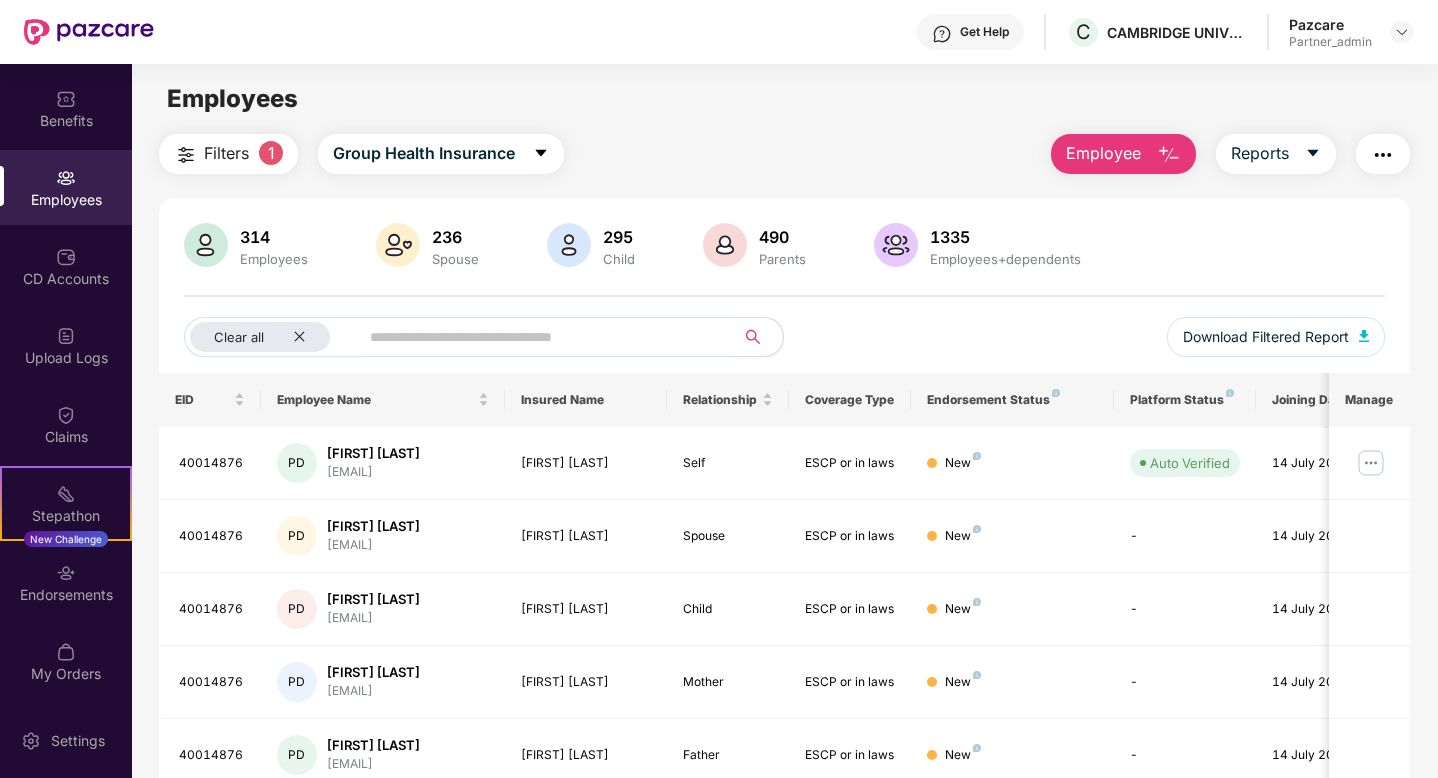 click on "Filters 1" at bounding box center (228, 154) 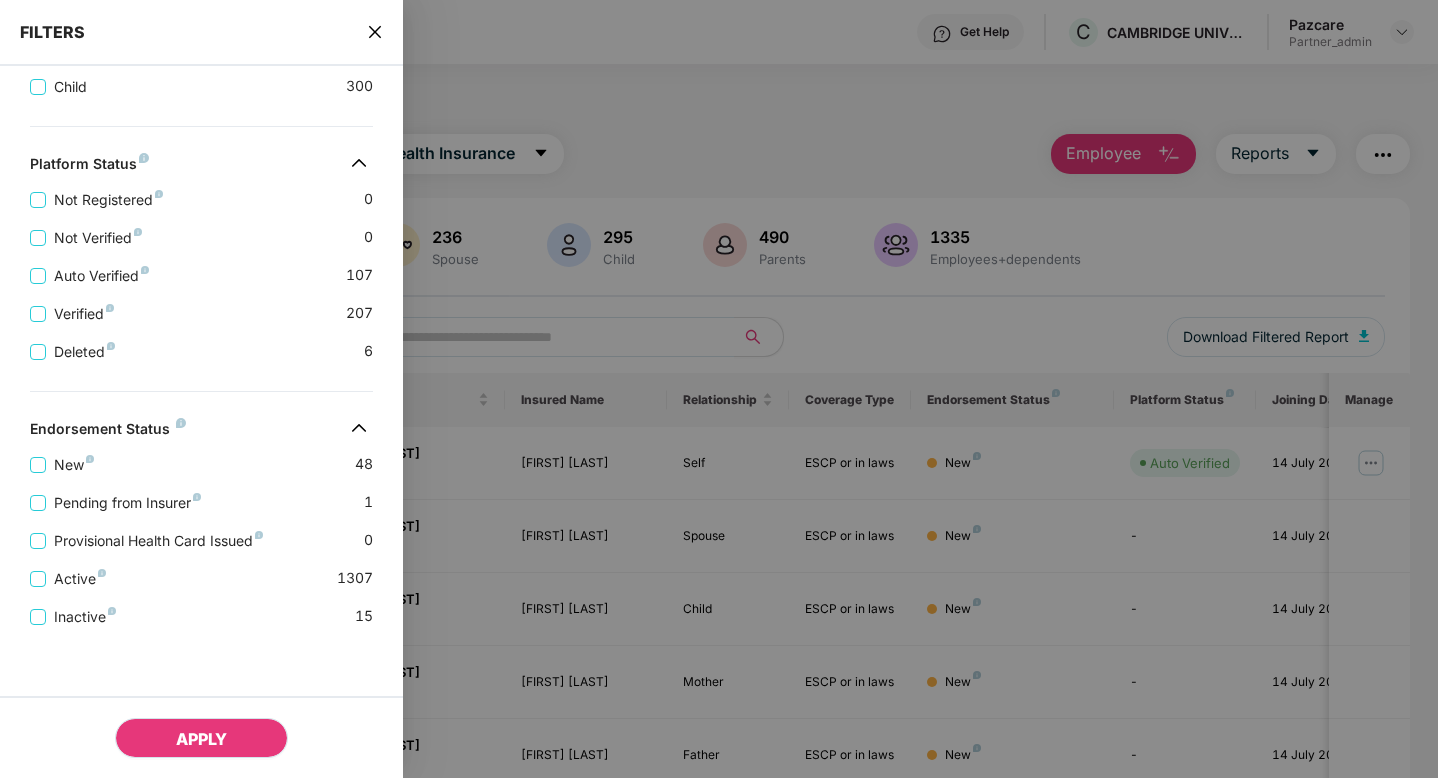 click on "APPLY" at bounding box center (201, 738) 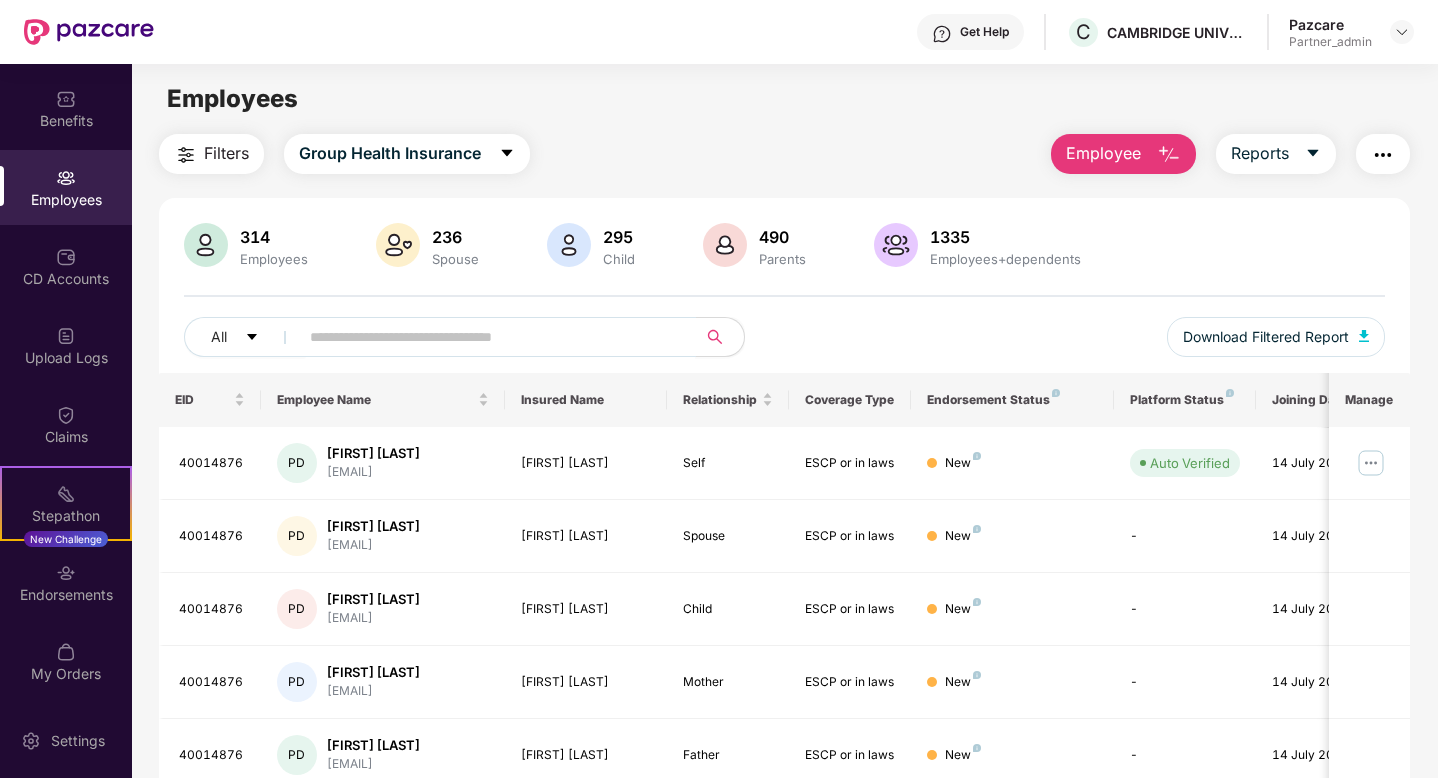 click at bounding box center [489, 337] 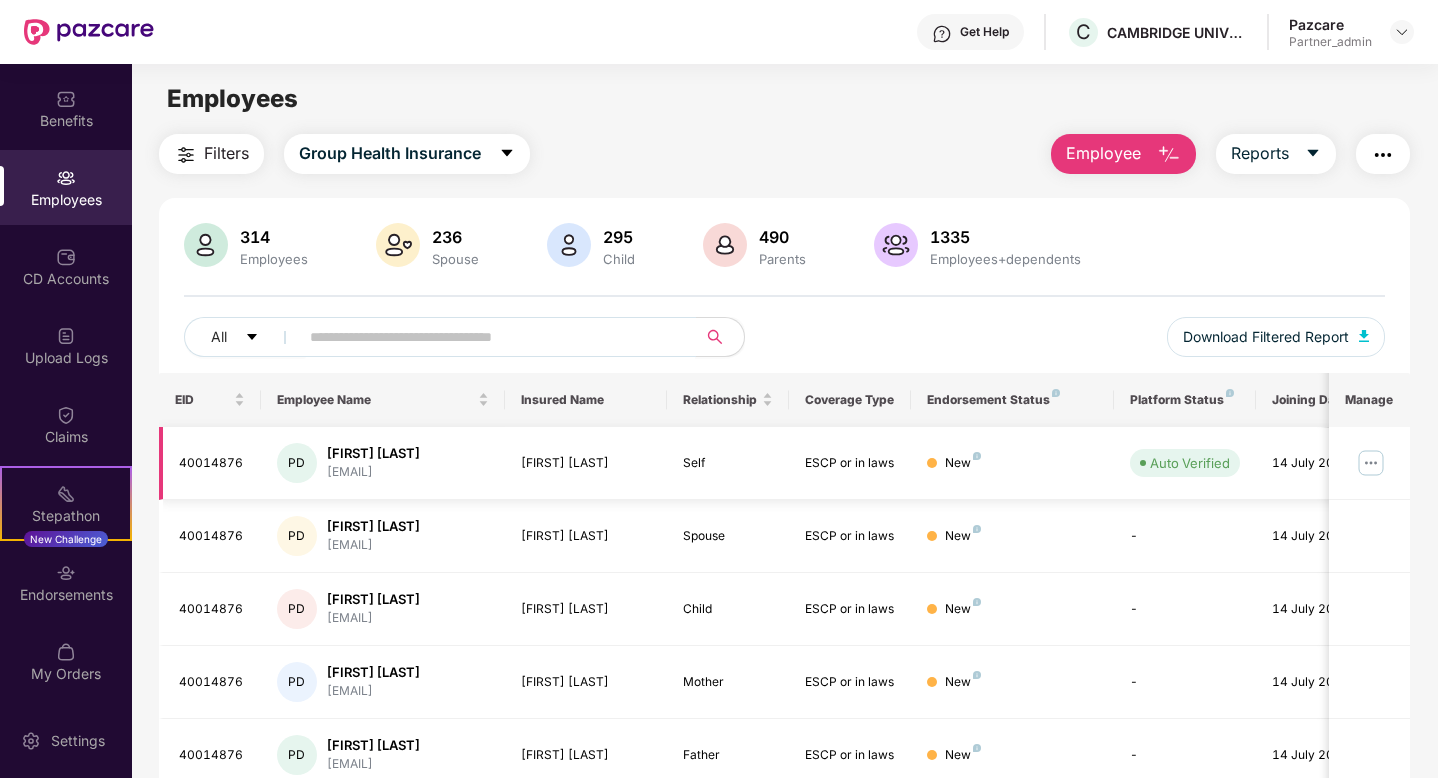 paste on "**********" 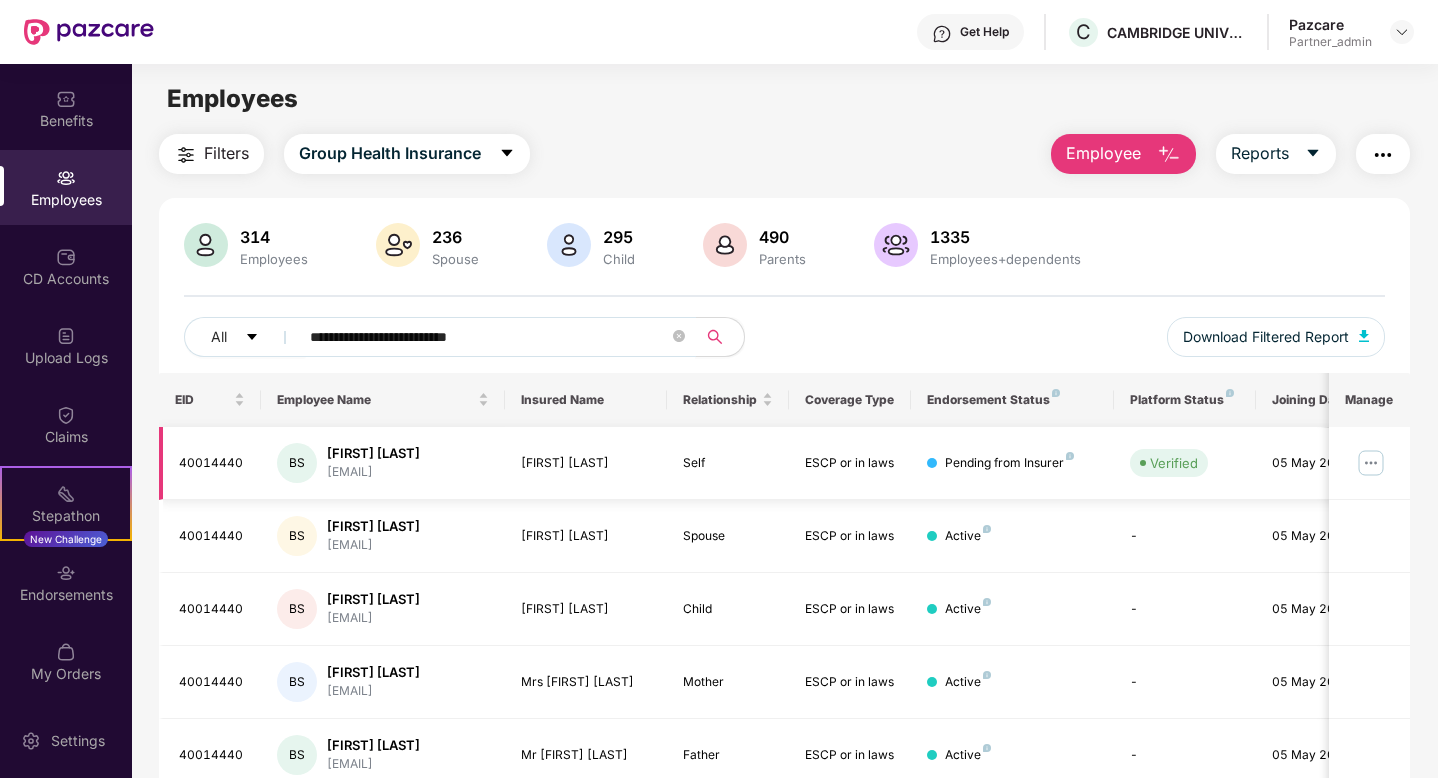 type on "**********" 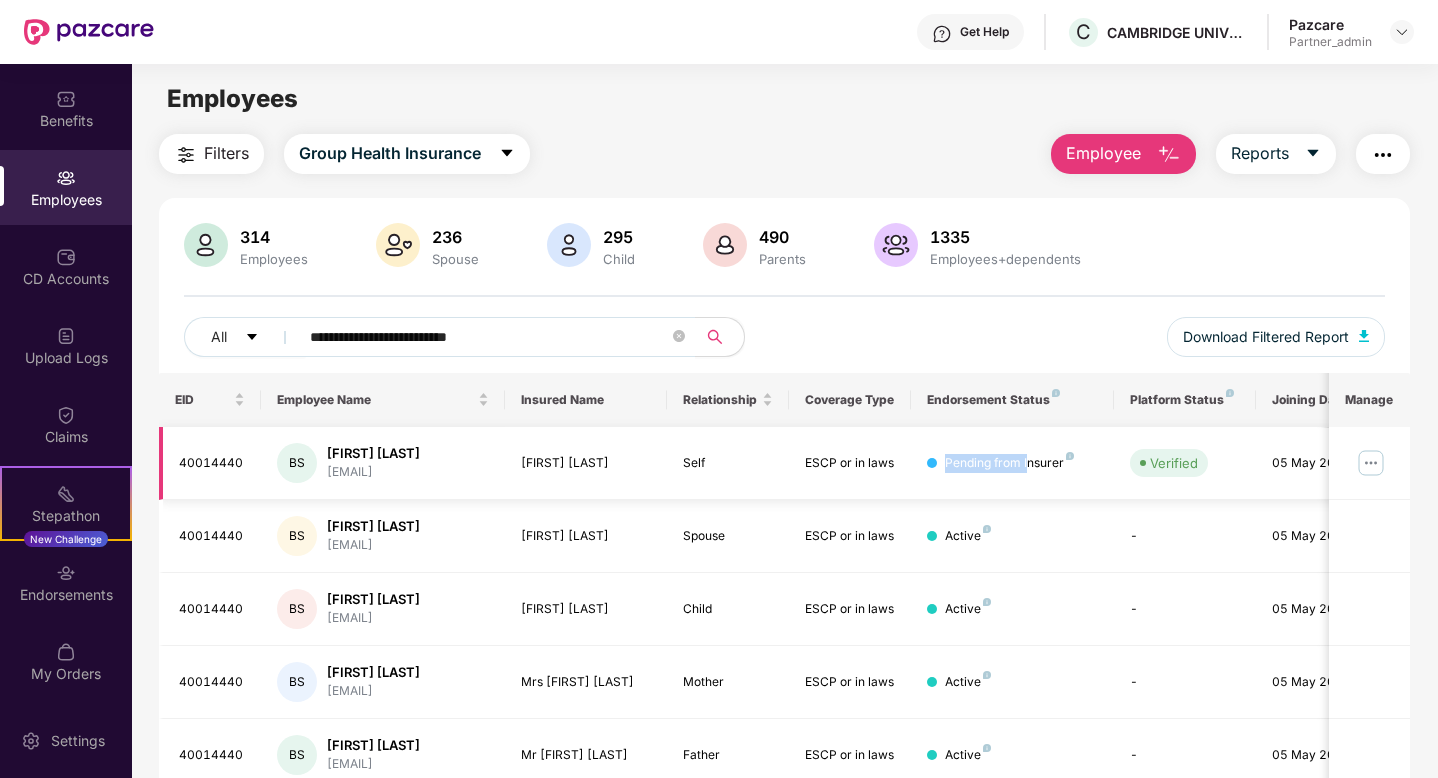 drag, startPoint x: 918, startPoint y: 462, endPoint x: 1028, endPoint y: 465, distance: 110.0409 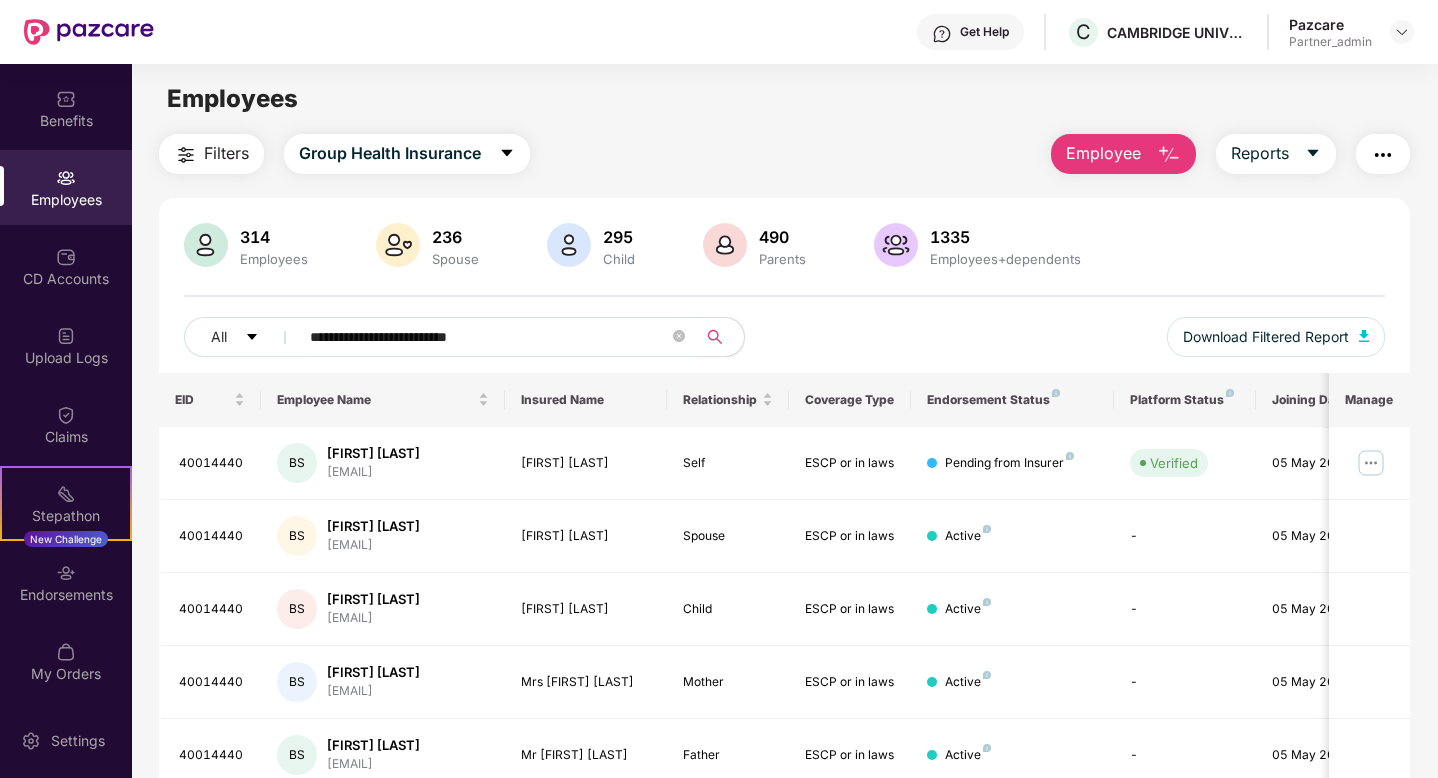 drag, startPoint x: 533, startPoint y: 347, endPoint x: 300, endPoint y: 345, distance: 233.00859 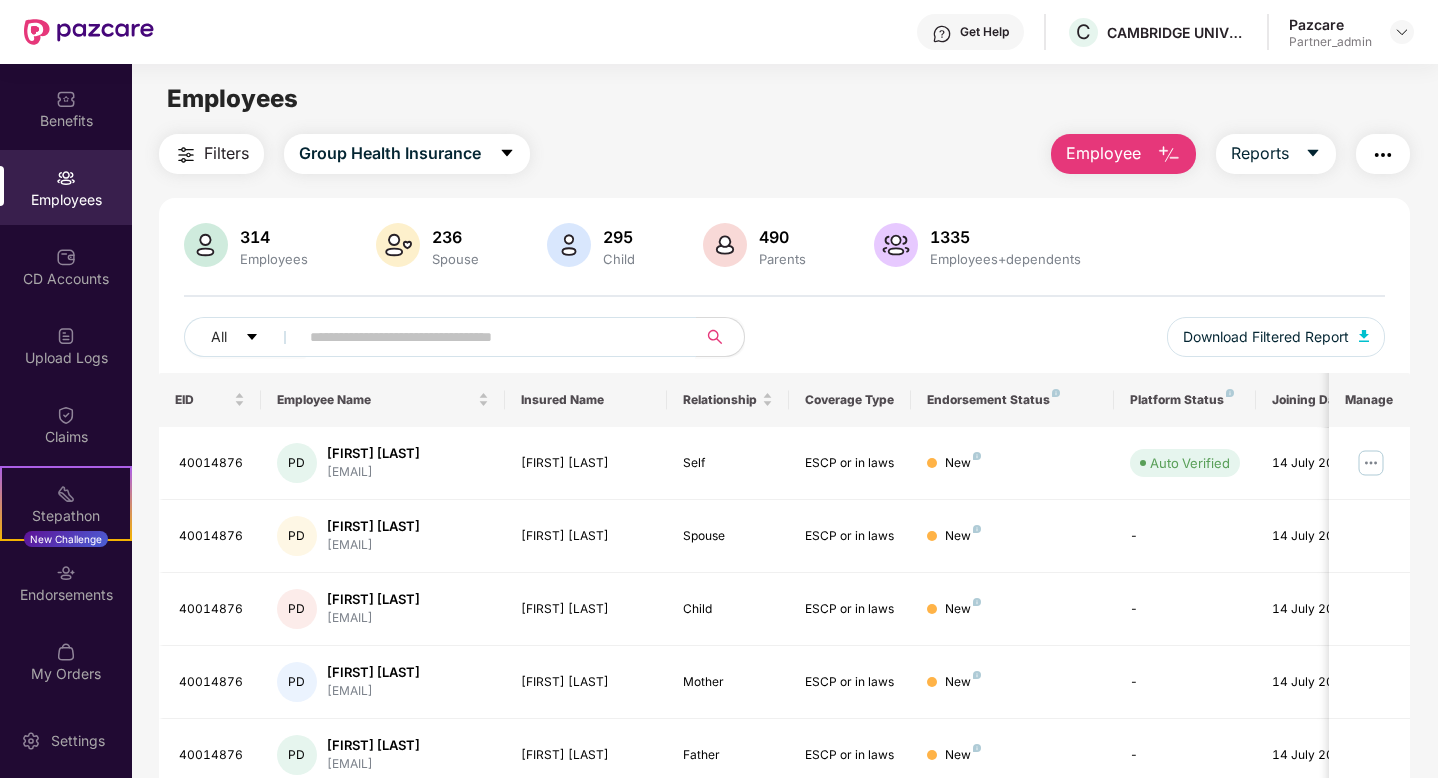 click on "Filters" at bounding box center [226, 153] 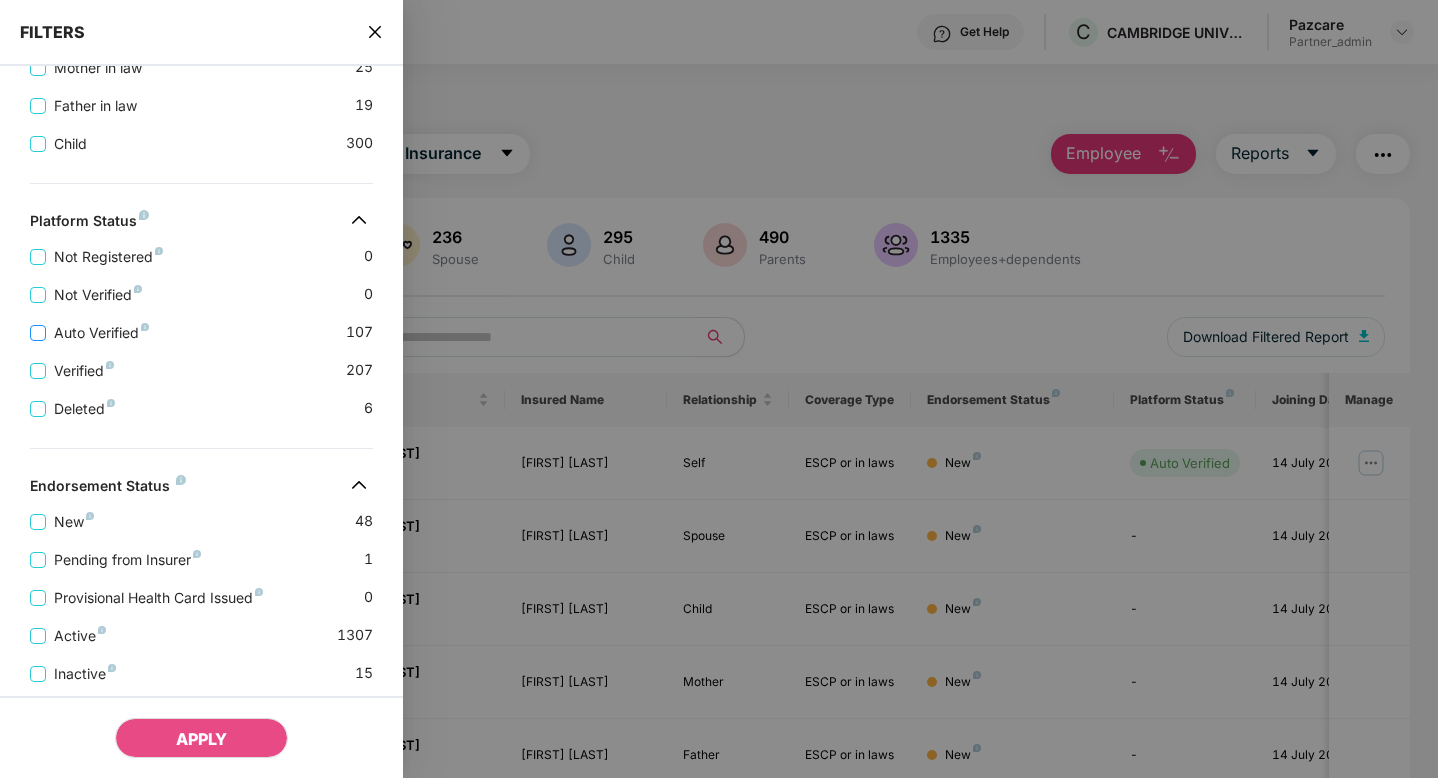 scroll, scrollTop: 700, scrollLeft: 0, axis: vertical 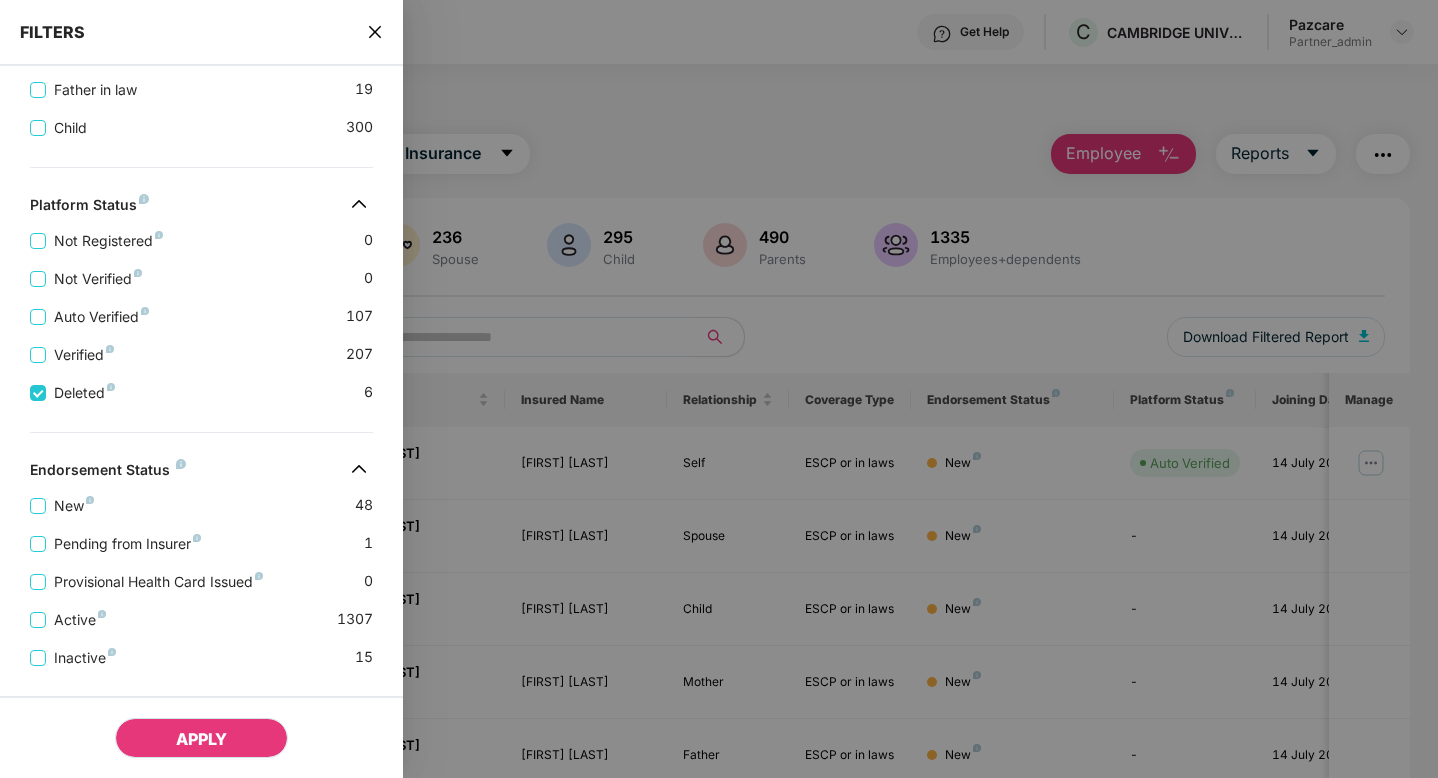 click on "APPLY" at bounding box center [201, 738] 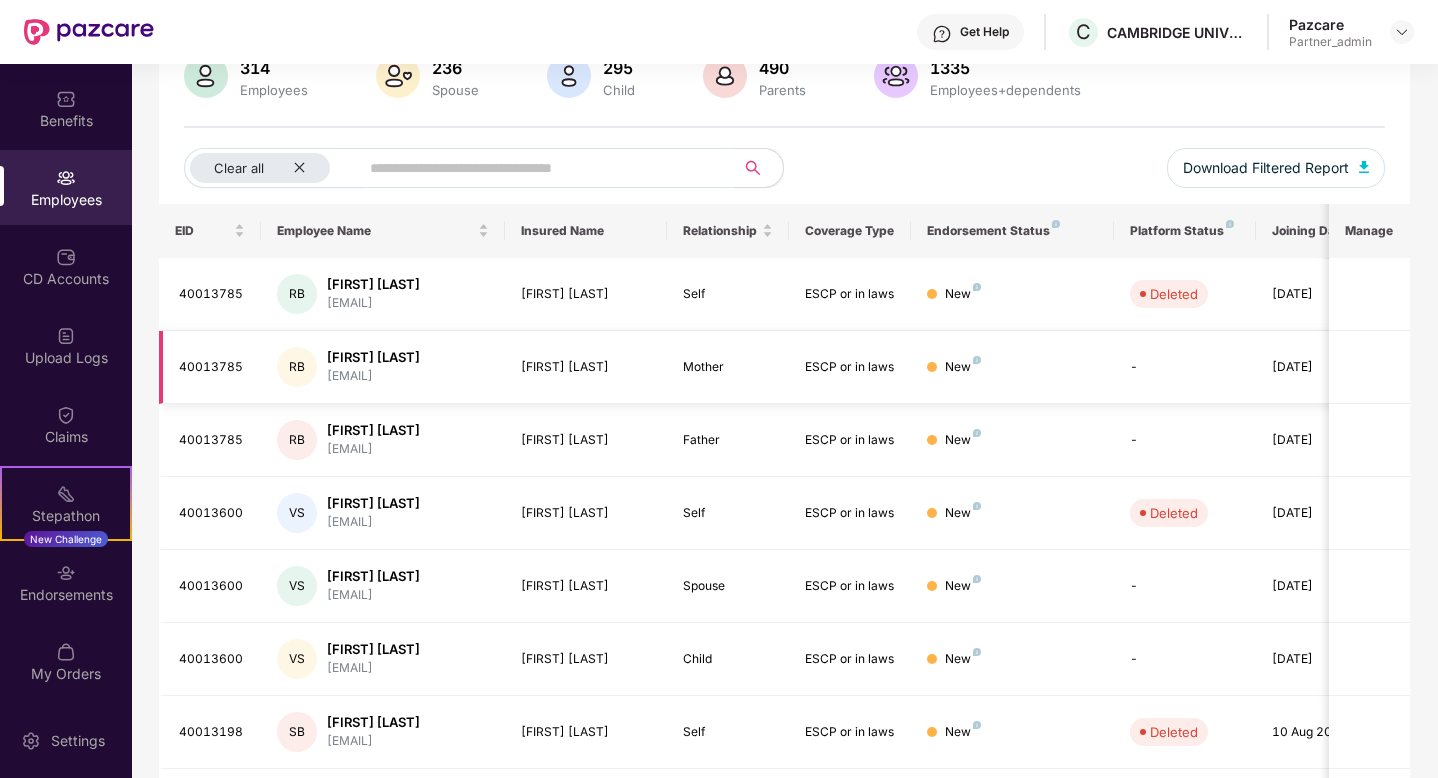 scroll, scrollTop: 451, scrollLeft: 0, axis: vertical 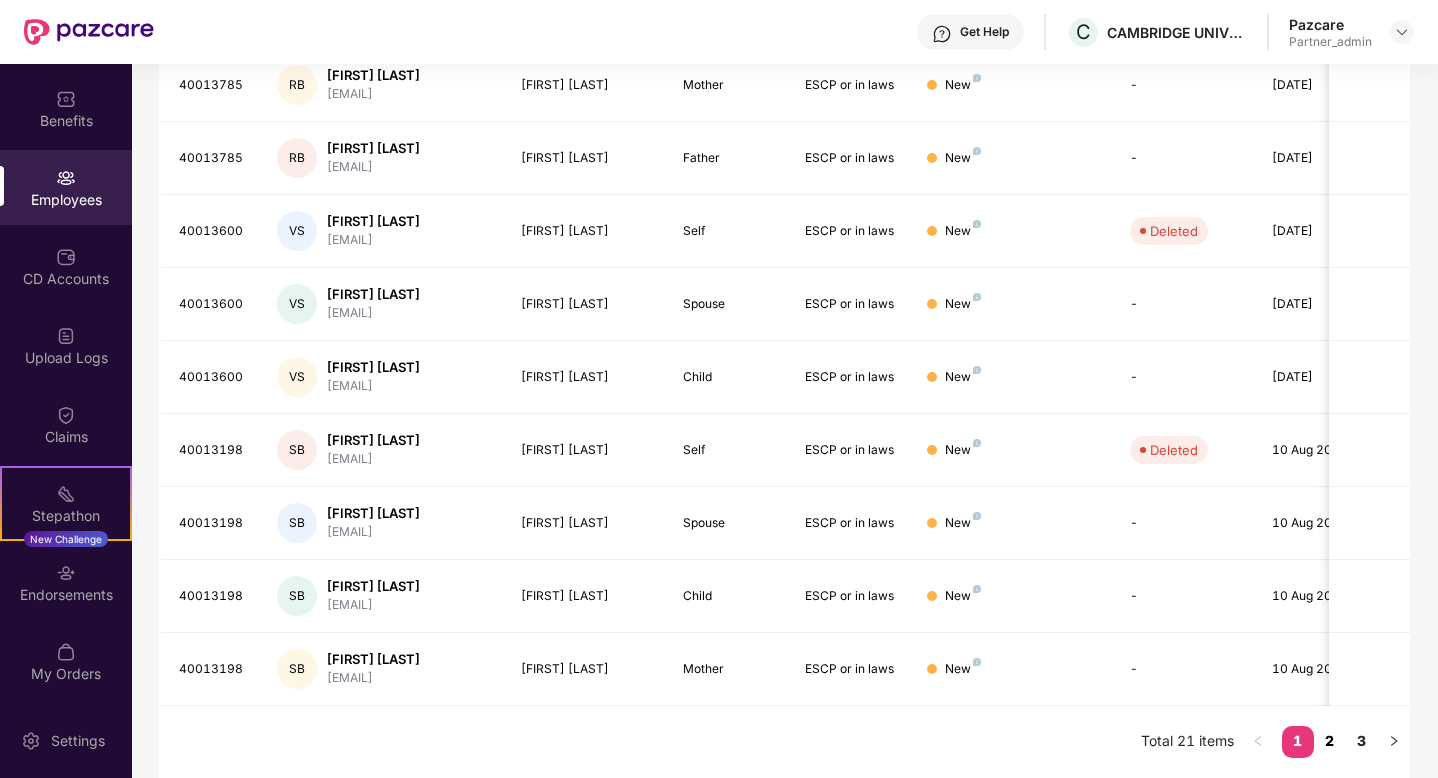 click on "2" at bounding box center [1330, 741] 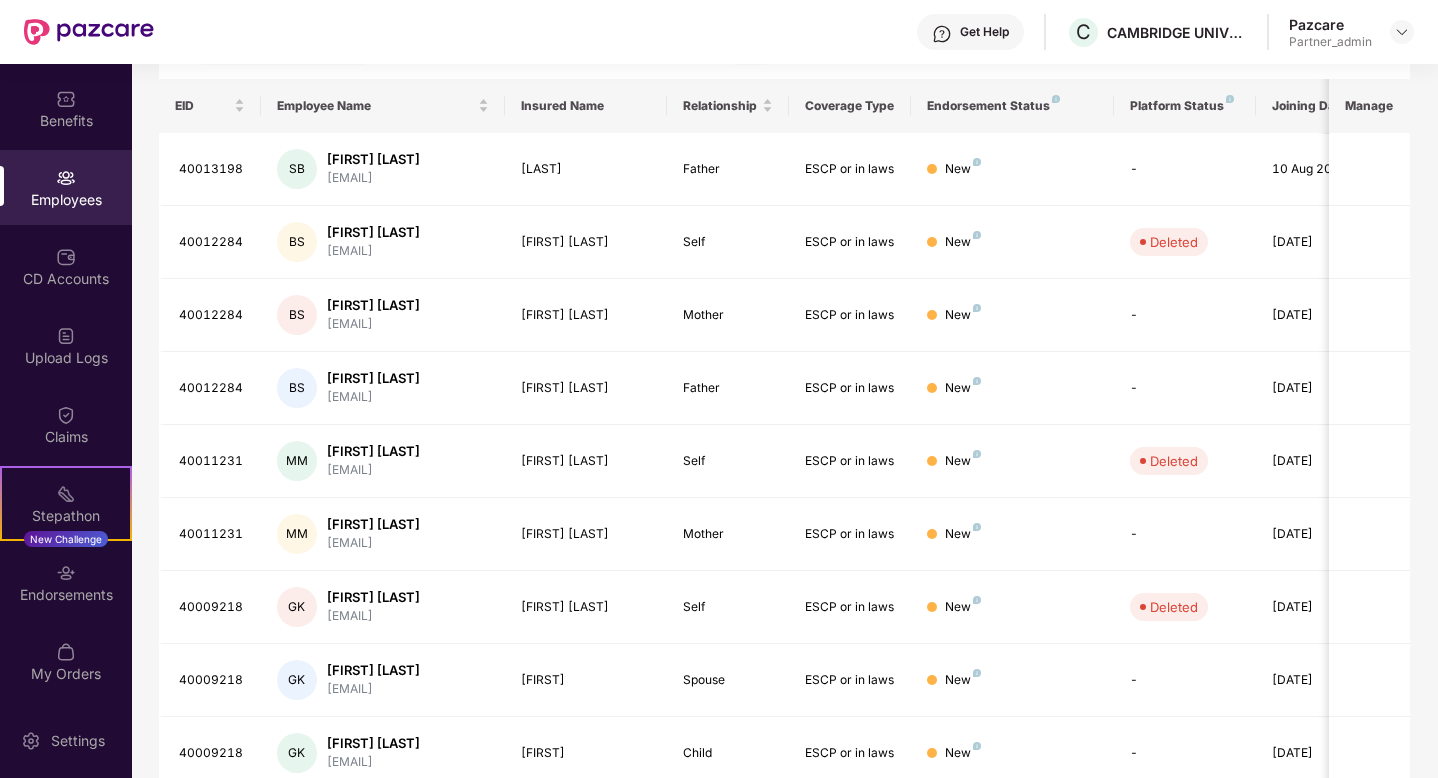 scroll, scrollTop: 451, scrollLeft: 0, axis: vertical 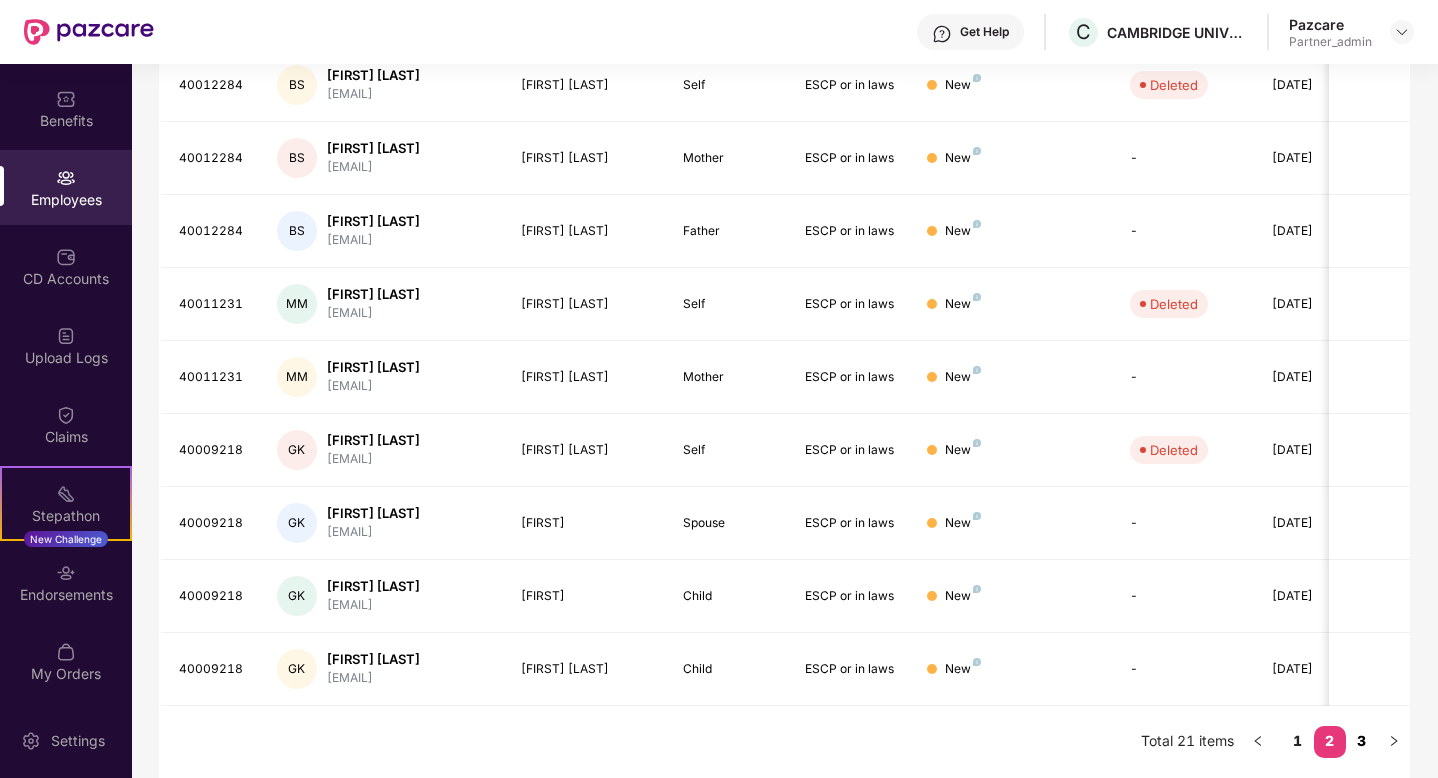 click on "3" at bounding box center (1362, 741) 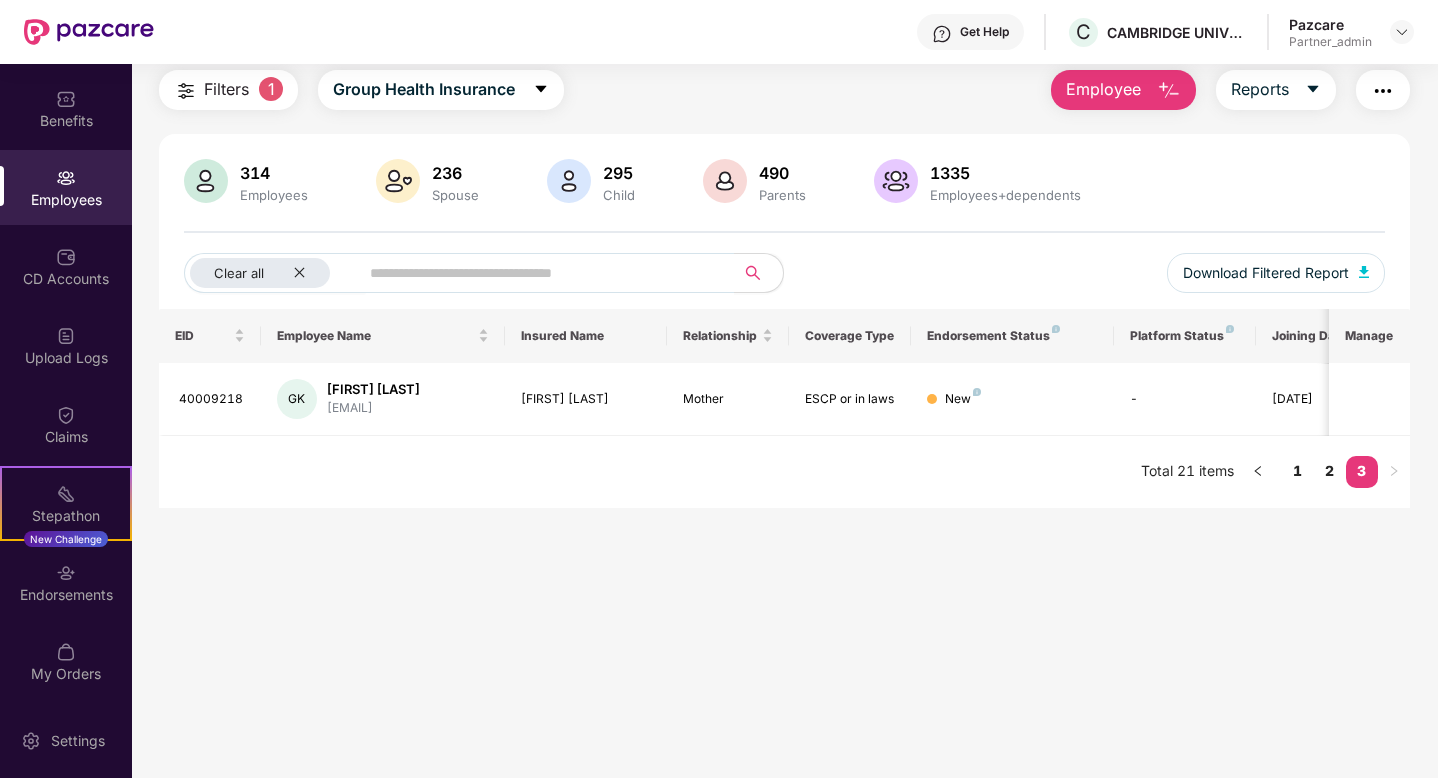 scroll, scrollTop: 64, scrollLeft: 0, axis: vertical 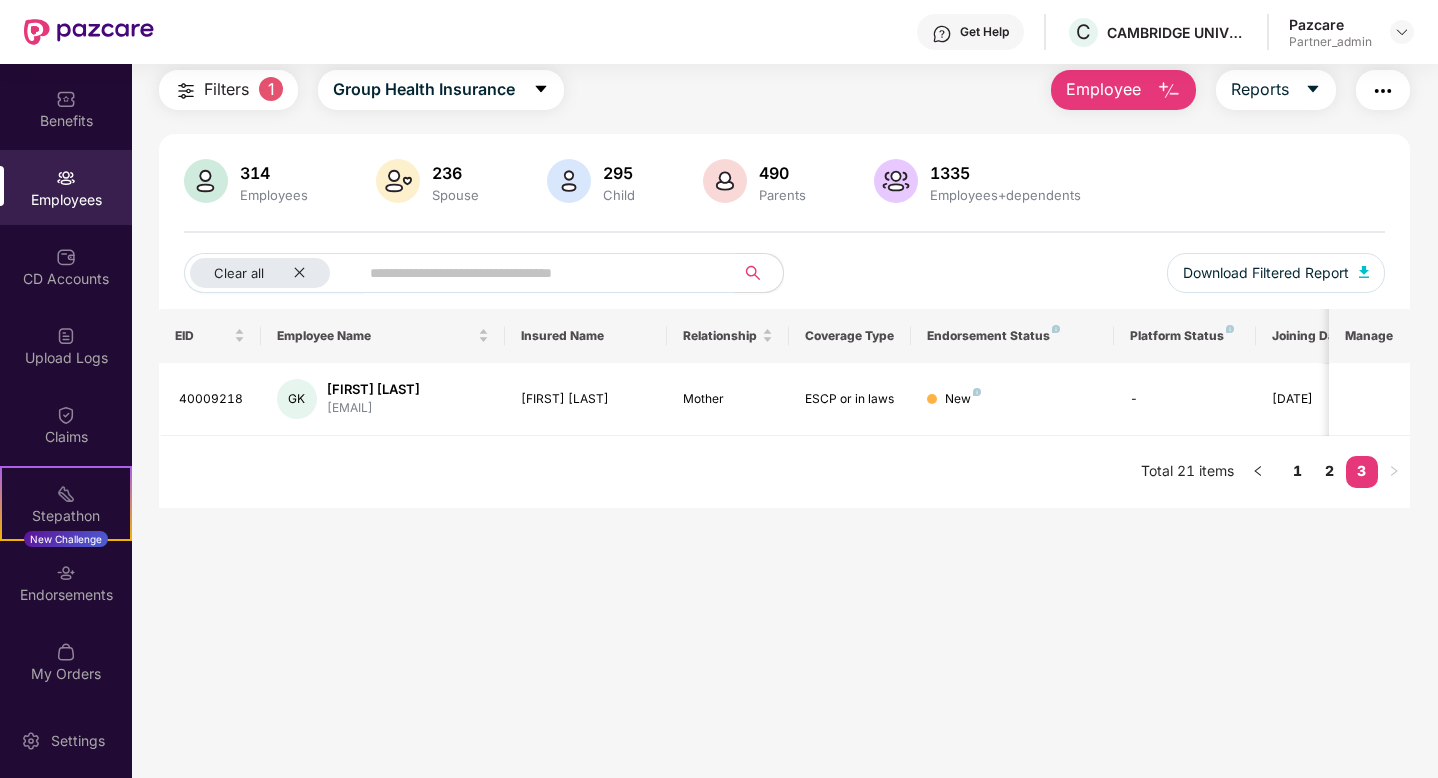 click at bounding box center (538, 273) 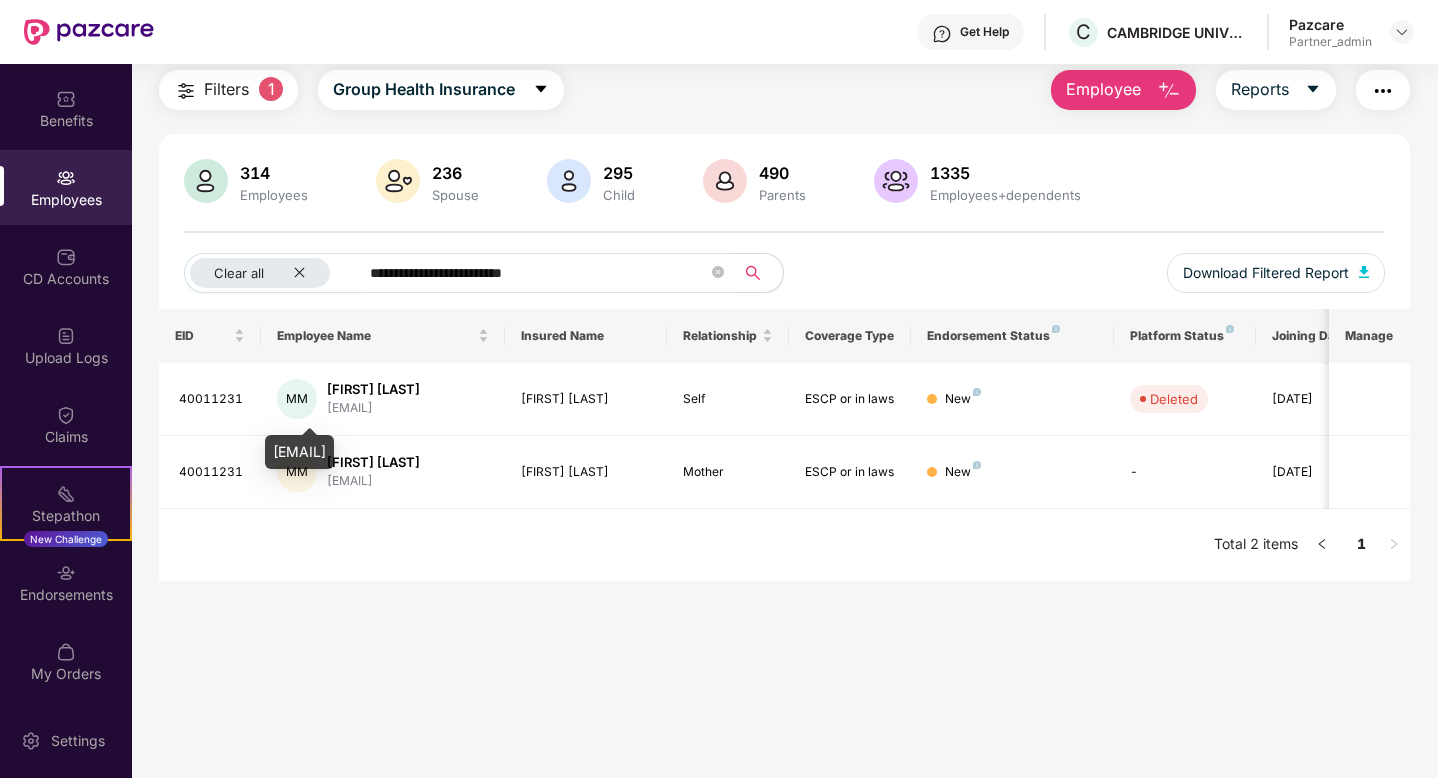 type on "**********" 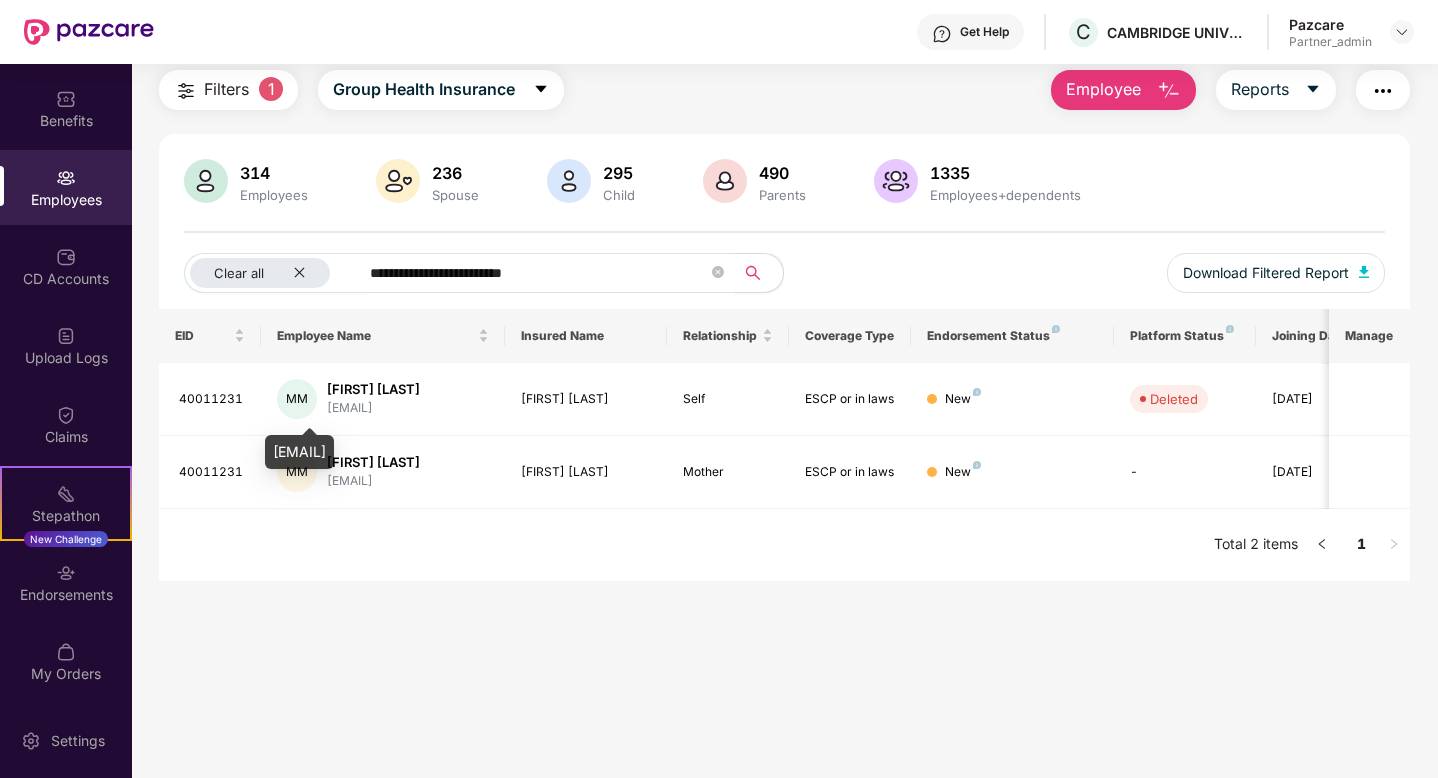click on "mayank.mehta@cambridge.org" at bounding box center (299, 452) 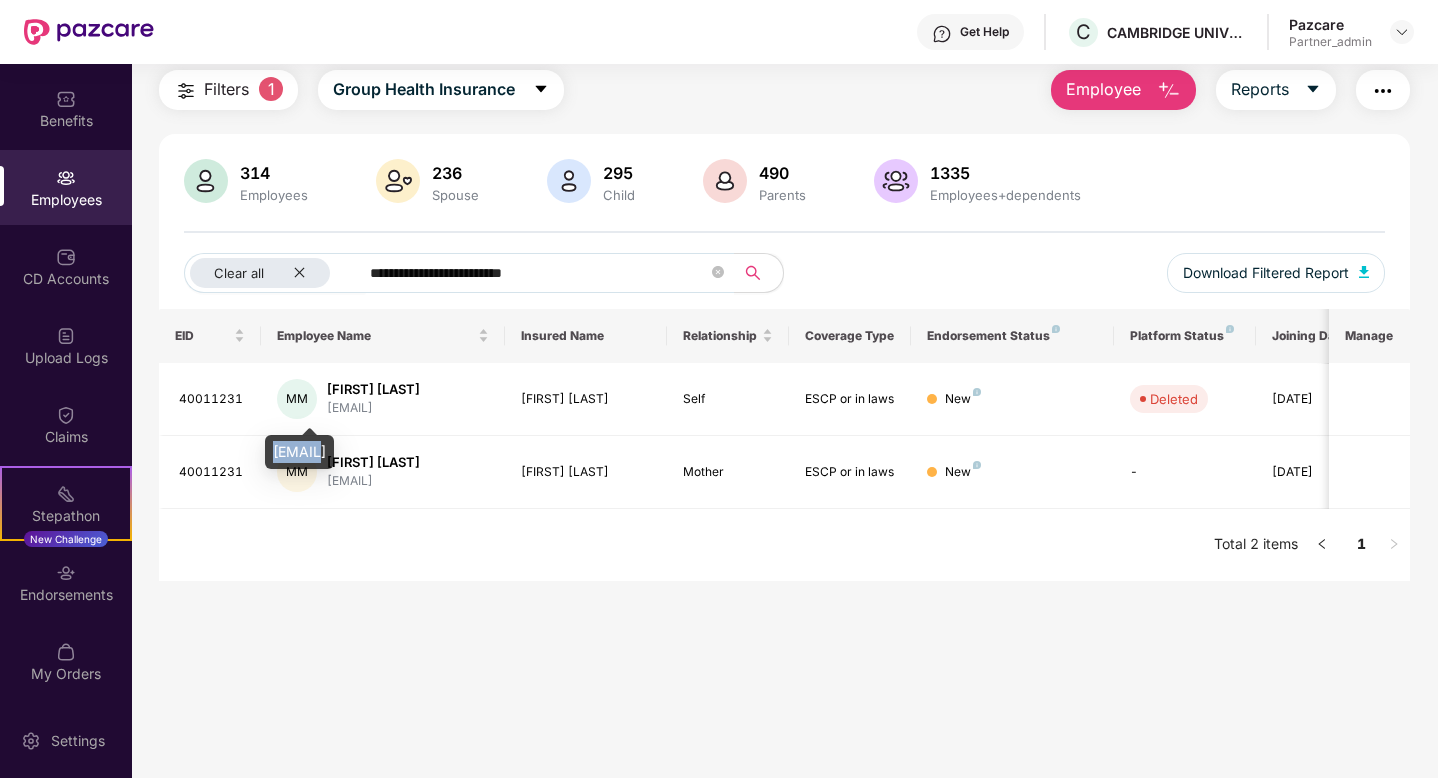 click on "mayank.mehta@cambridge.org" at bounding box center (299, 452) 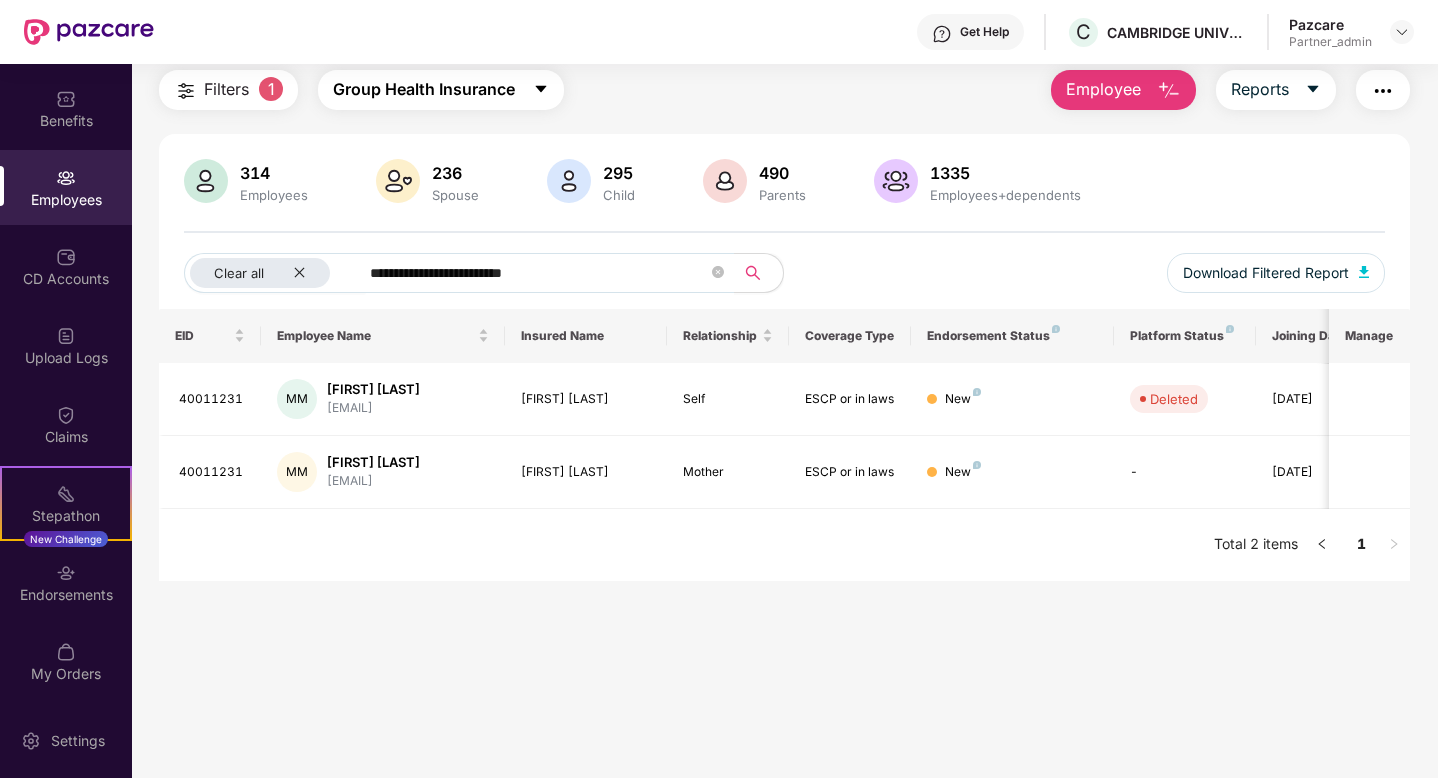 click on "Group Health Insurance" at bounding box center [424, 89] 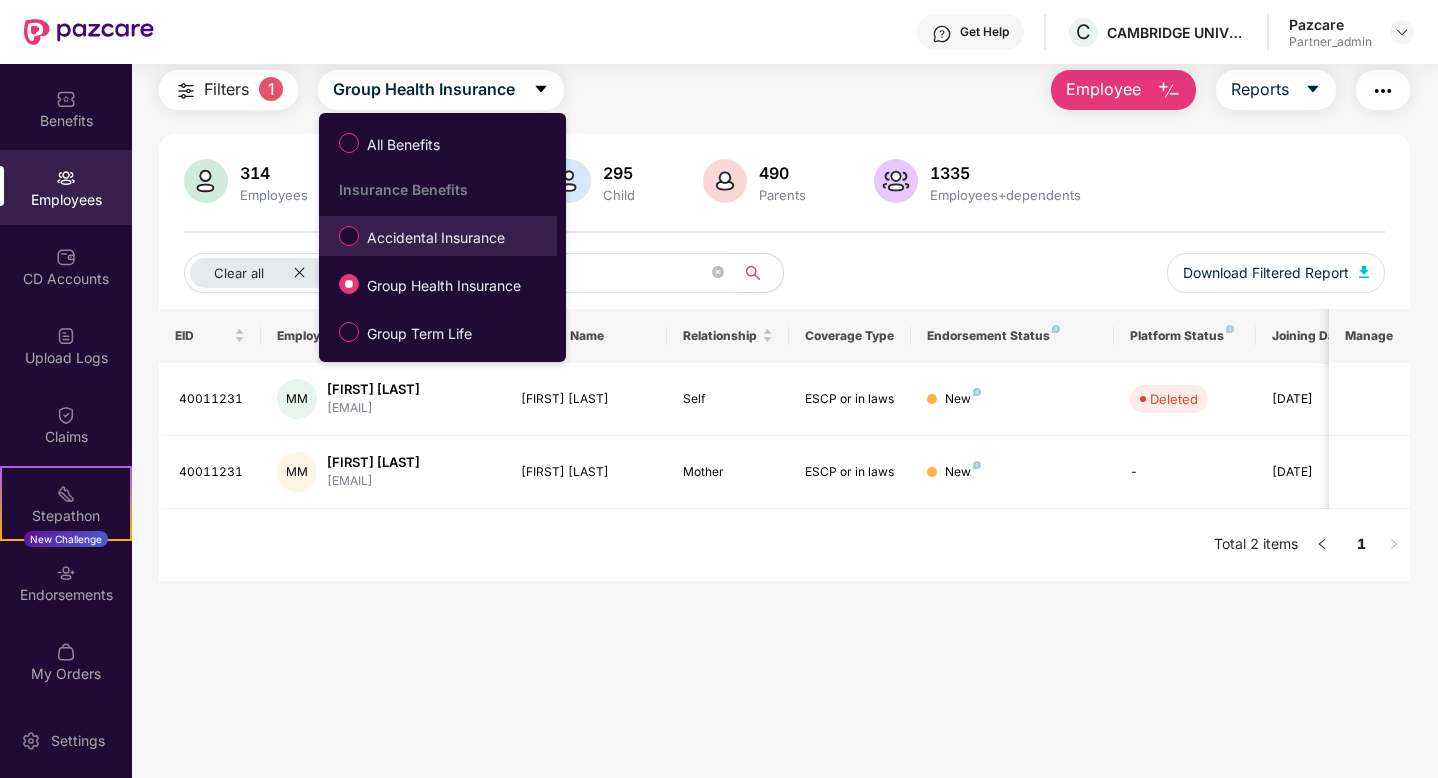 click on "Accidental Insurance" at bounding box center (436, 238) 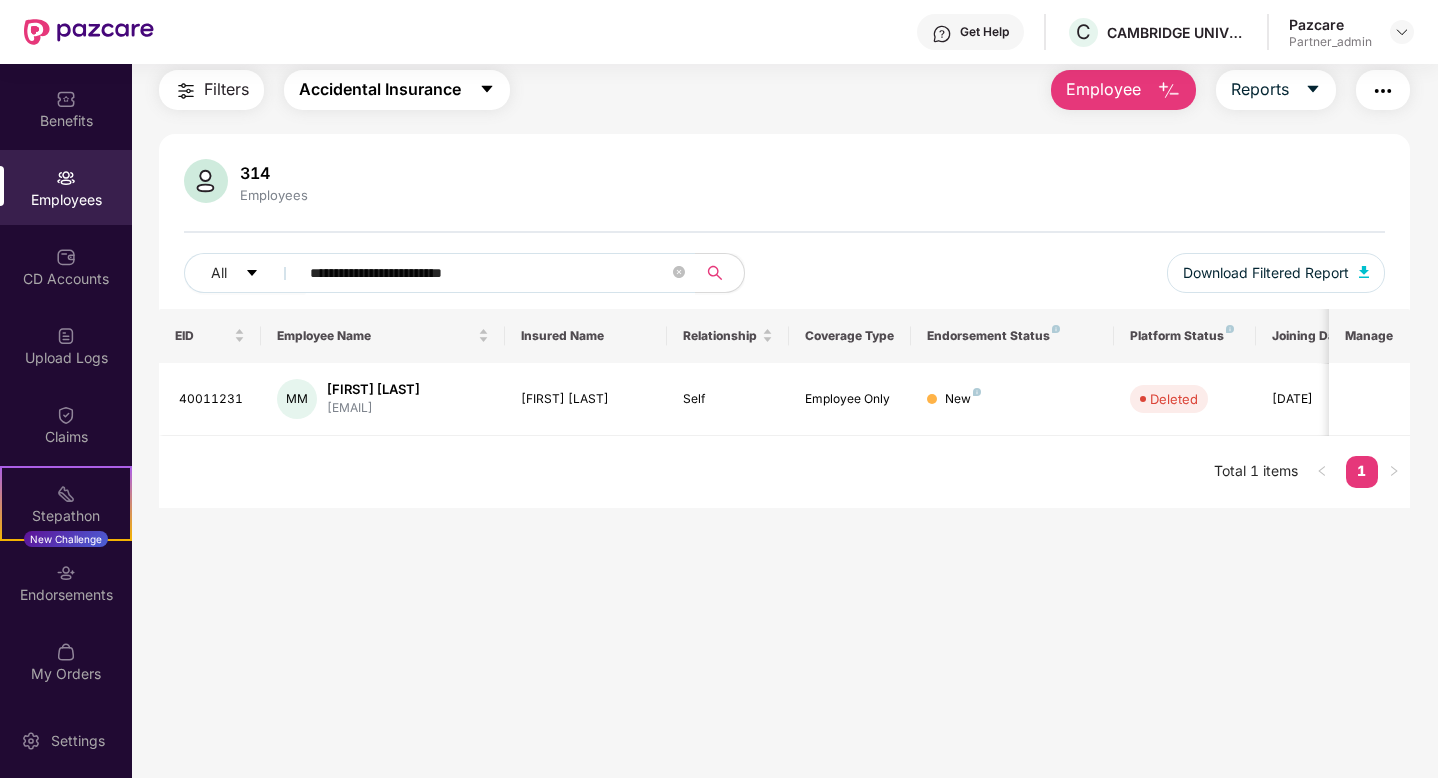 click on "Accidental Insurance" at bounding box center [380, 89] 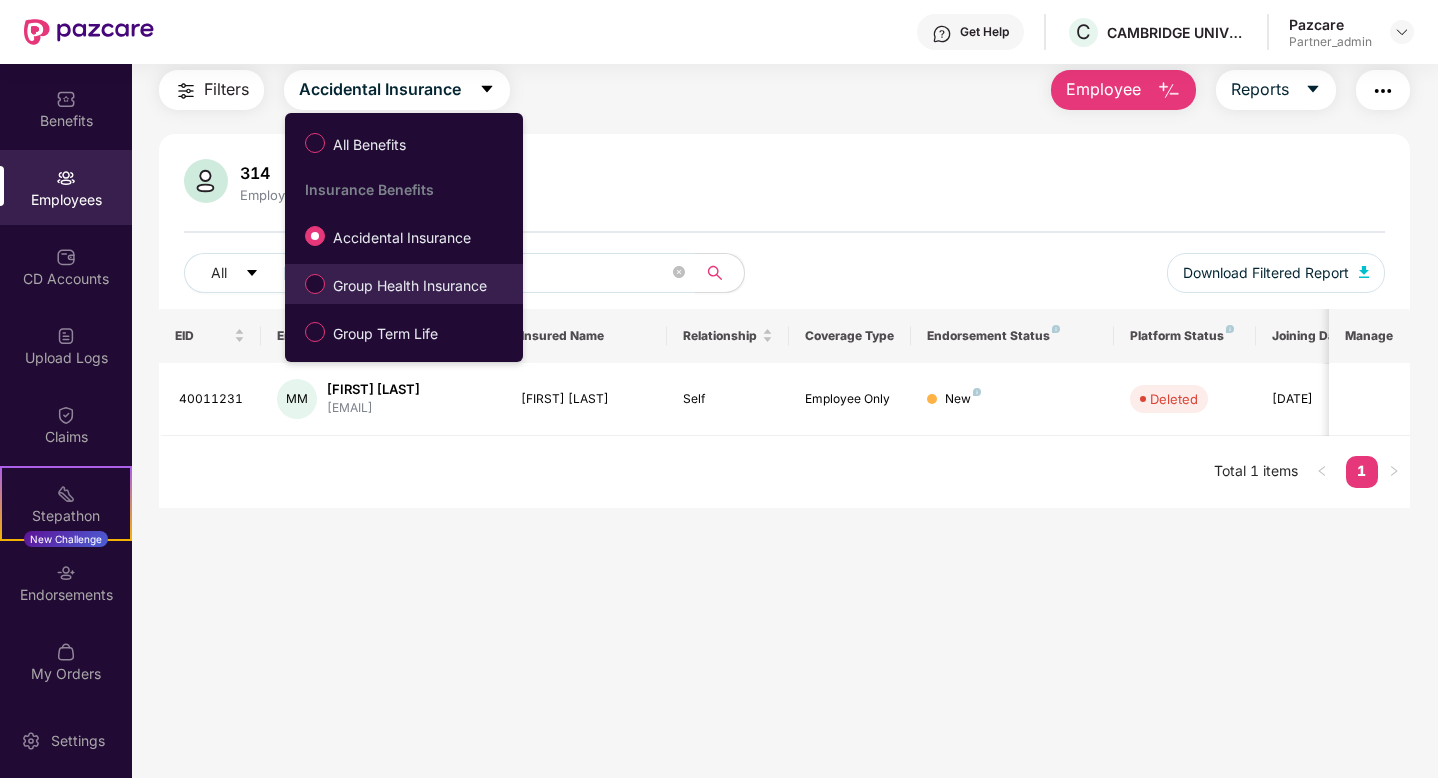 click on "Group Health Insurance" at bounding box center [410, 286] 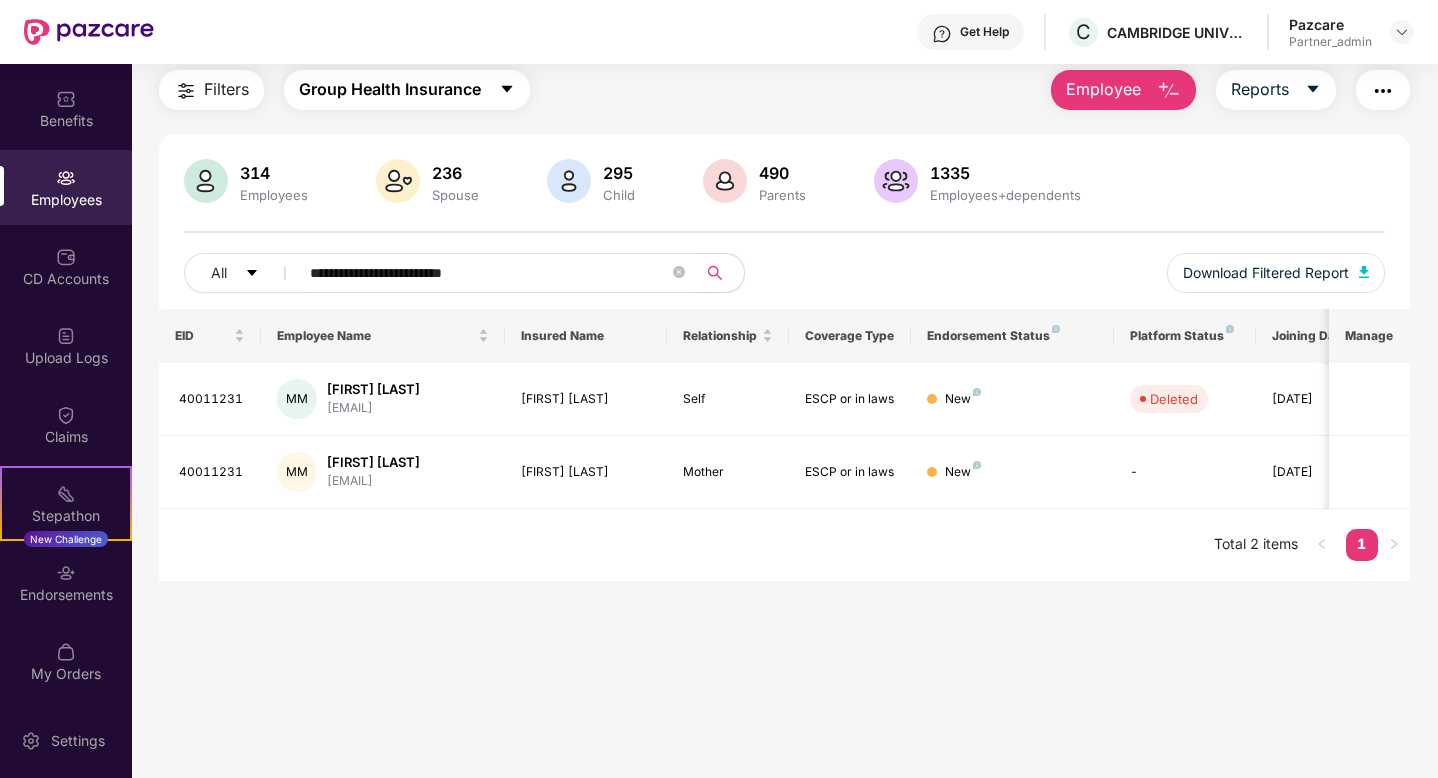 click on "Group Health Insurance" at bounding box center (390, 89) 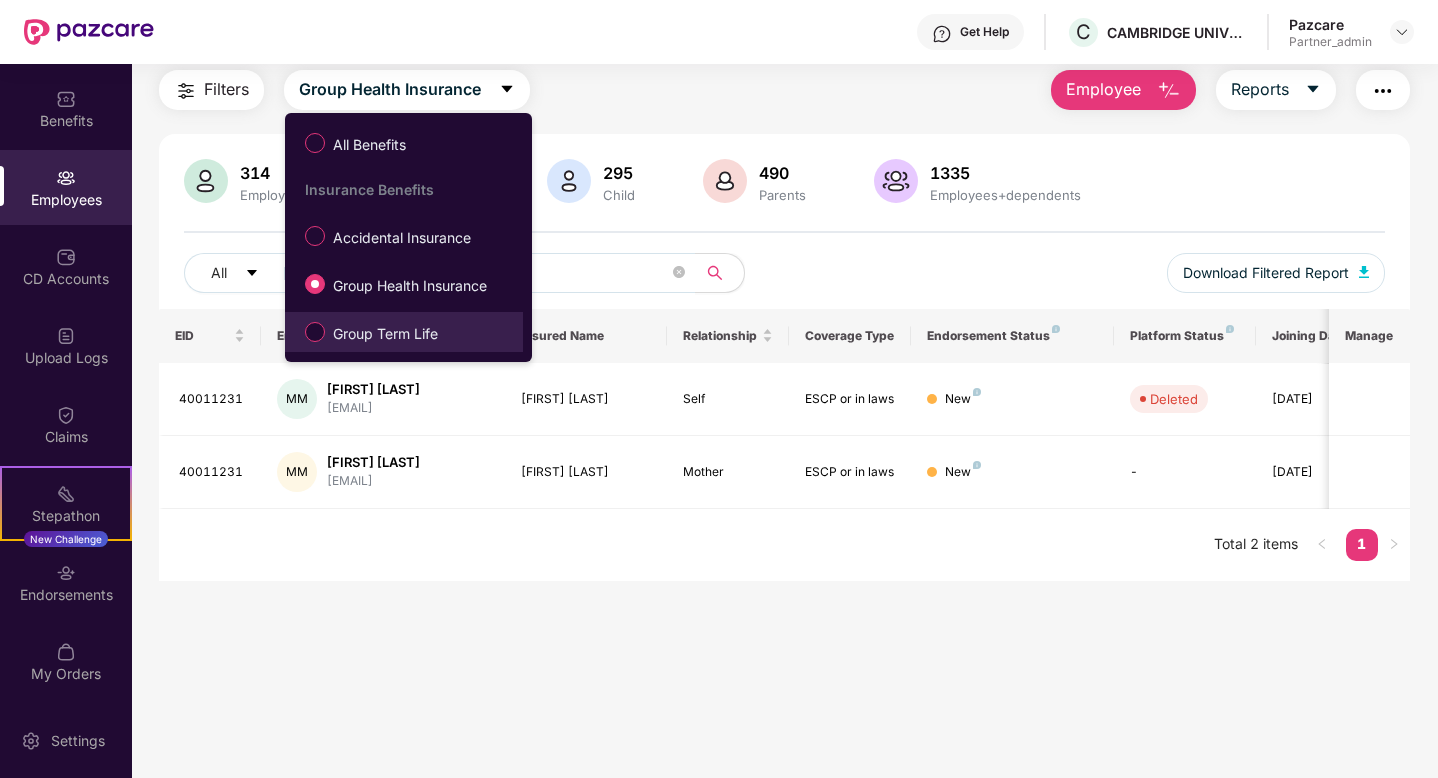 click on "Group Term Life" at bounding box center [375, 332] 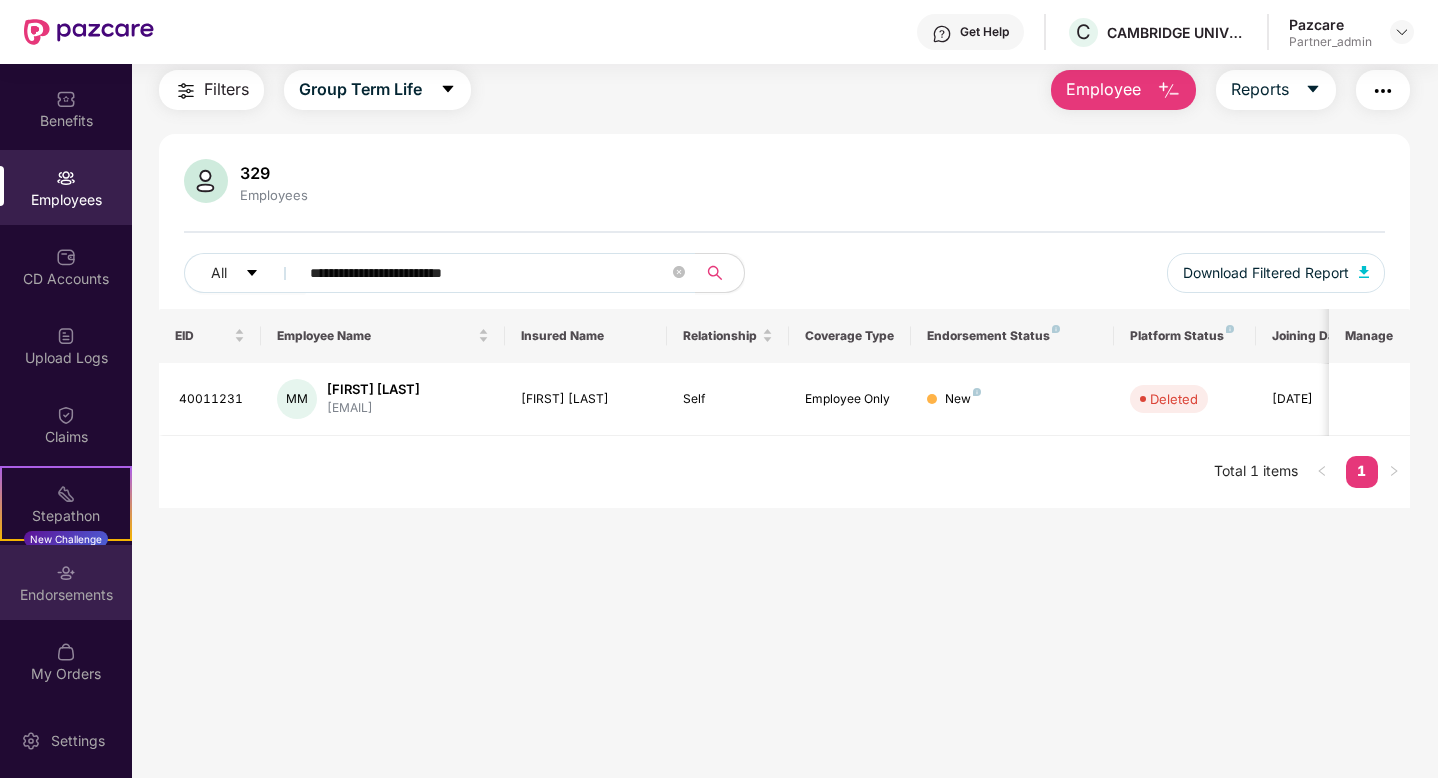 click at bounding box center (66, 573) 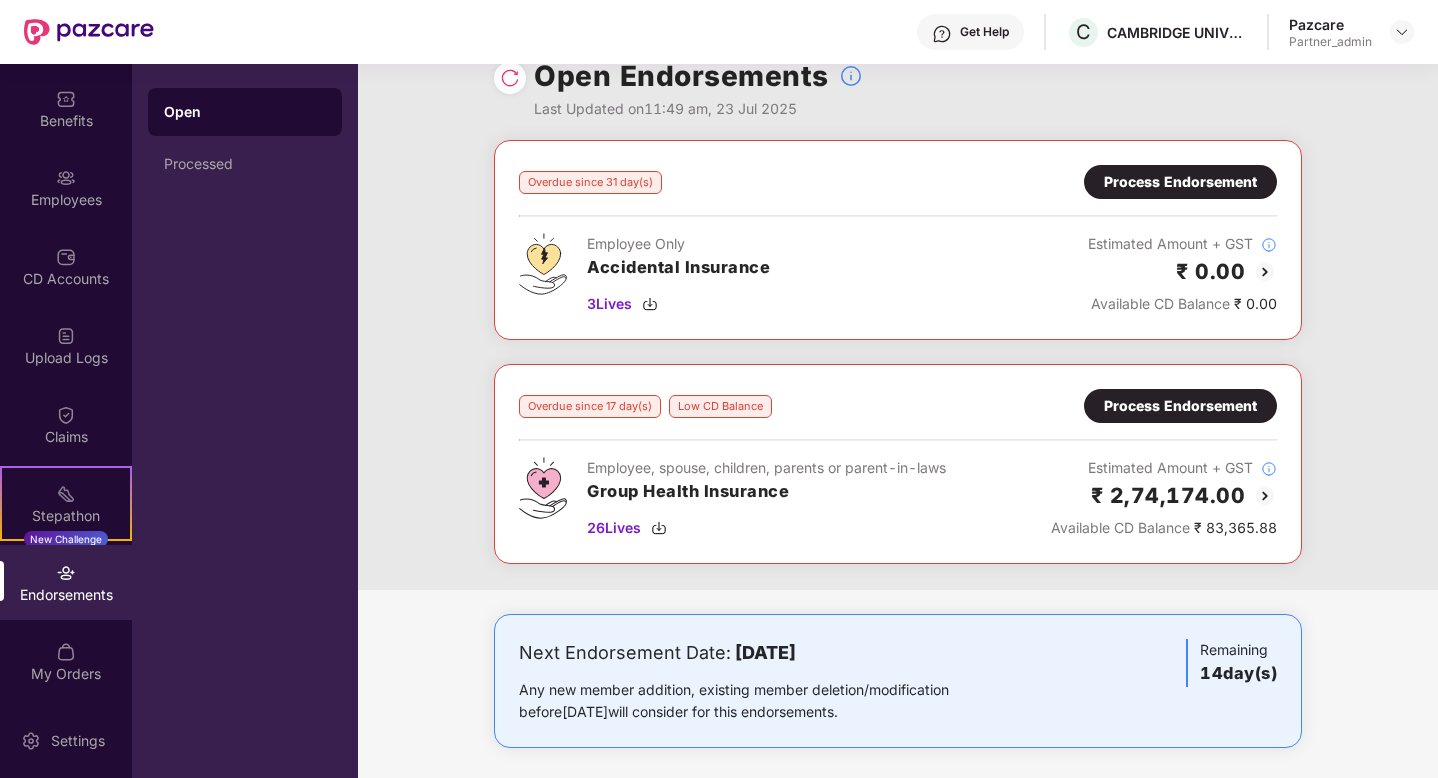 scroll, scrollTop: 44, scrollLeft: 0, axis: vertical 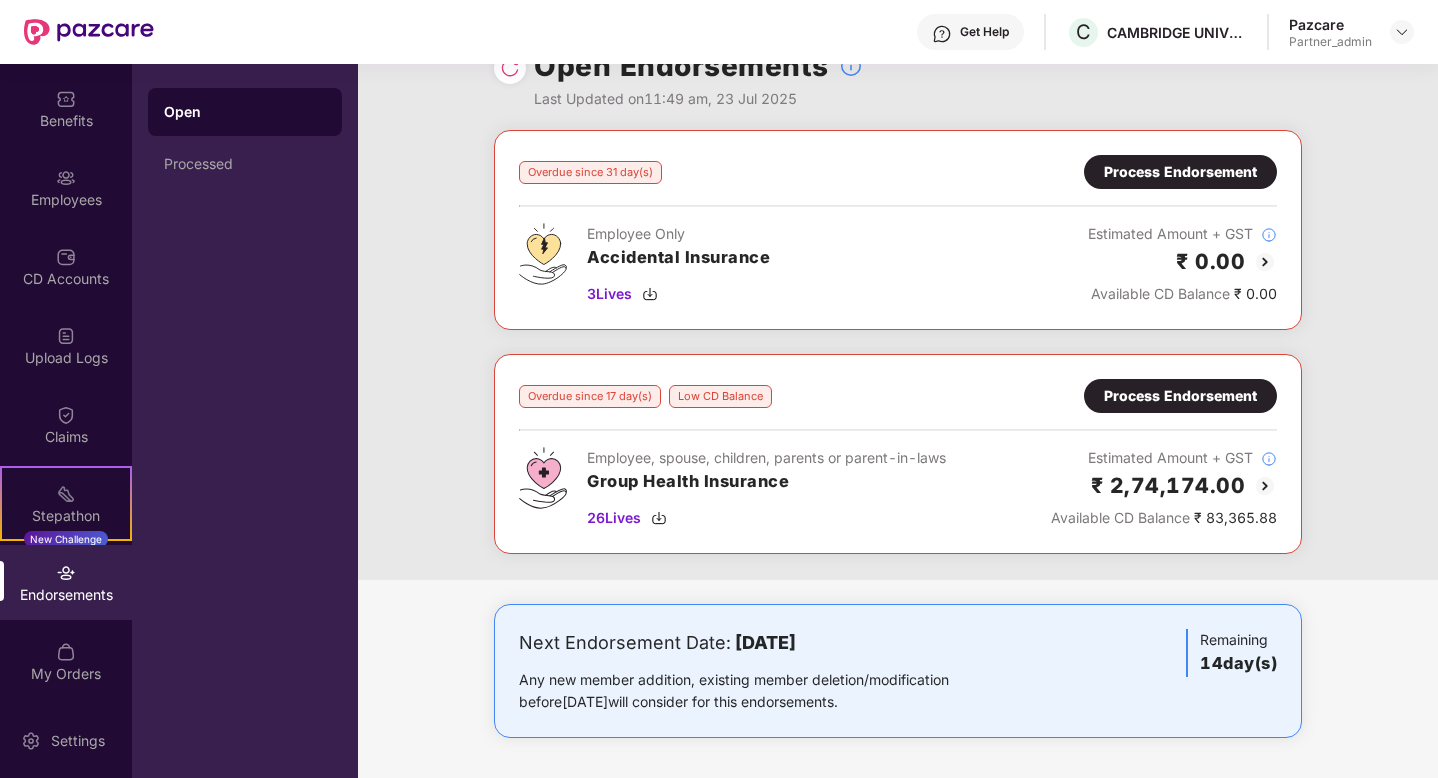 drag, startPoint x: 731, startPoint y: 638, endPoint x: 913, endPoint y: 651, distance: 182.4637 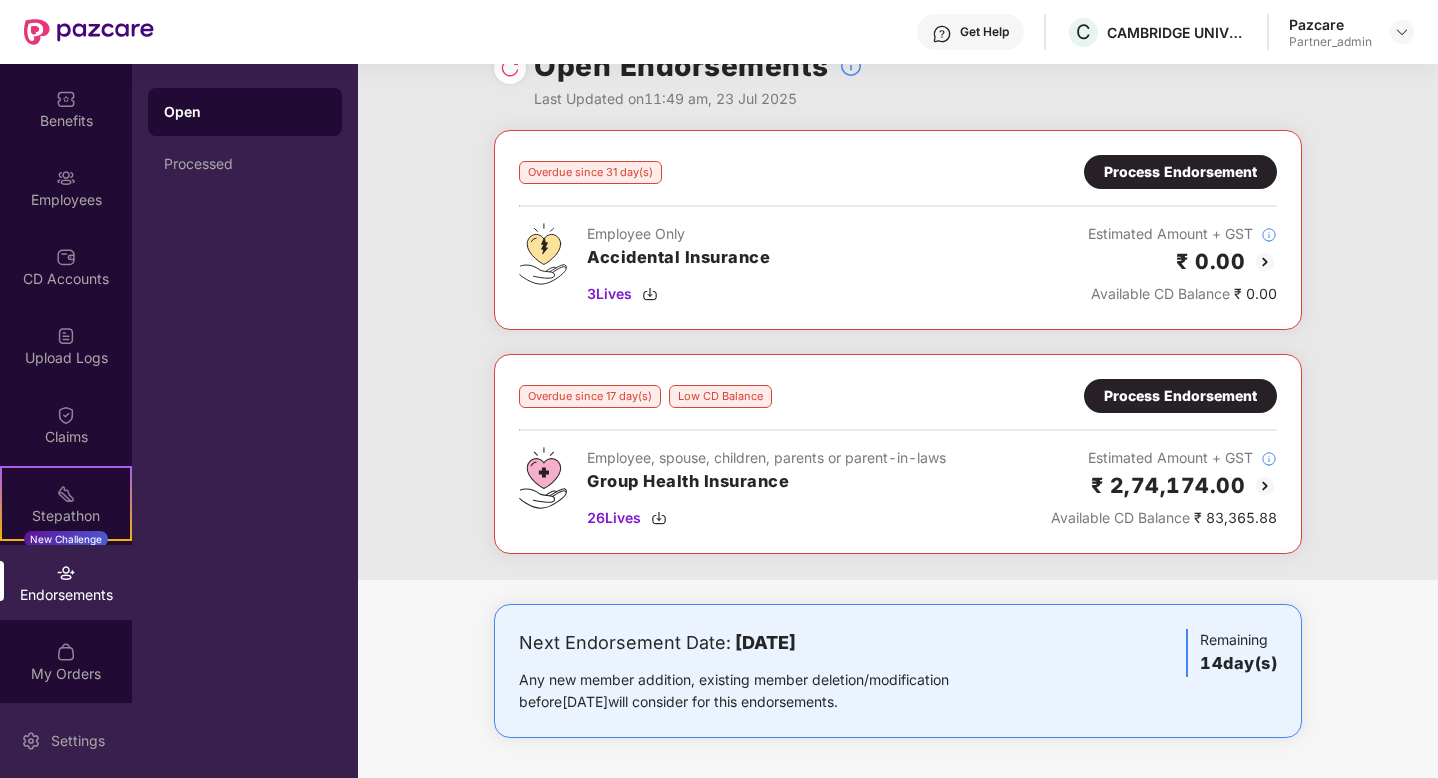 click on "Settings" at bounding box center [78, 741] 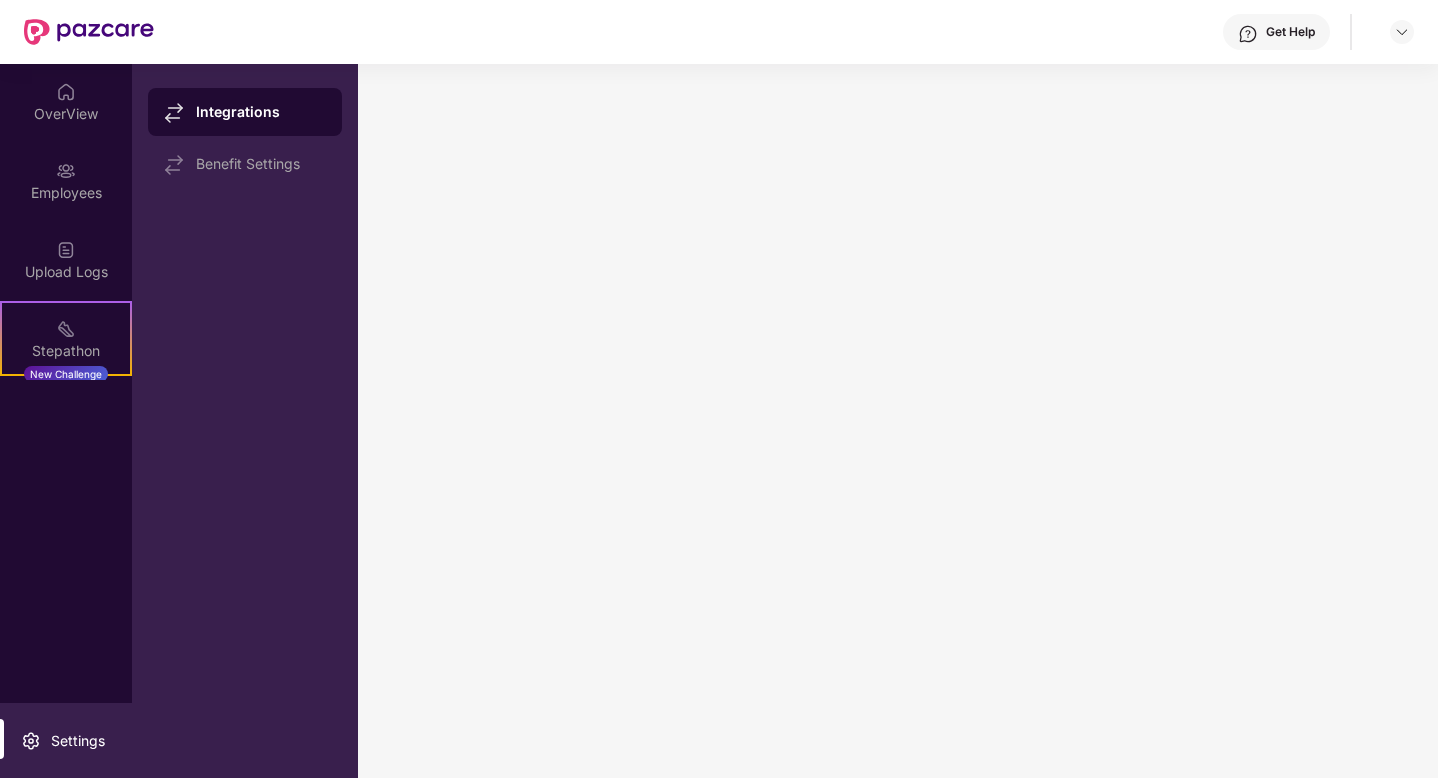 scroll, scrollTop: 0, scrollLeft: 0, axis: both 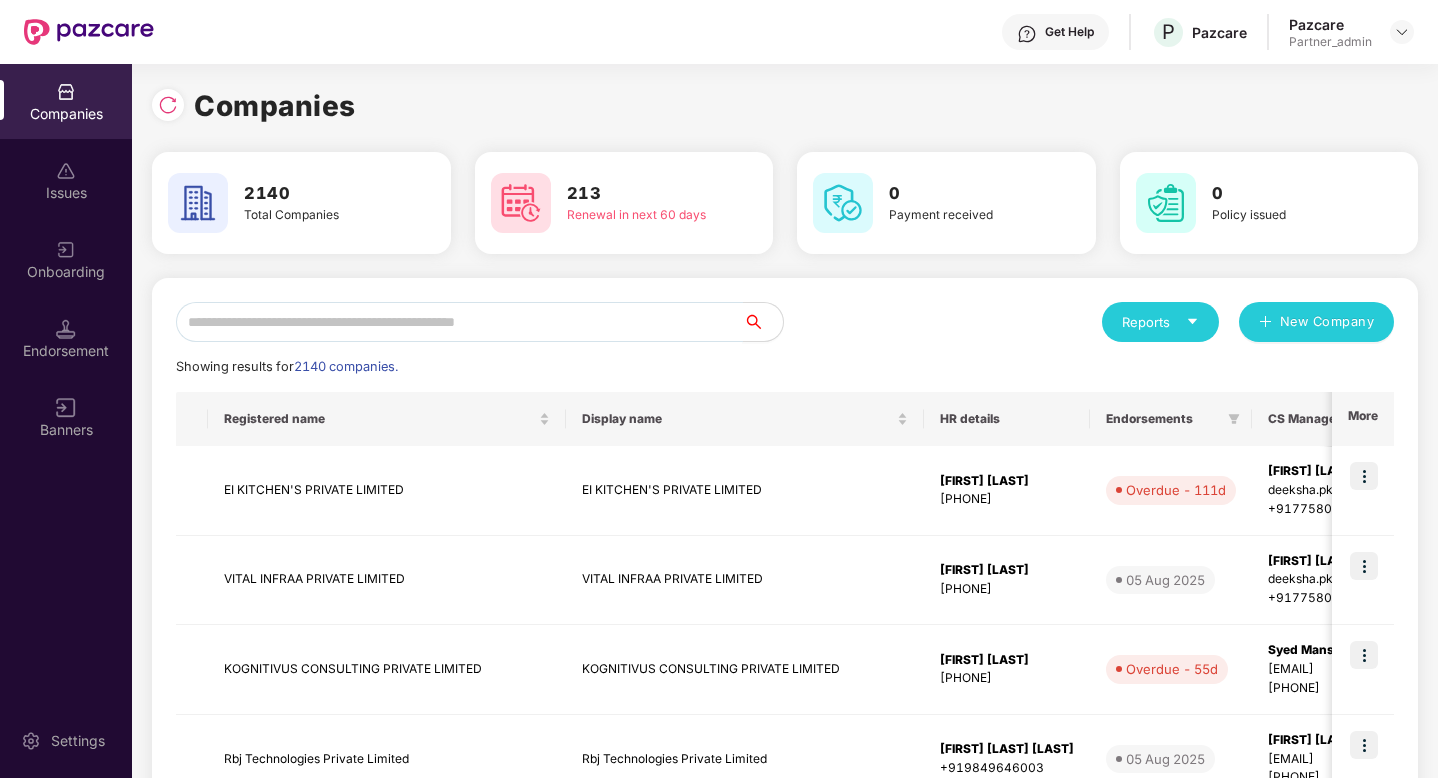 click at bounding box center (459, 322) 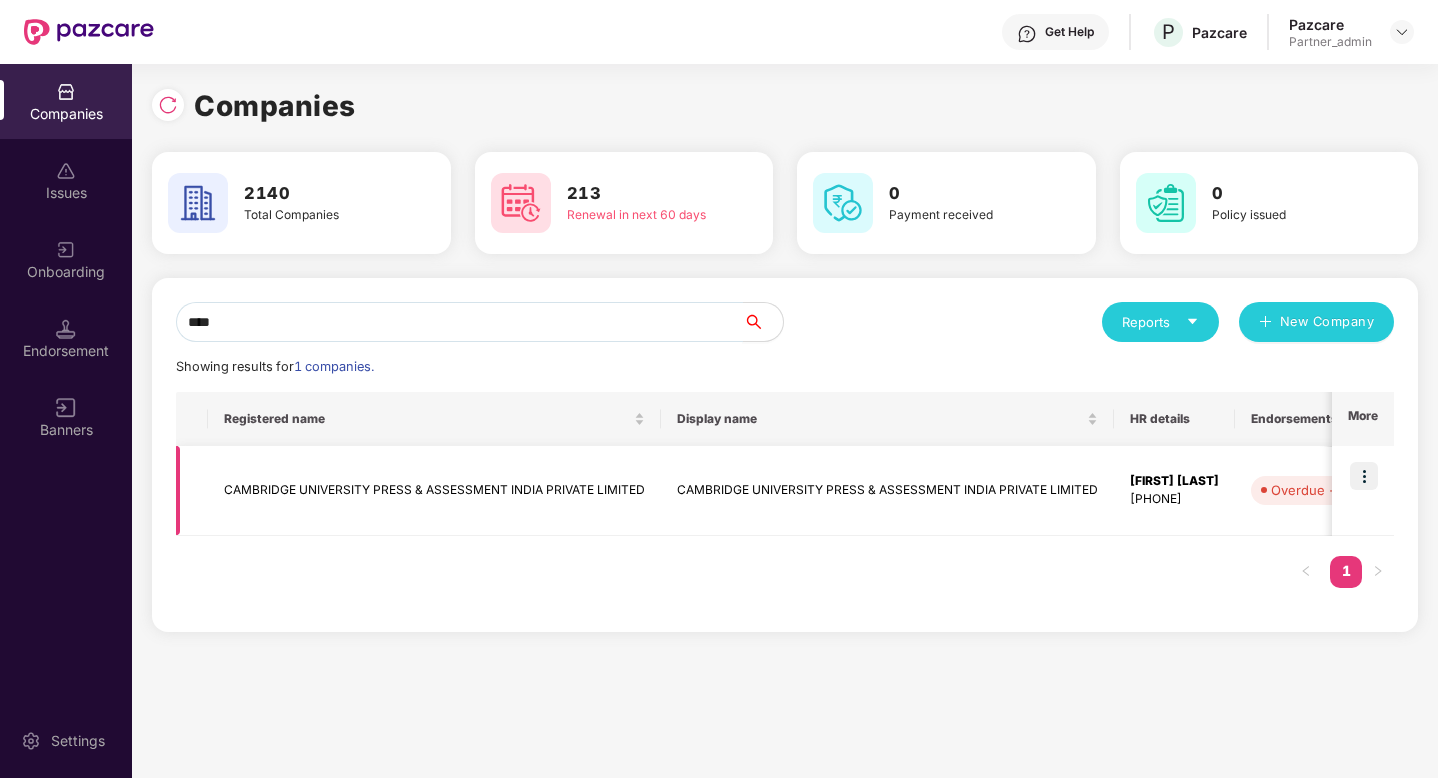 type on "****" 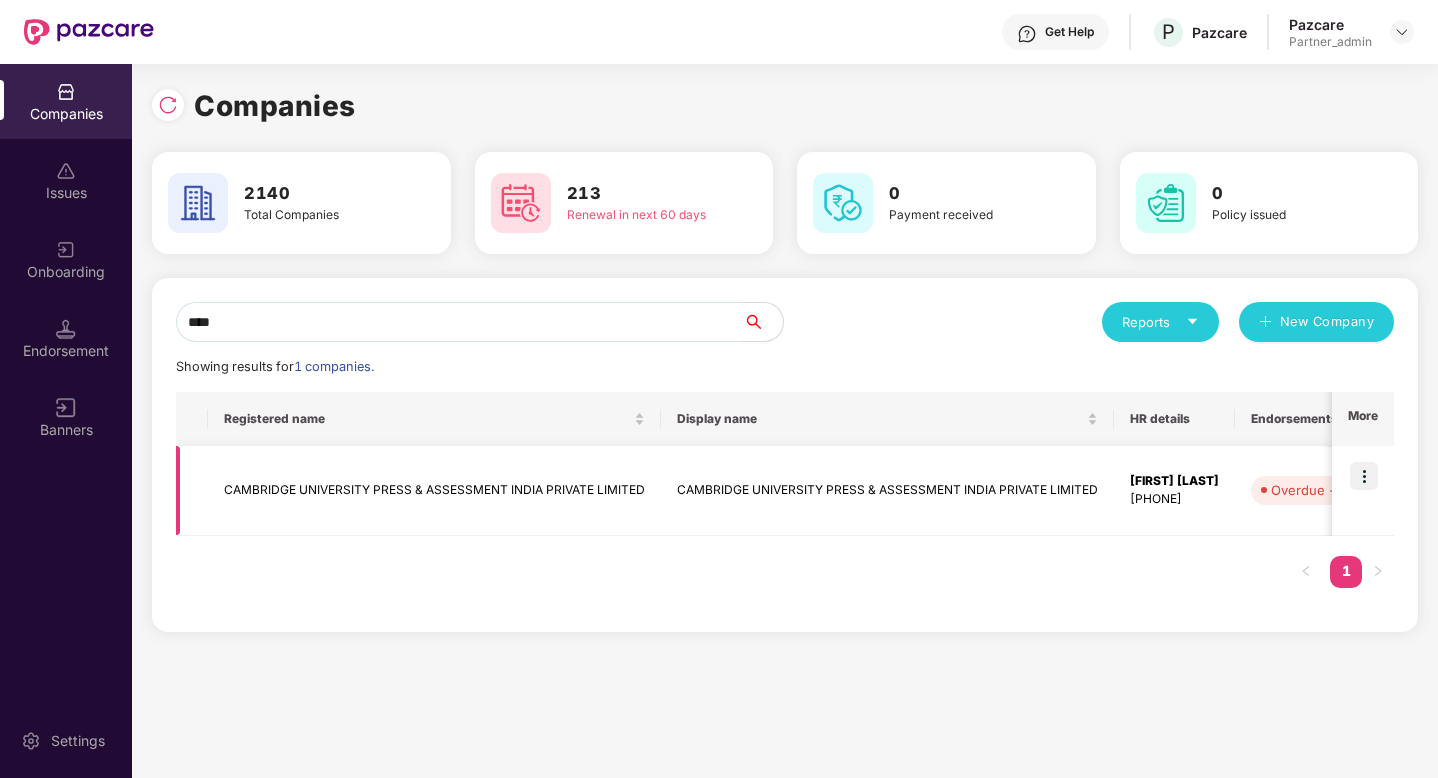 click on "CAMBRIDGE UNIVERSITY PRESS & ASSESSMENT INDIA PRIVATE LIMITED" at bounding box center [434, 491] 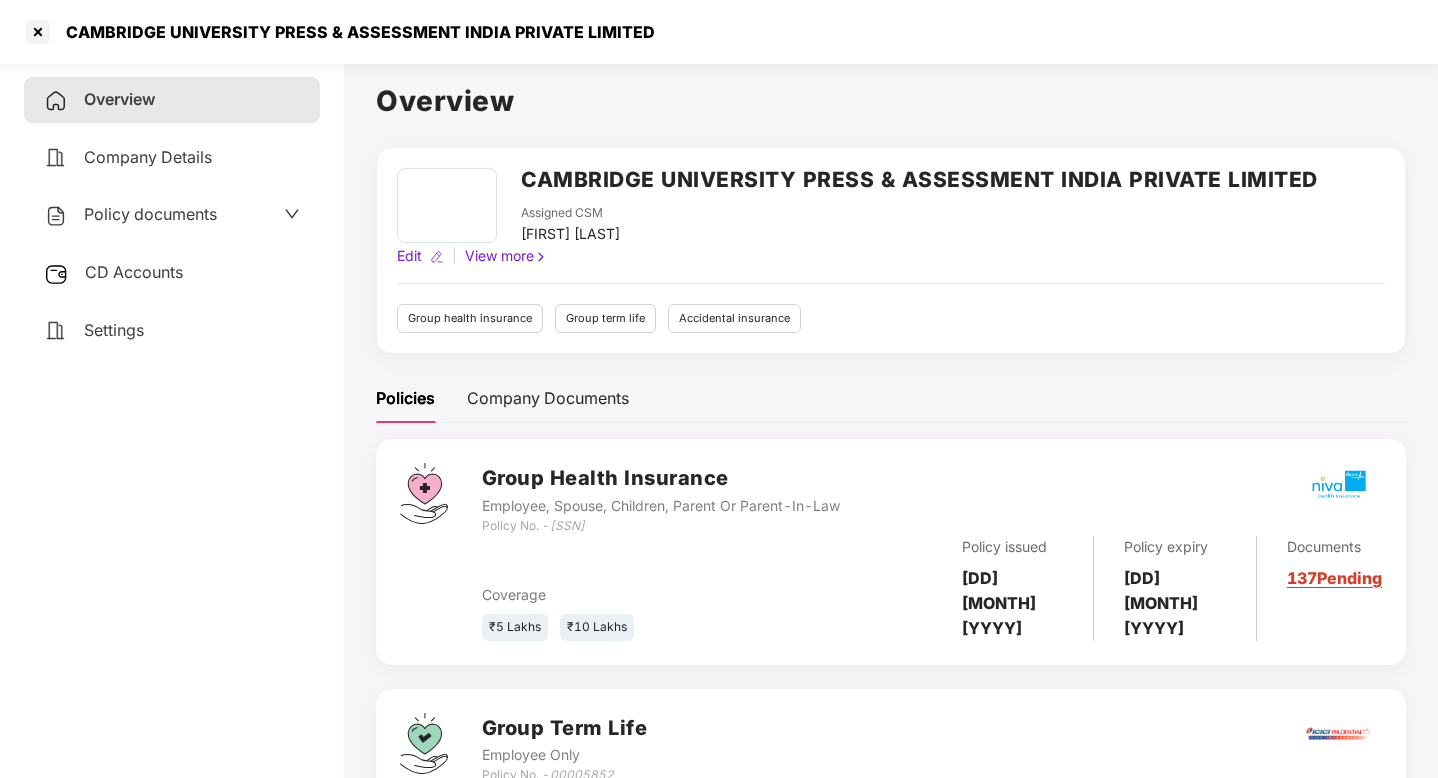 click on "Settings" at bounding box center [114, 330] 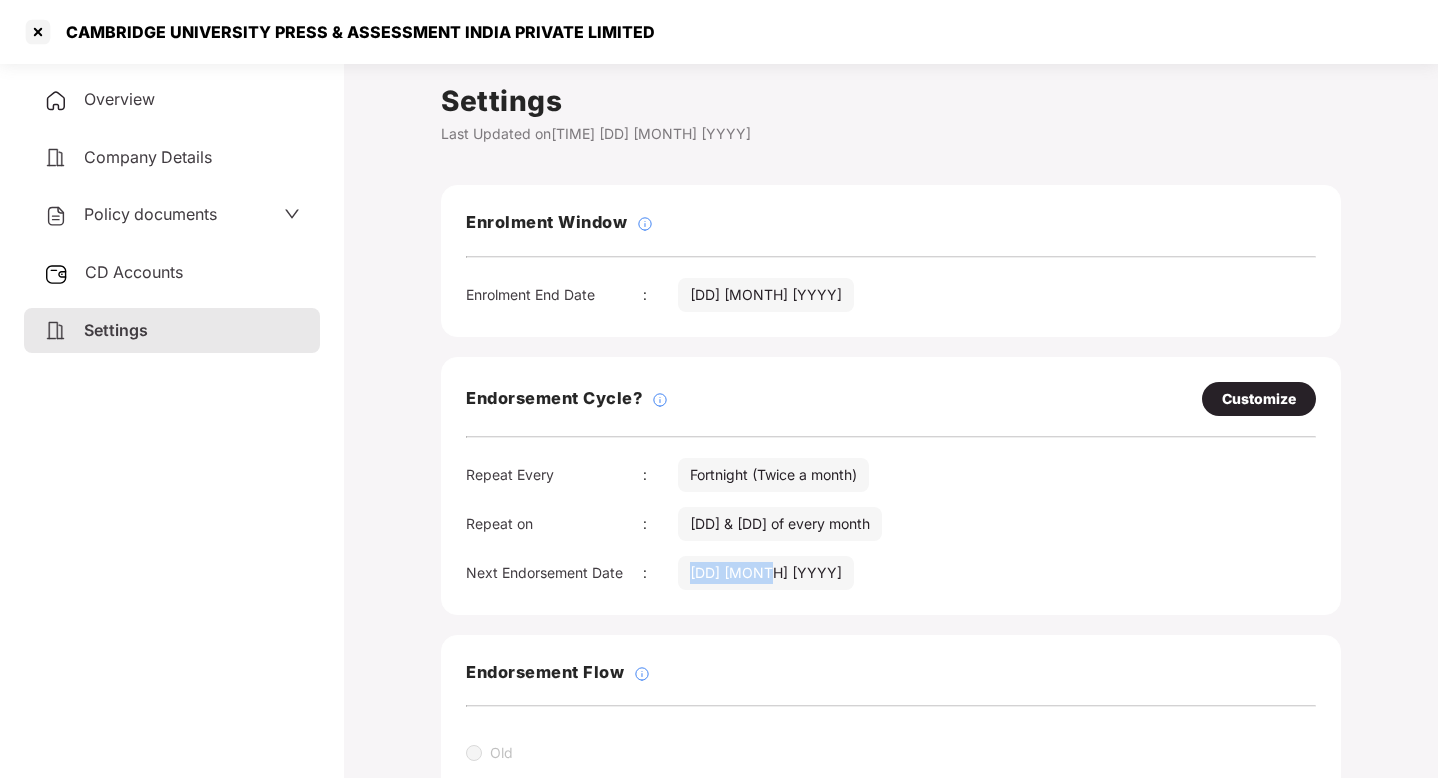 drag, startPoint x: 693, startPoint y: 571, endPoint x: 773, endPoint y: 573, distance: 80.024994 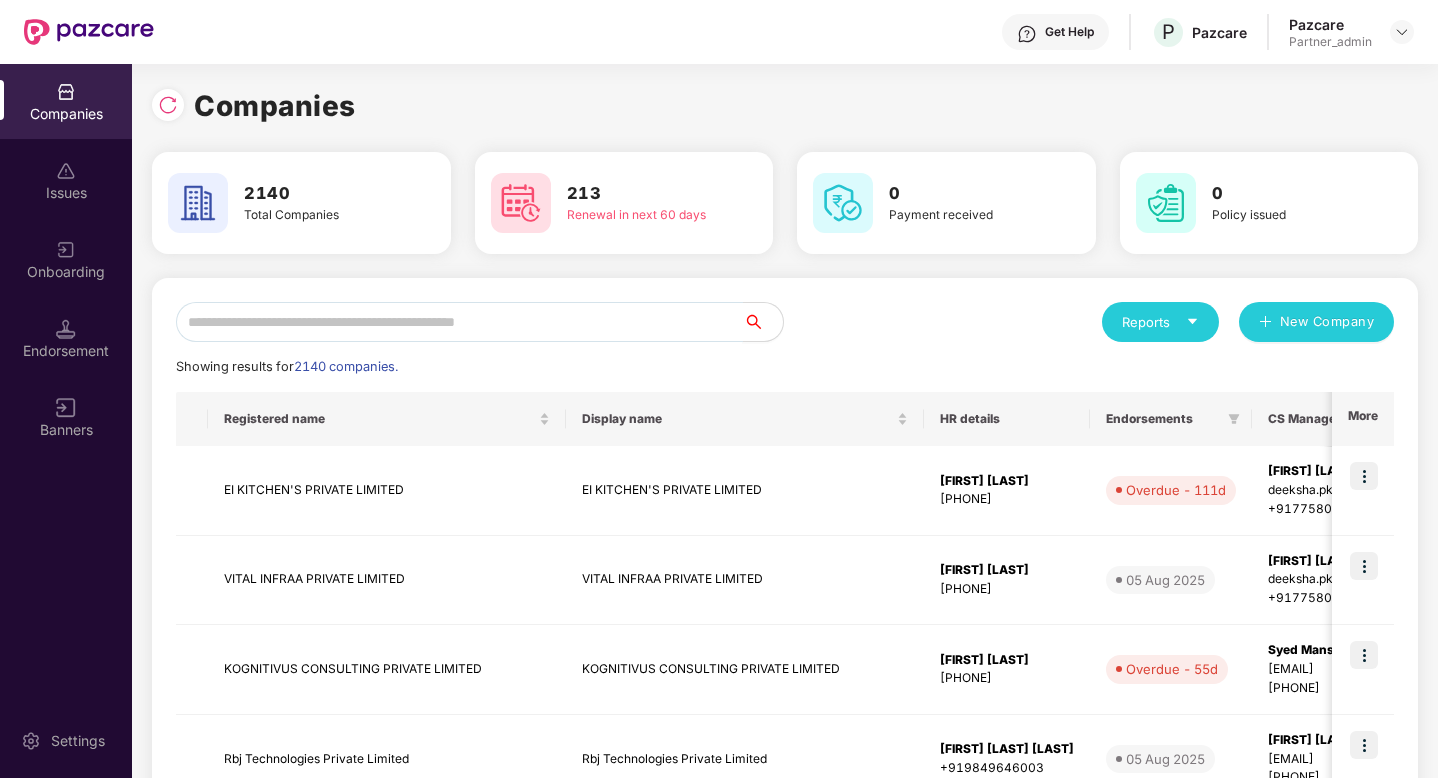 click at bounding box center (459, 322) 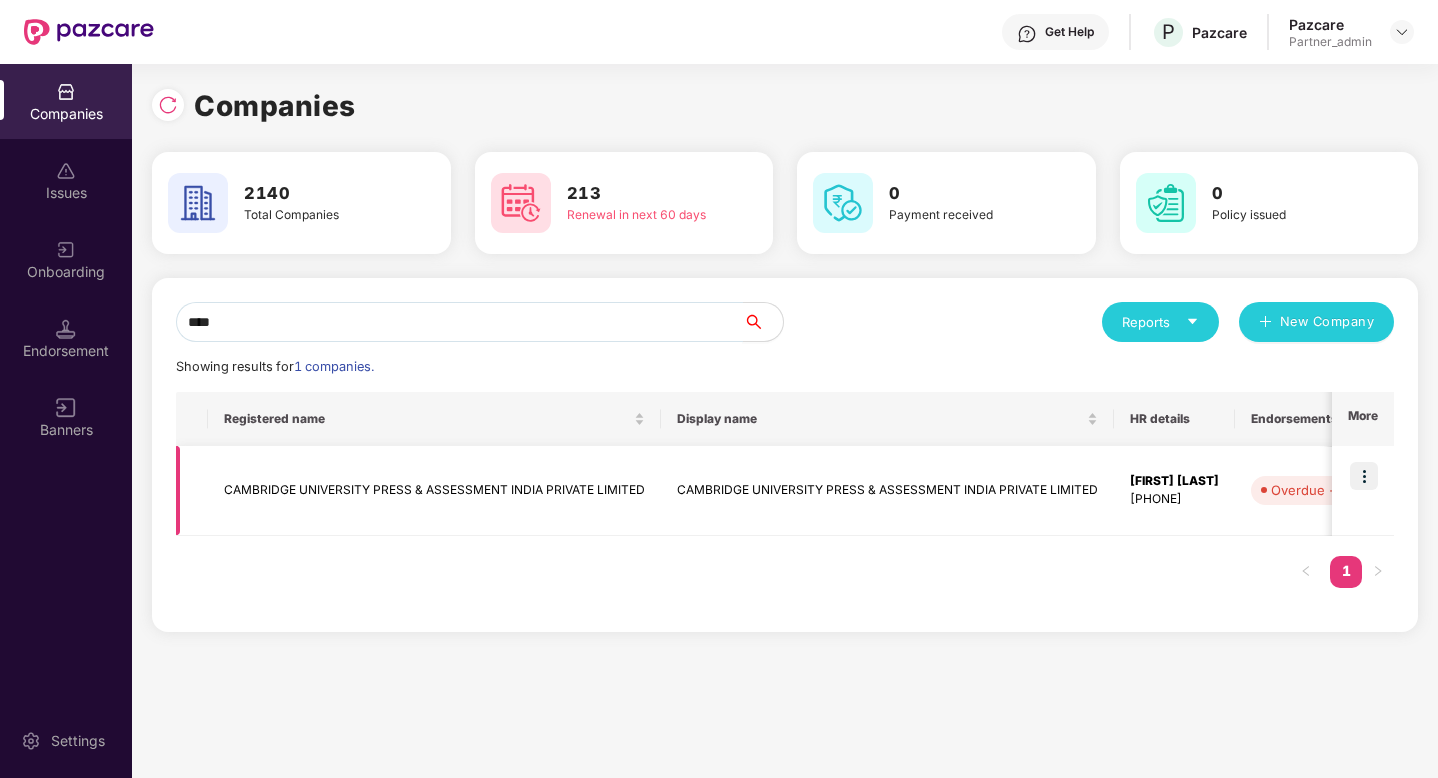 type on "****" 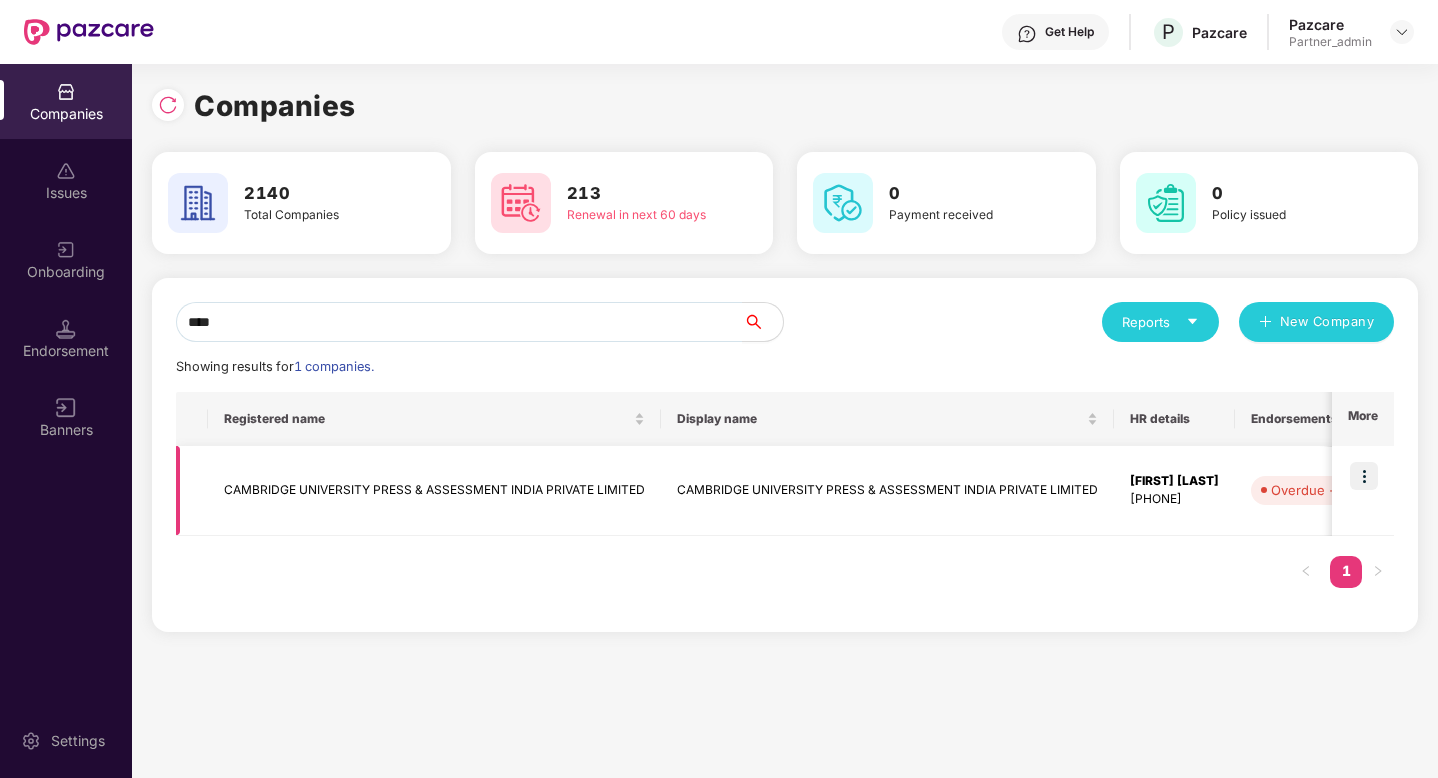 click at bounding box center (1364, 476) 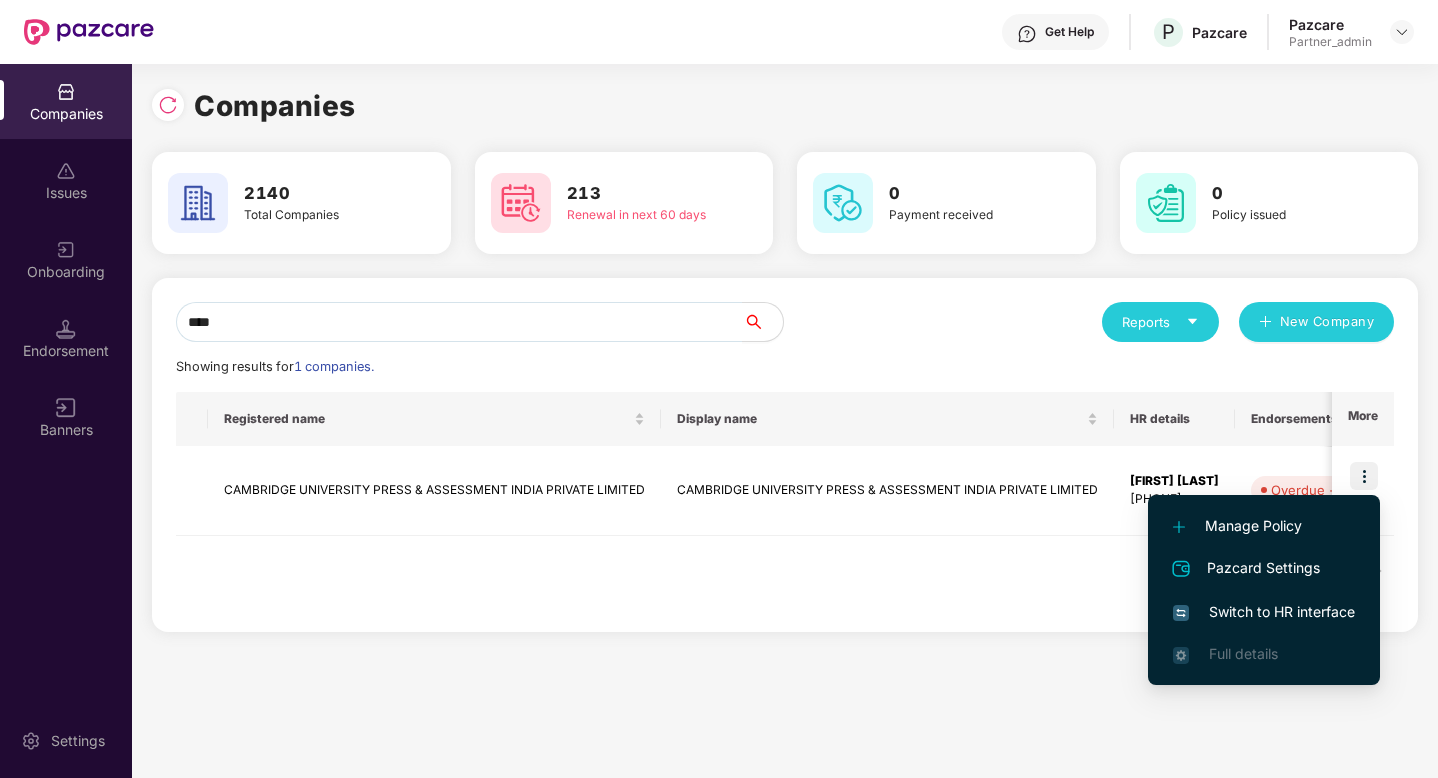 click on "Switch to HR interface" at bounding box center (1264, 612) 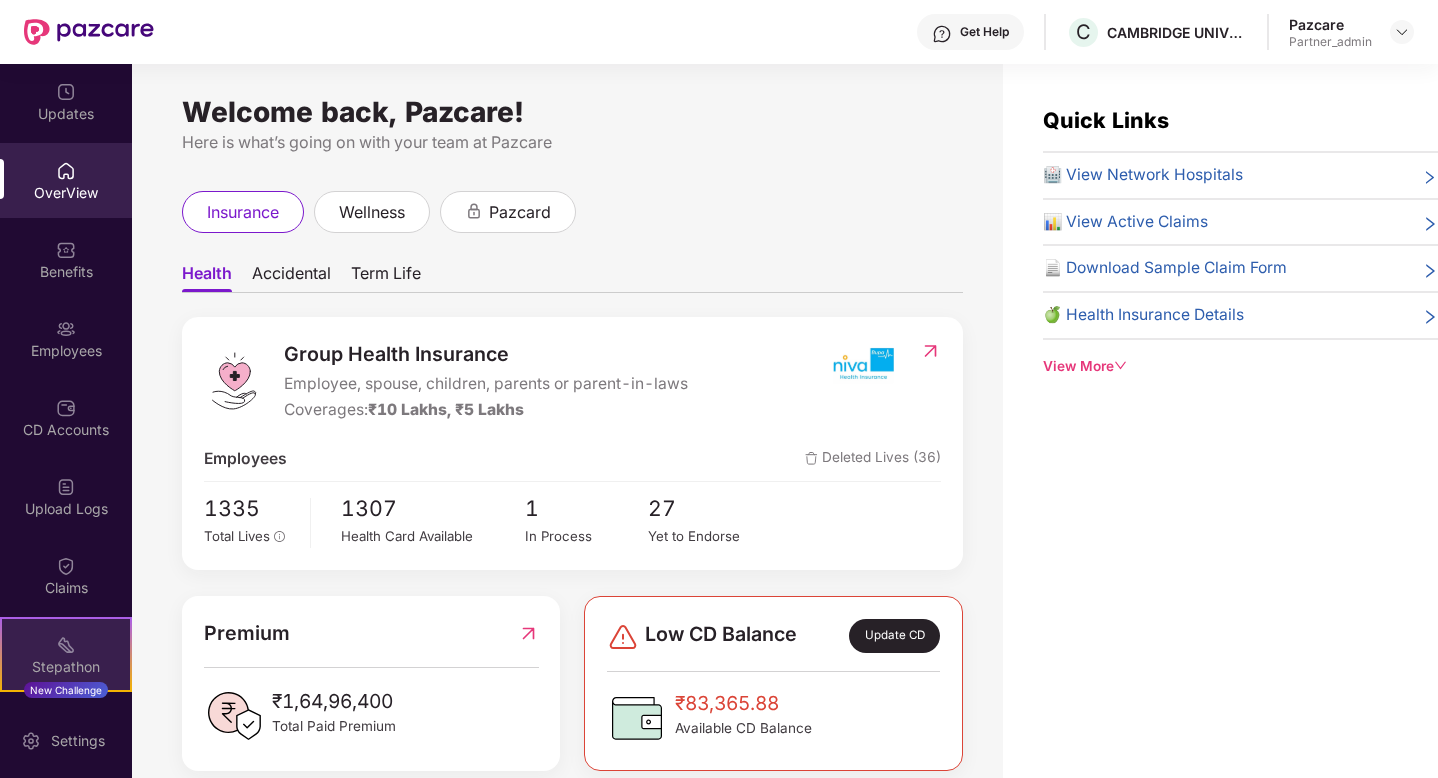 scroll, scrollTop: 151, scrollLeft: 0, axis: vertical 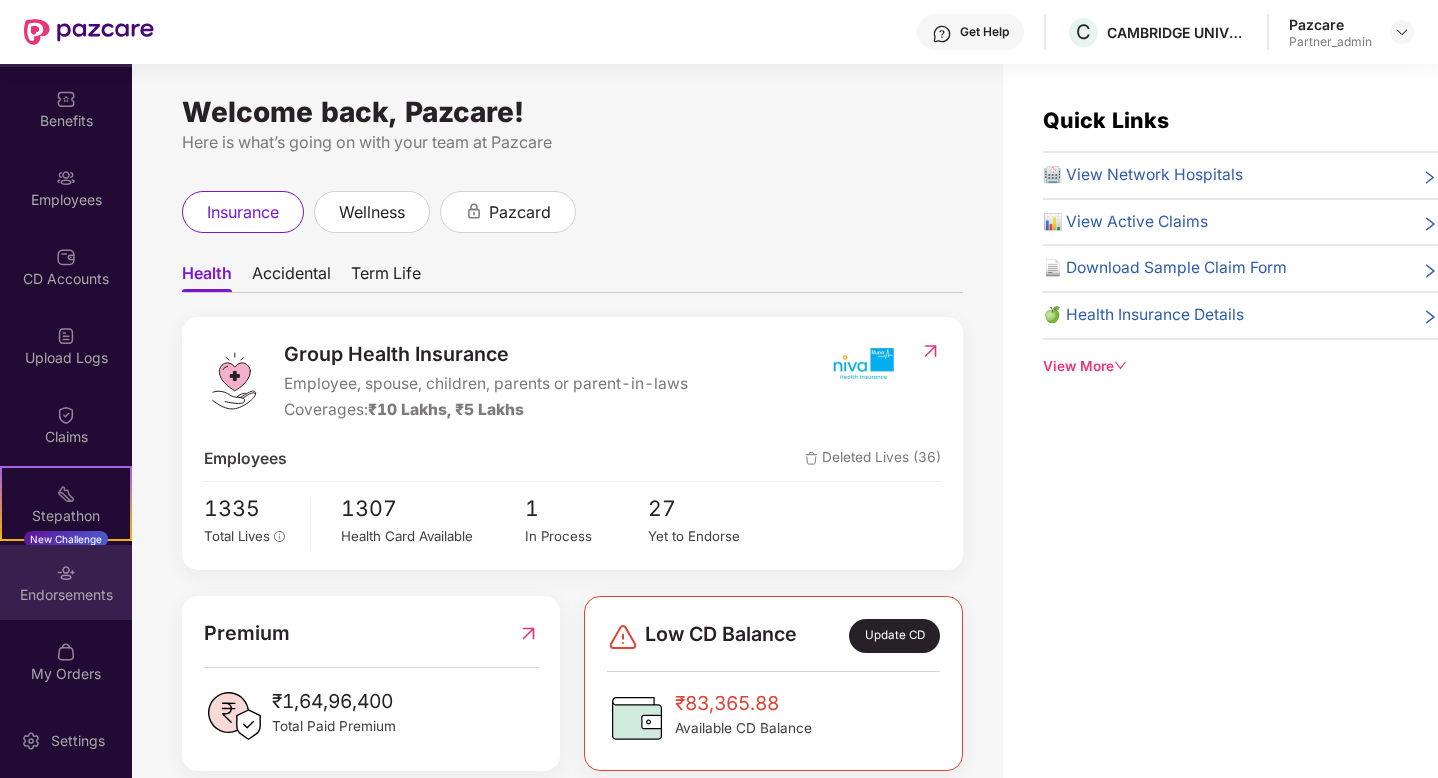 click on "Endorsements" at bounding box center [66, 595] 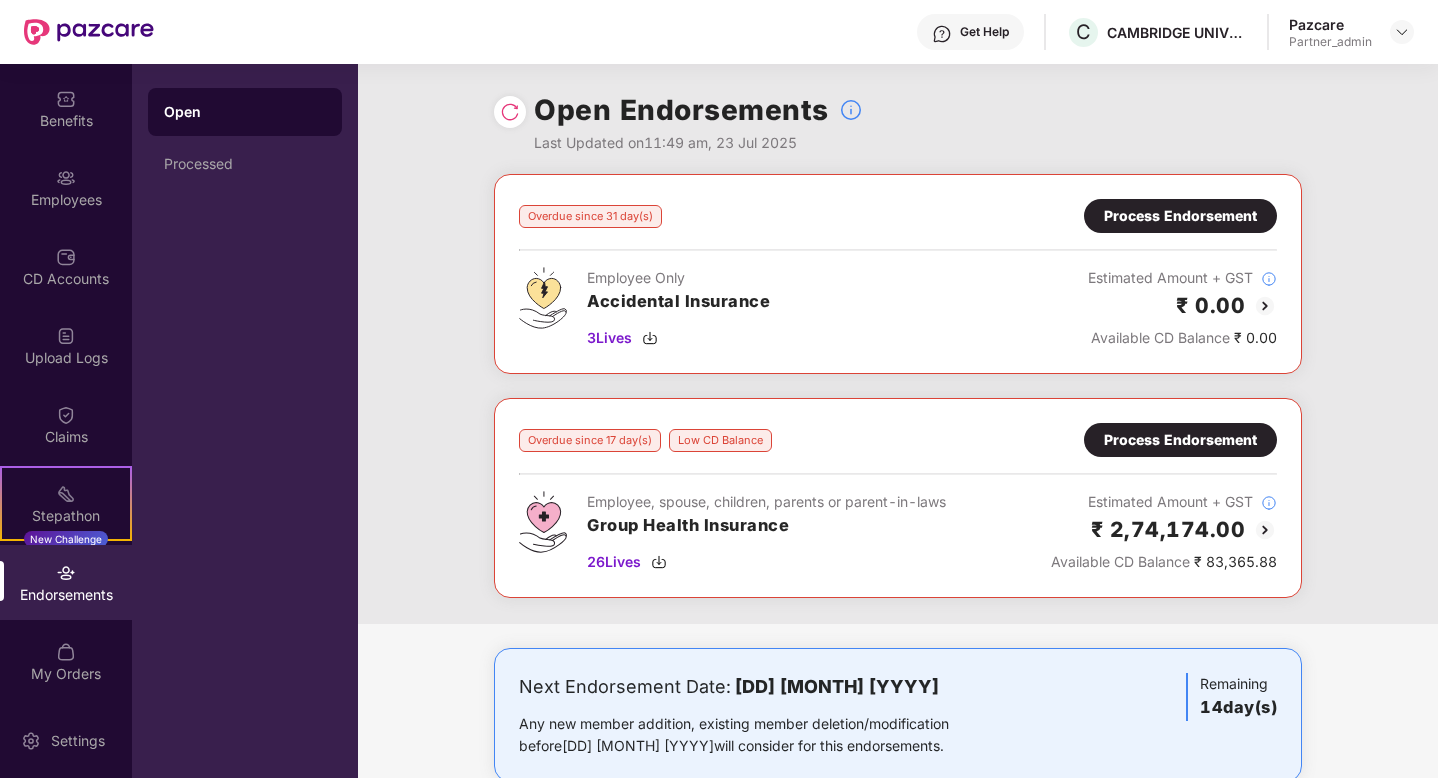 scroll, scrollTop: 44, scrollLeft: 0, axis: vertical 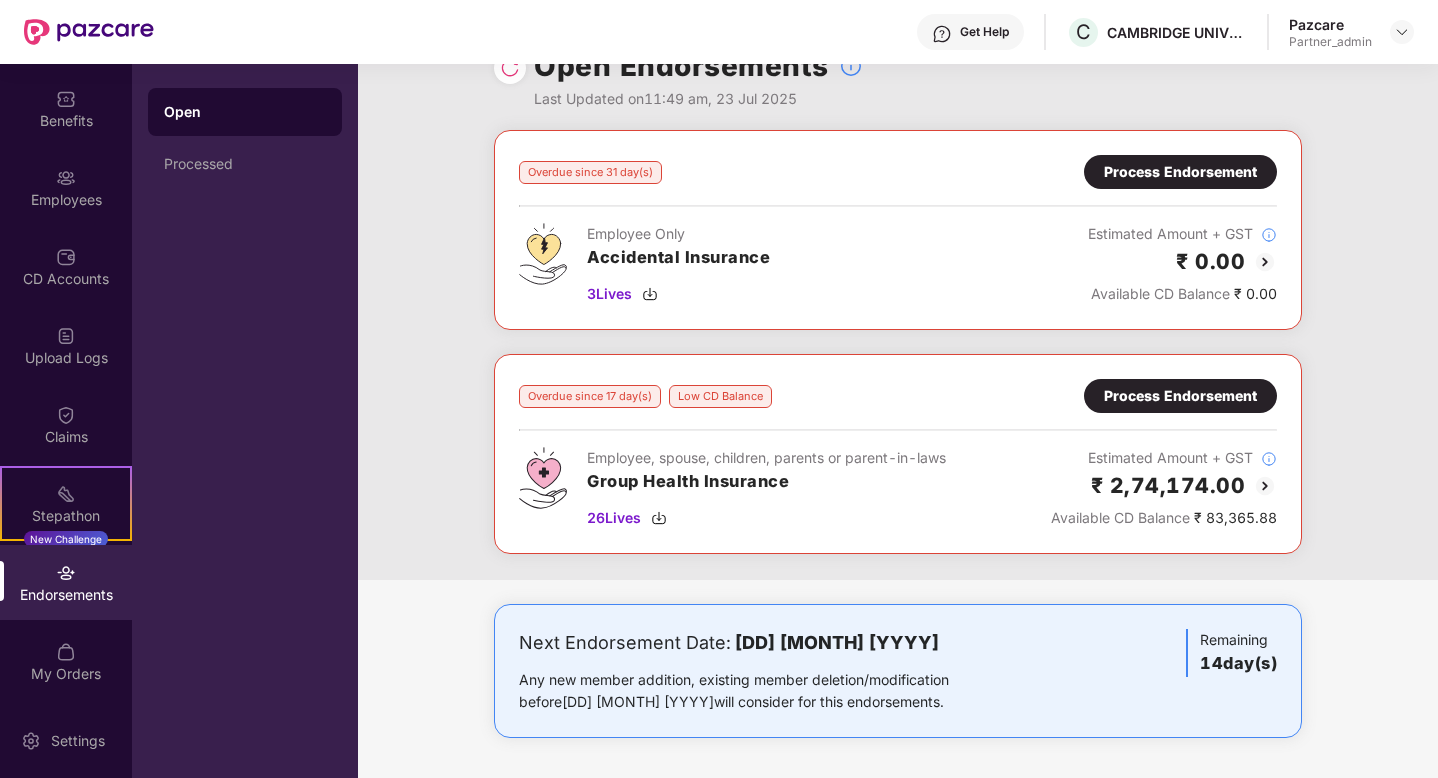 click on "Process Endorsement" at bounding box center (1180, 396) 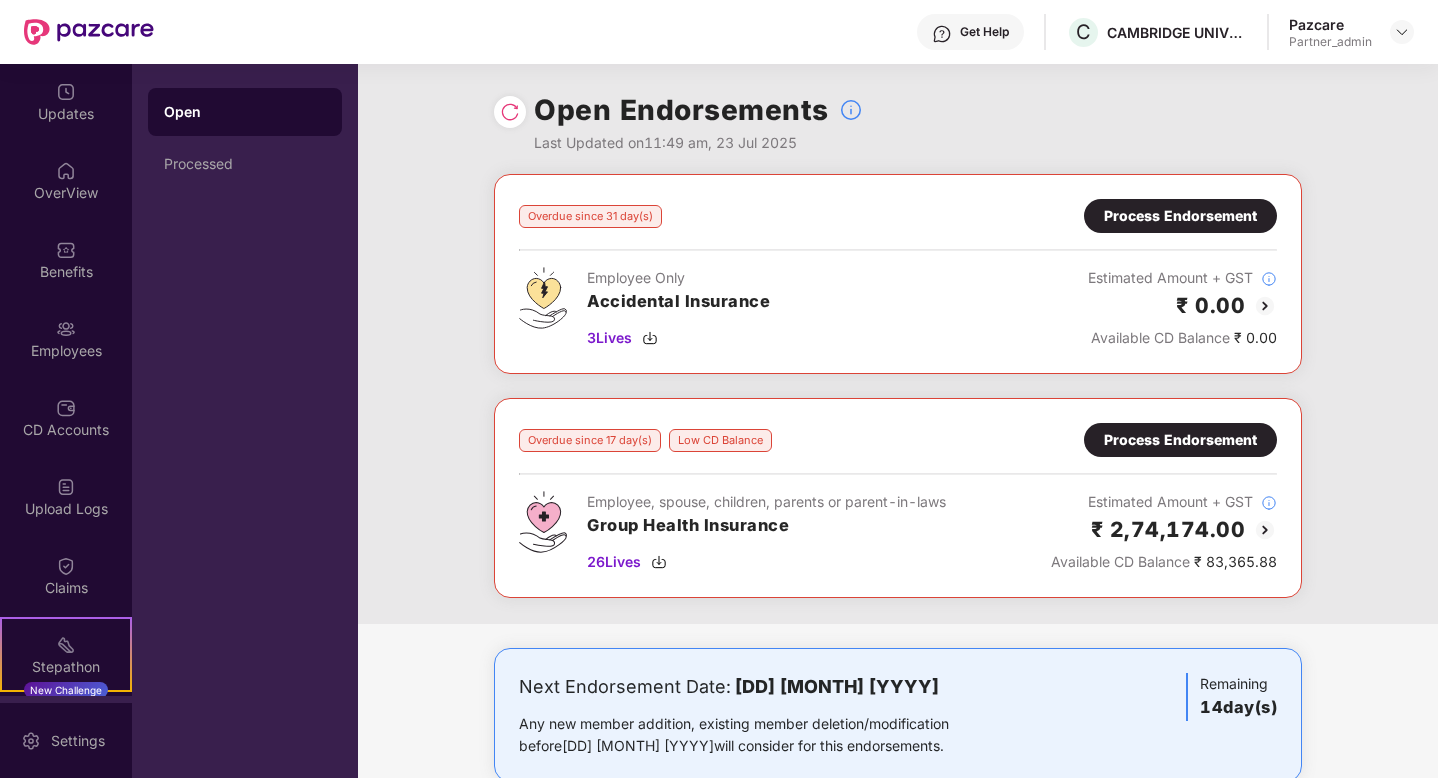 click on "Process Endorsement" at bounding box center (1180, 216) 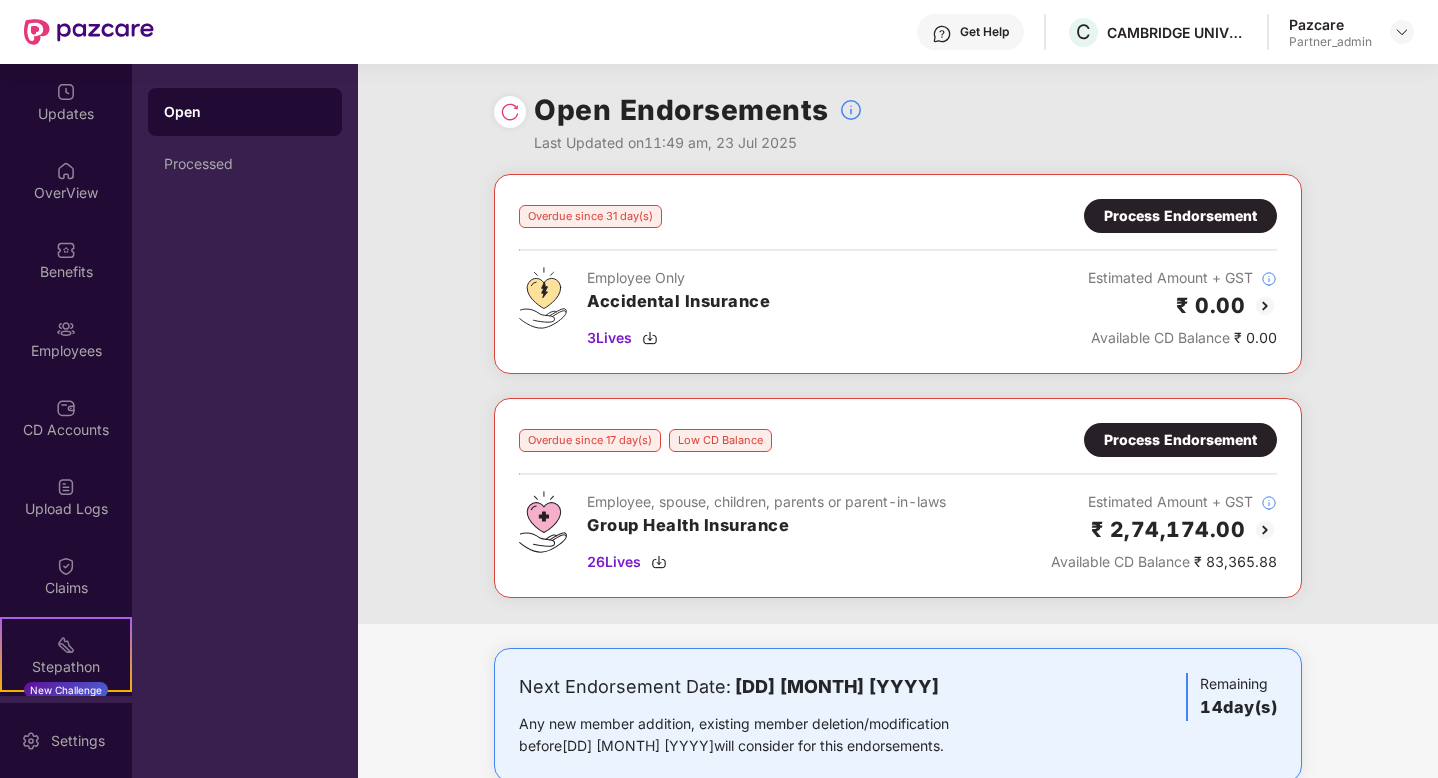 click at bounding box center [510, 112] 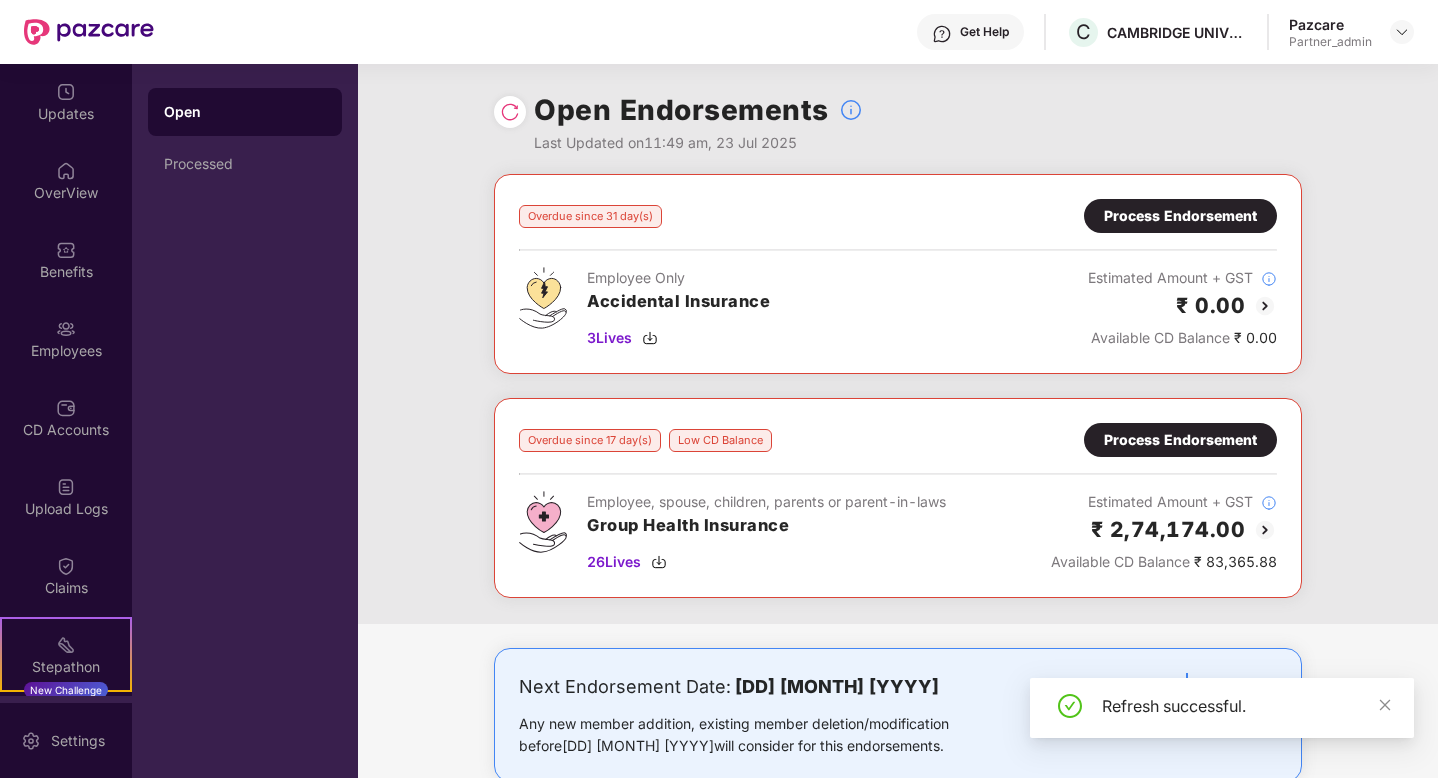 scroll, scrollTop: 44, scrollLeft: 0, axis: vertical 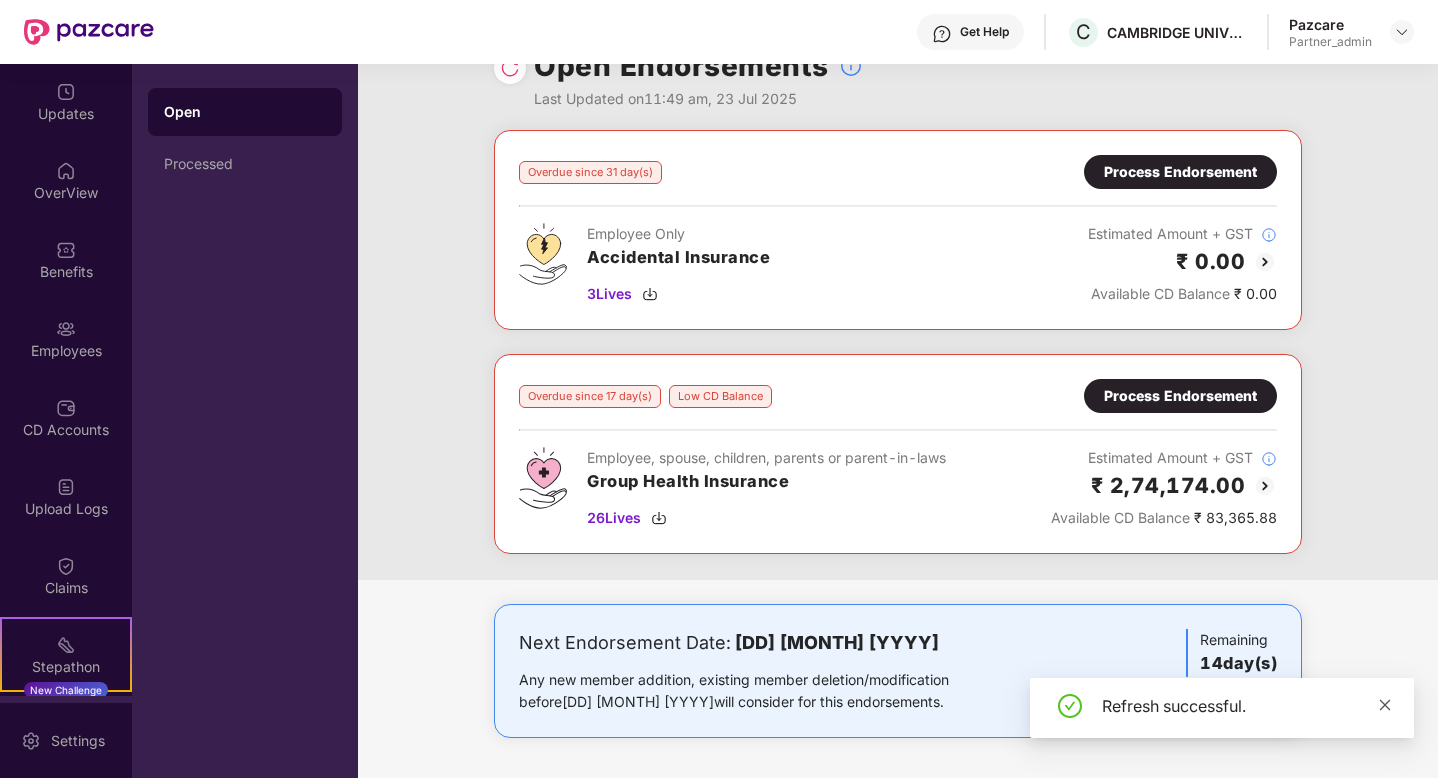 click 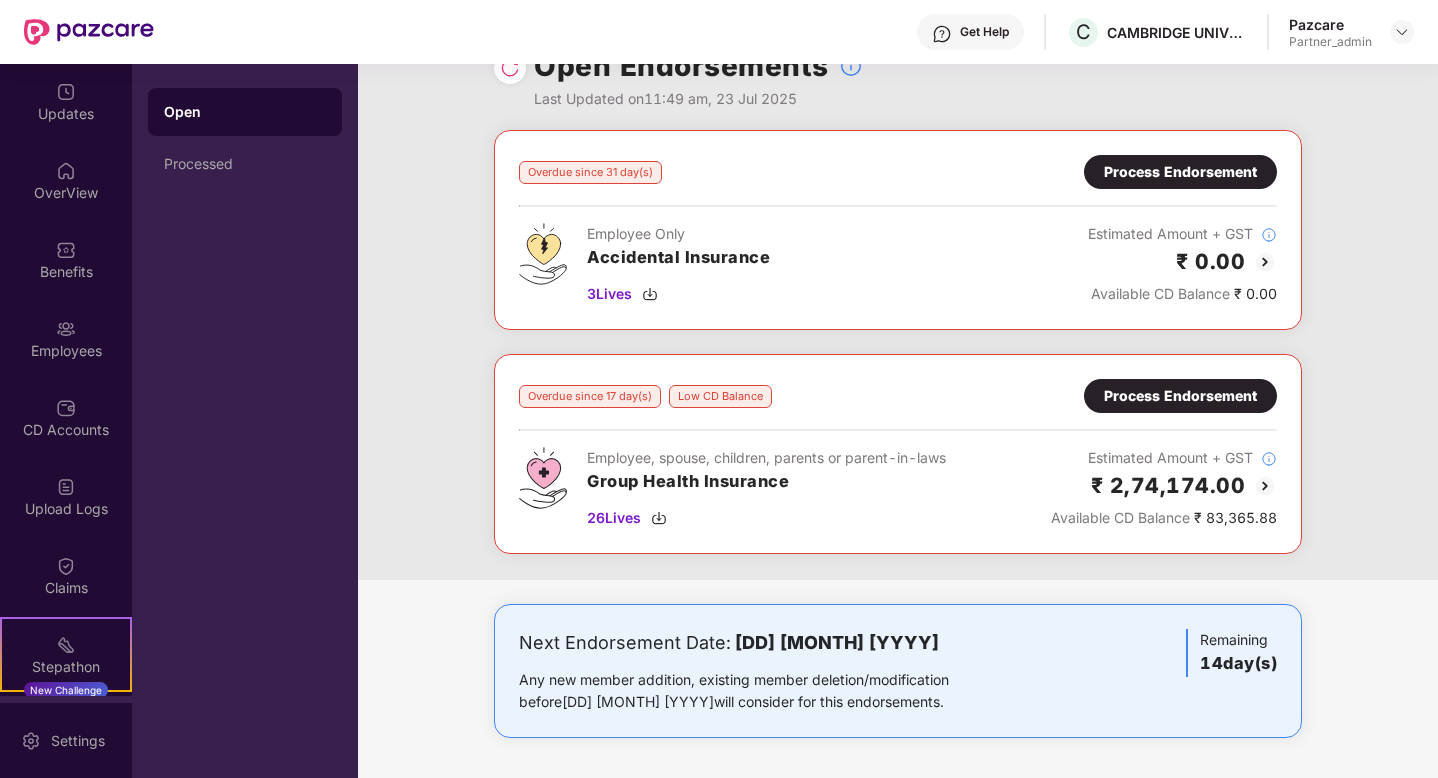 drag, startPoint x: 518, startPoint y: 703, endPoint x: 868, endPoint y: 716, distance: 350.24133 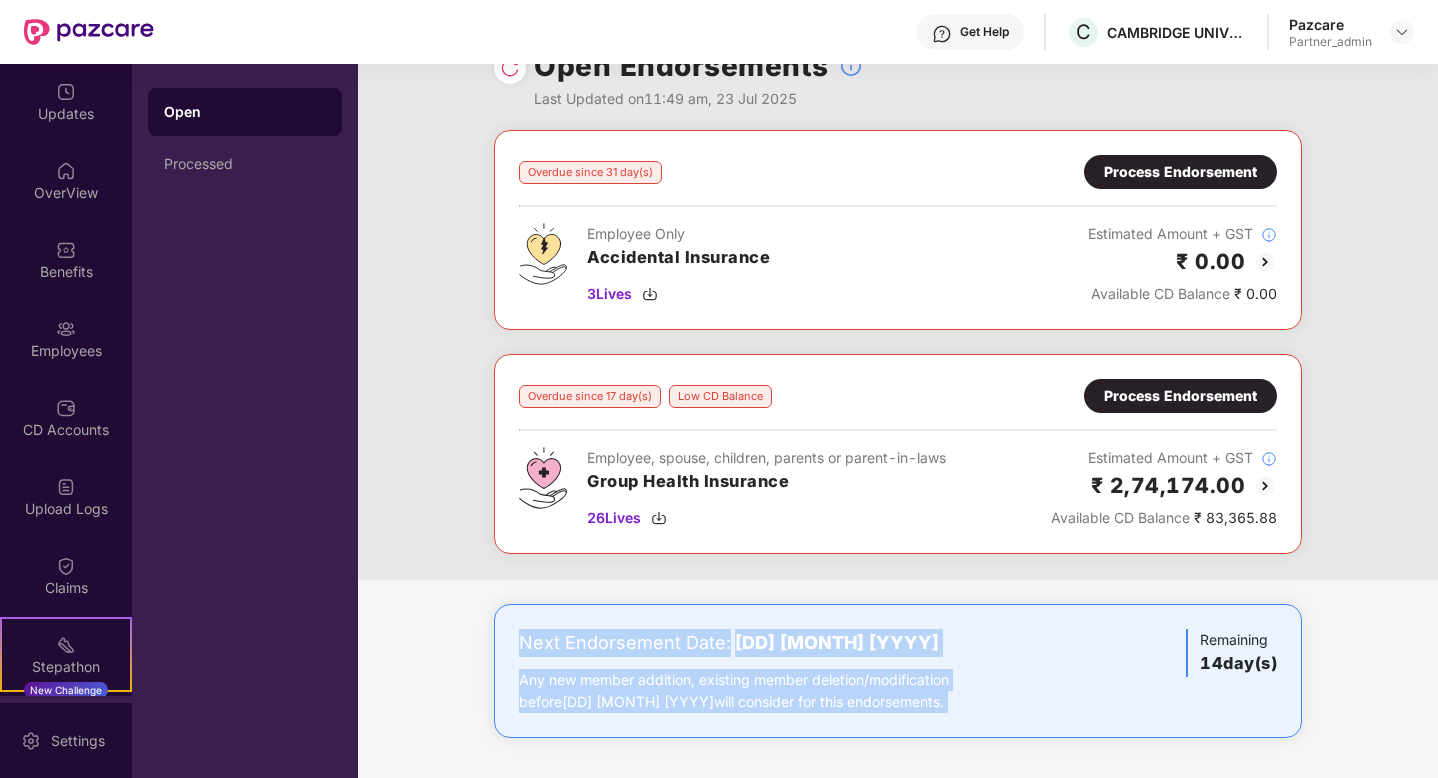 drag, startPoint x: 887, startPoint y: 707, endPoint x: 536, endPoint y: 627, distance: 360.0014 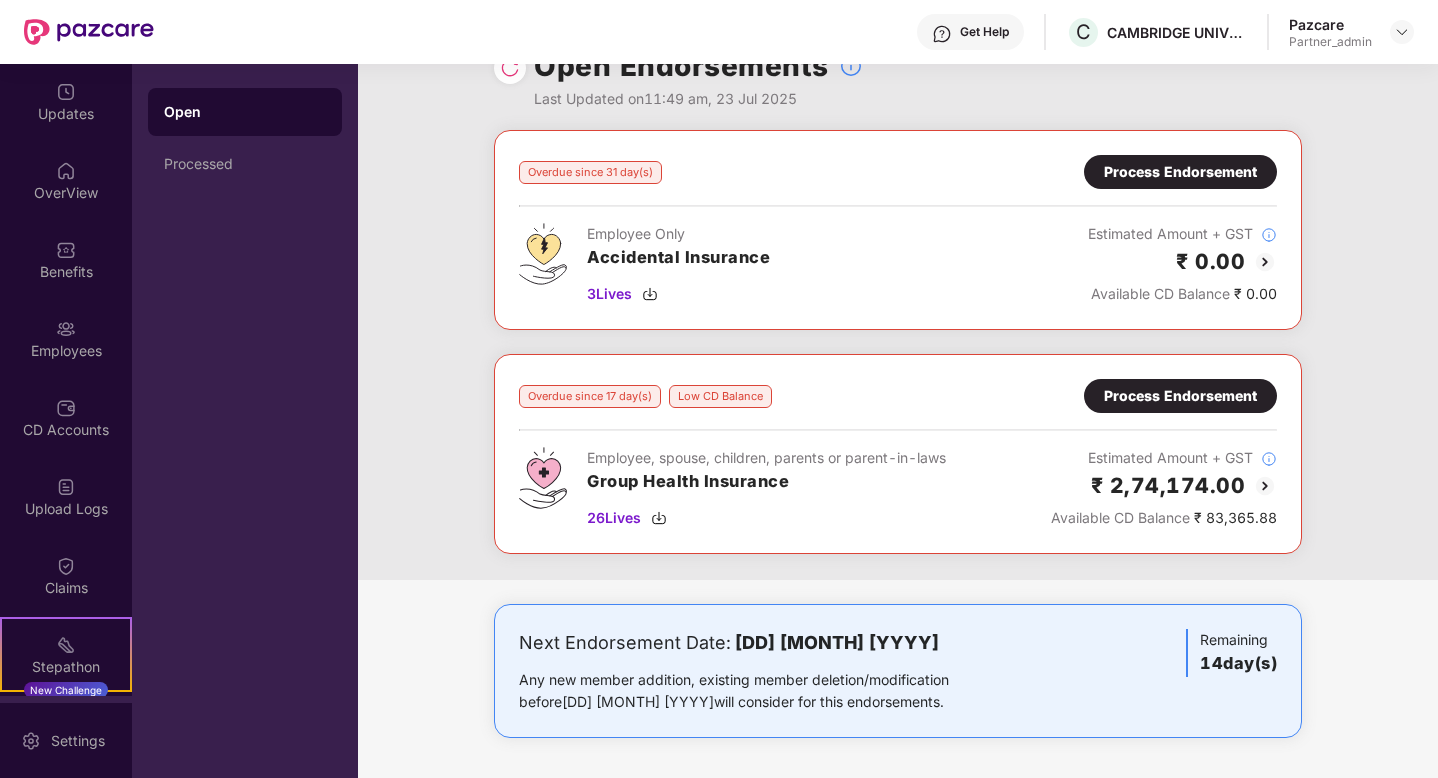drag, startPoint x: 904, startPoint y: 706, endPoint x: 495, endPoint y: 653, distance: 412.41968 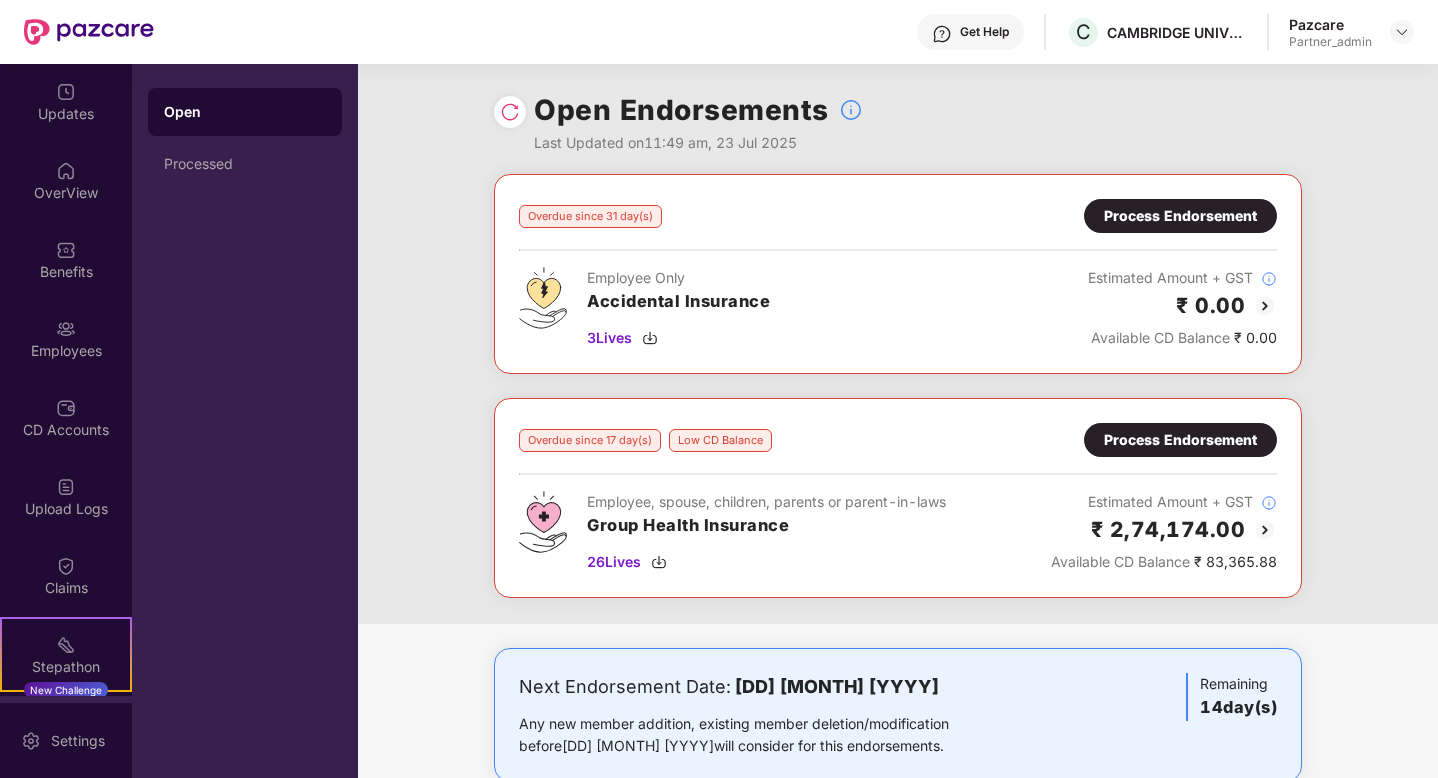scroll, scrollTop: 44, scrollLeft: 0, axis: vertical 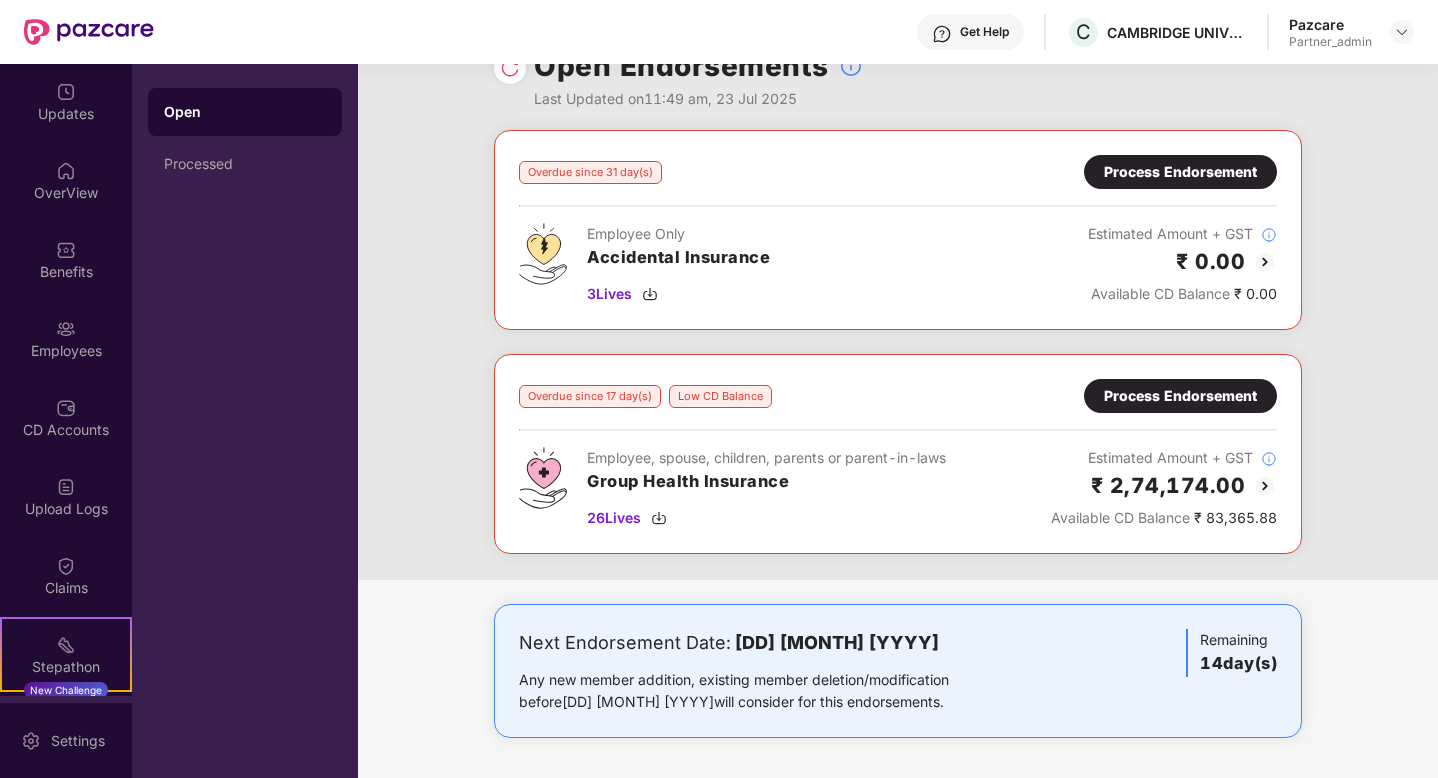click on "Any new member addition, existing member deletion/modification before  18 August 2025  will consider for this endorsements." at bounding box center (765, 691) 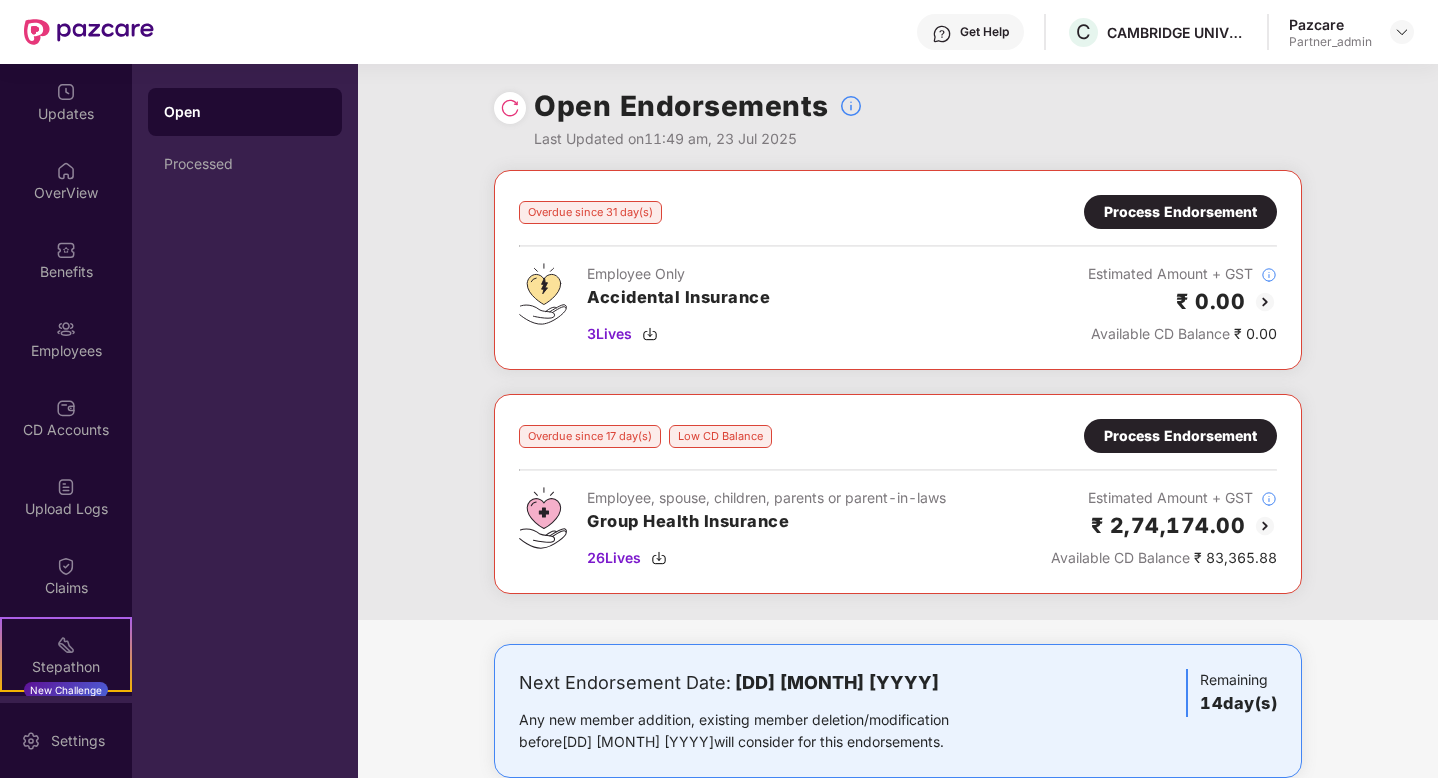 scroll, scrollTop: 0, scrollLeft: 0, axis: both 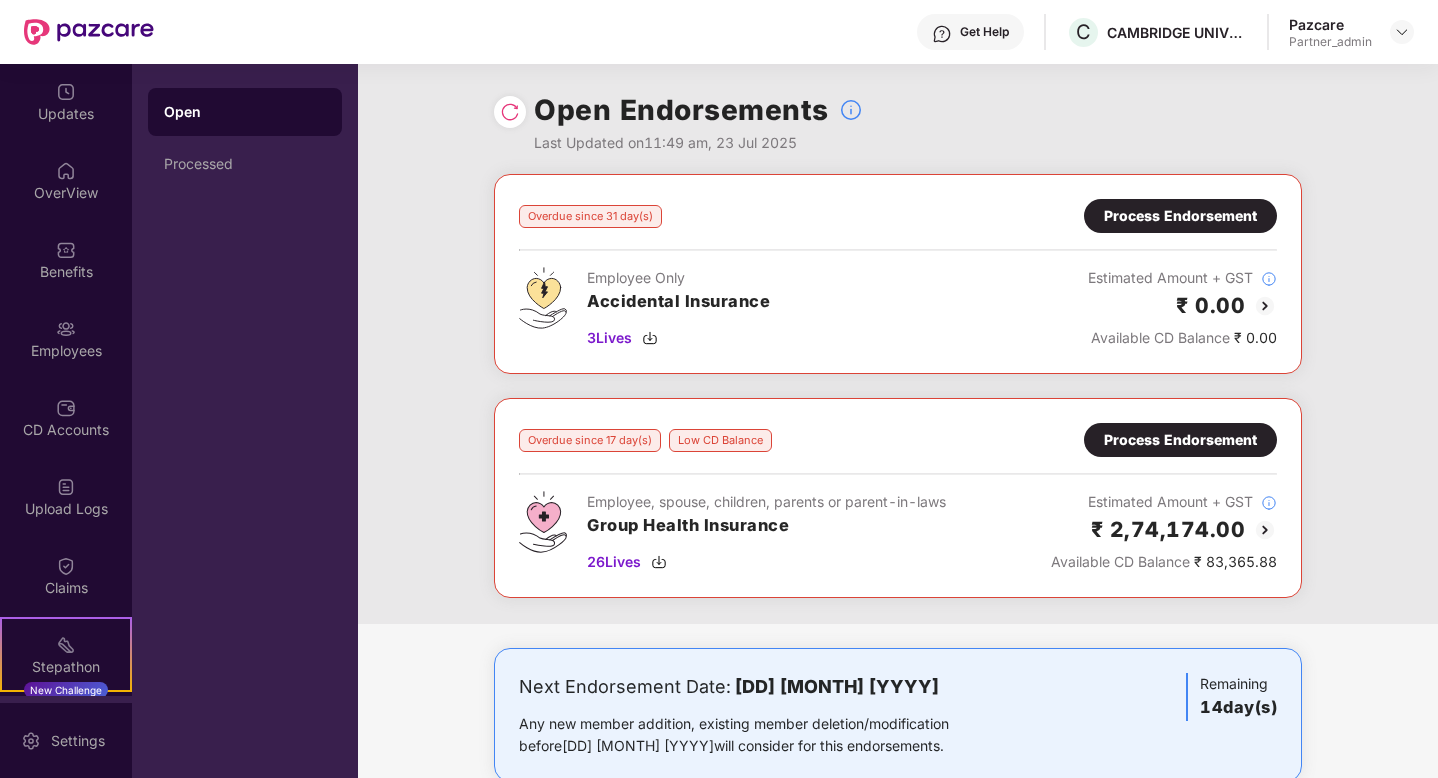 click at bounding box center (510, 112) 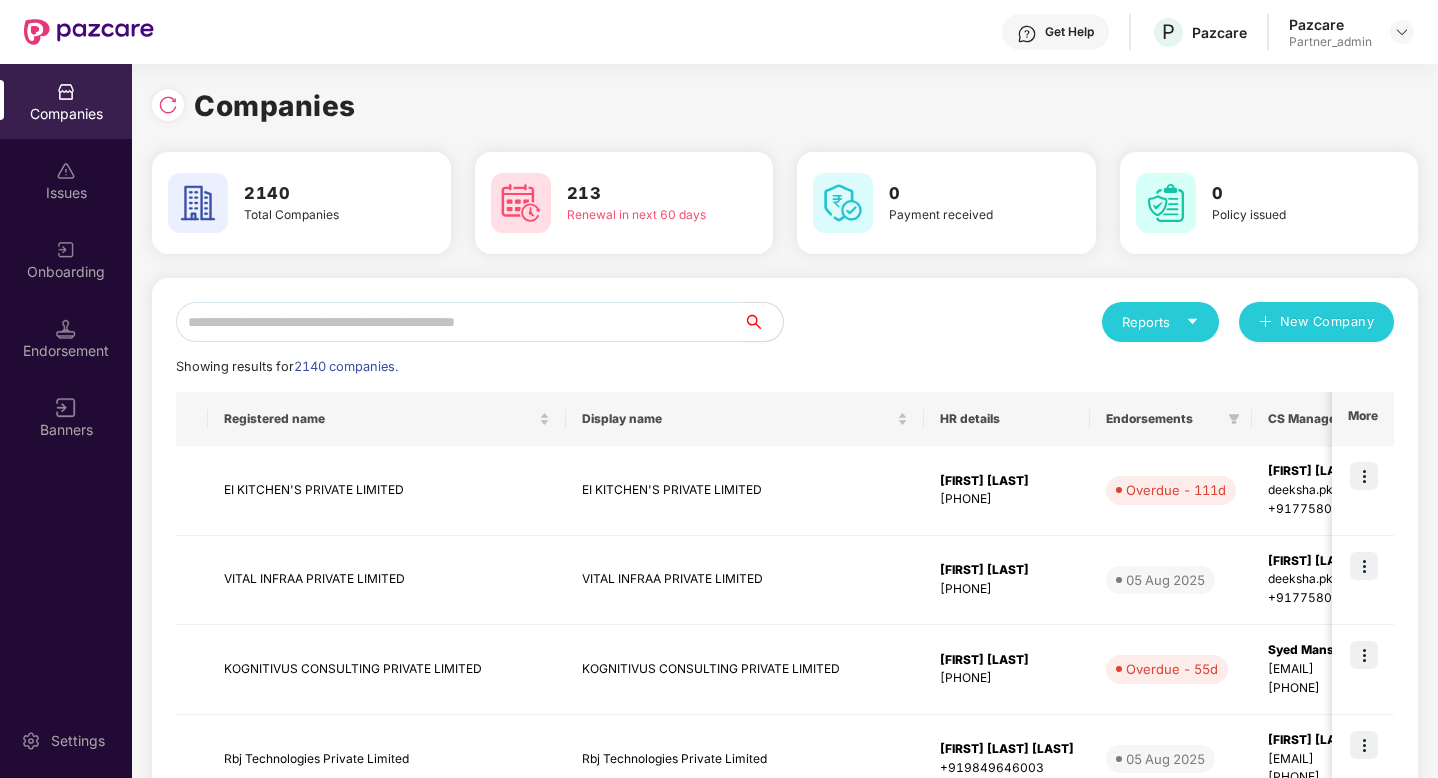 click at bounding box center (459, 322) 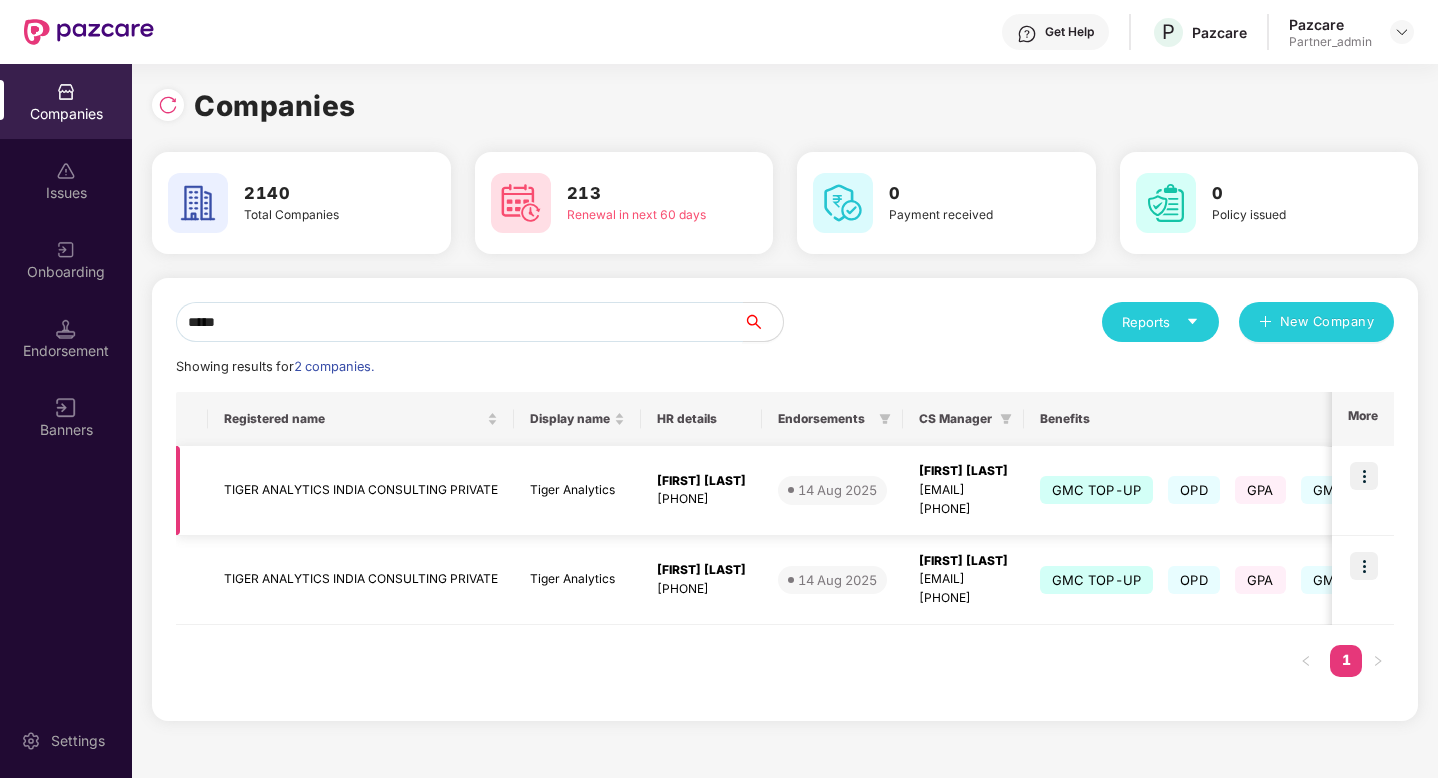 type on "*****" 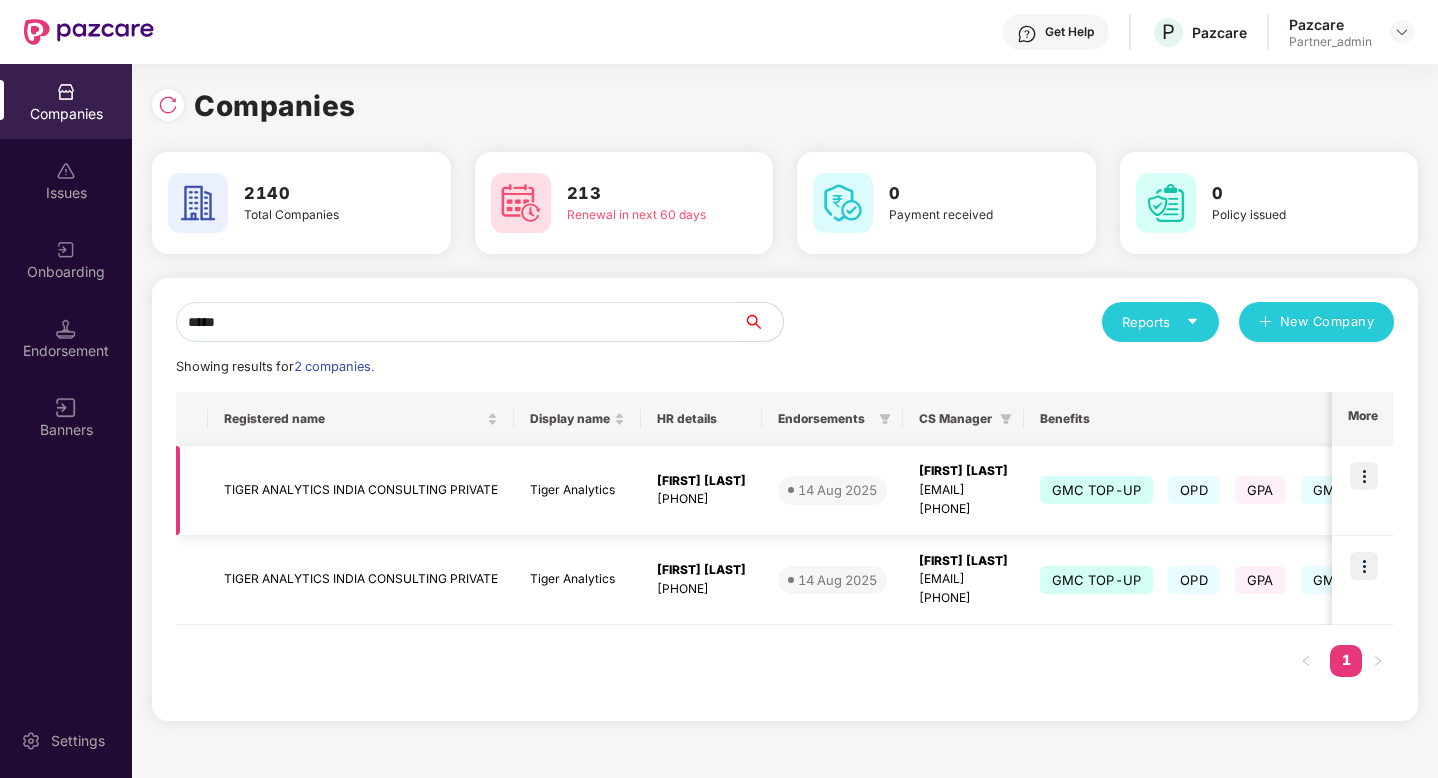 click at bounding box center (1364, 476) 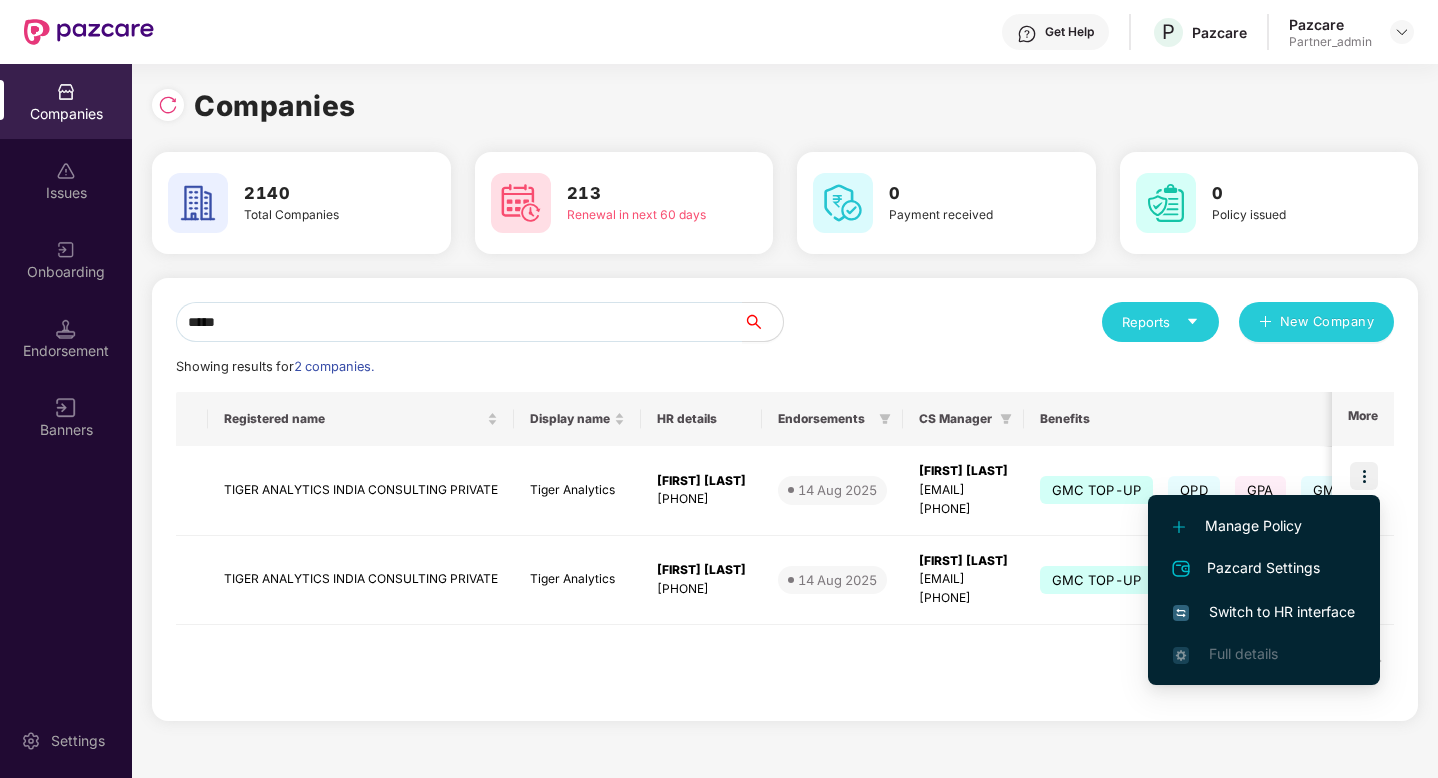 click on "Switch to HR interface" at bounding box center (1264, 612) 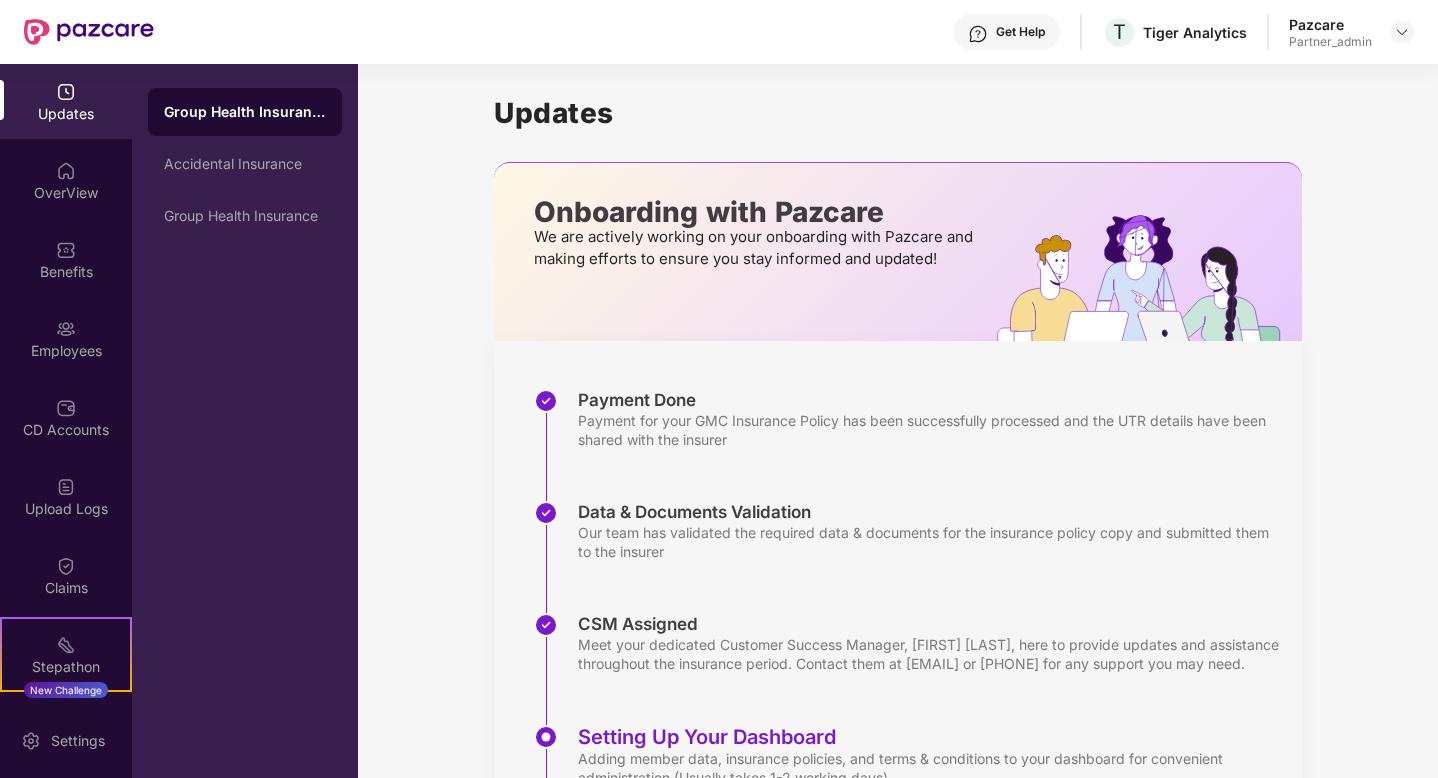 click on "Employees" at bounding box center [66, 351] 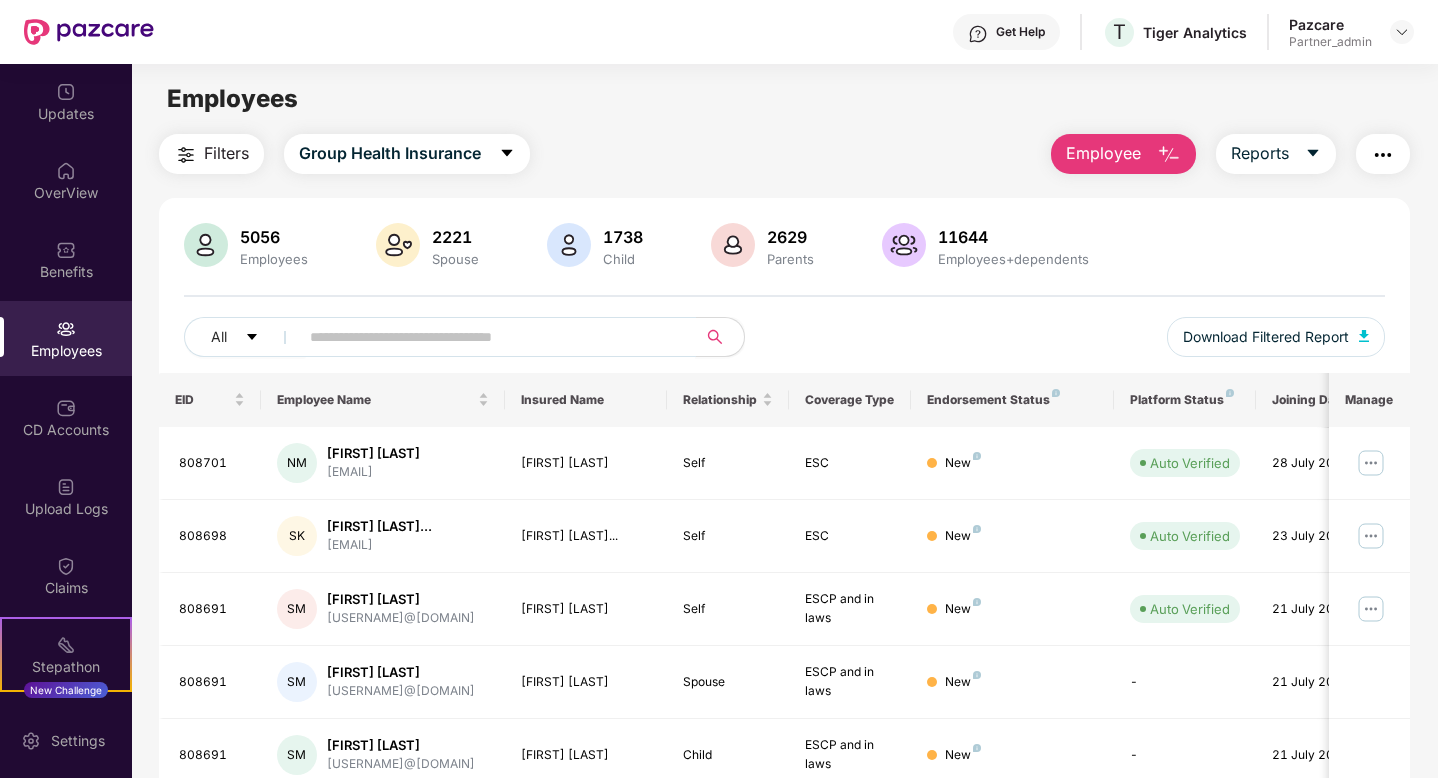 click at bounding box center [489, 337] 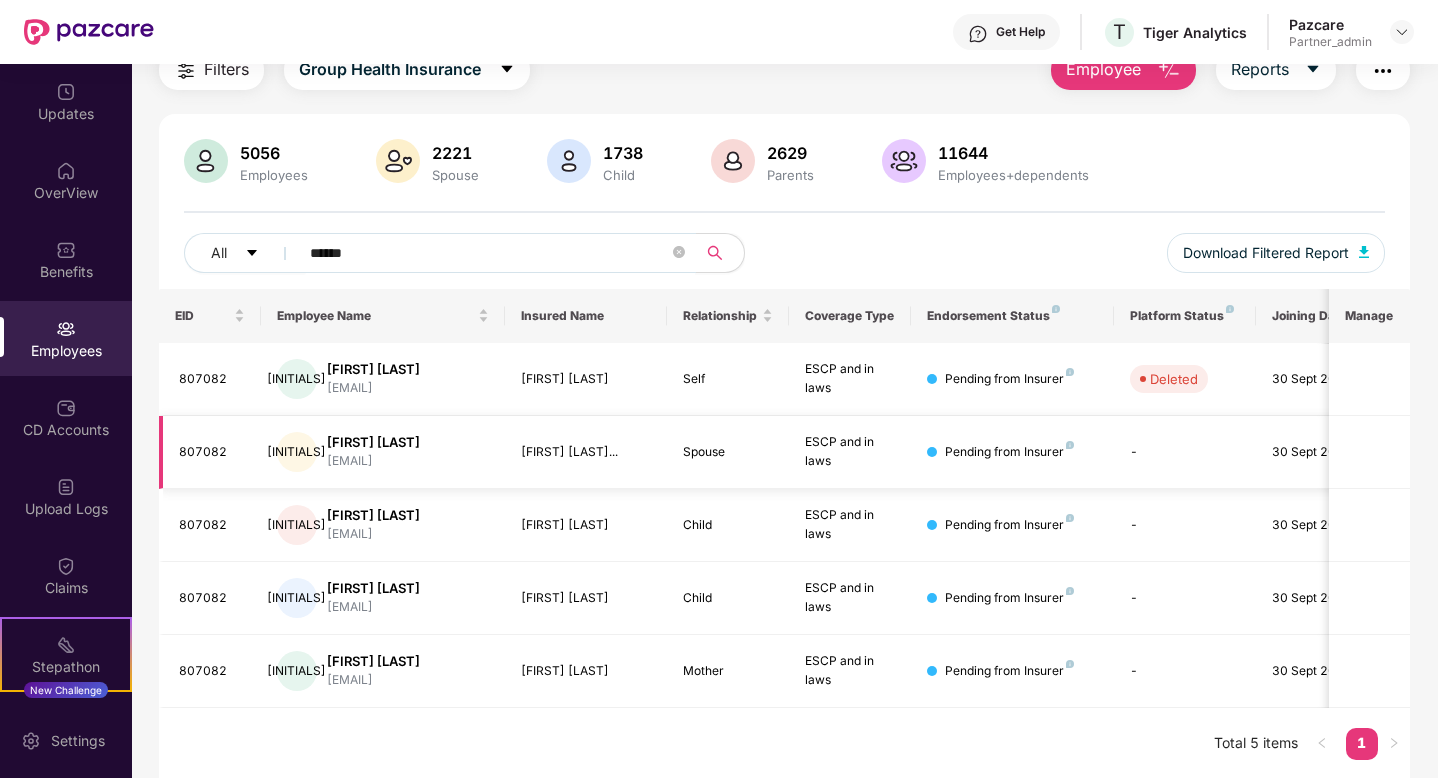 scroll, scrollTop: 86, scrollLeft: 0, axis: vertical 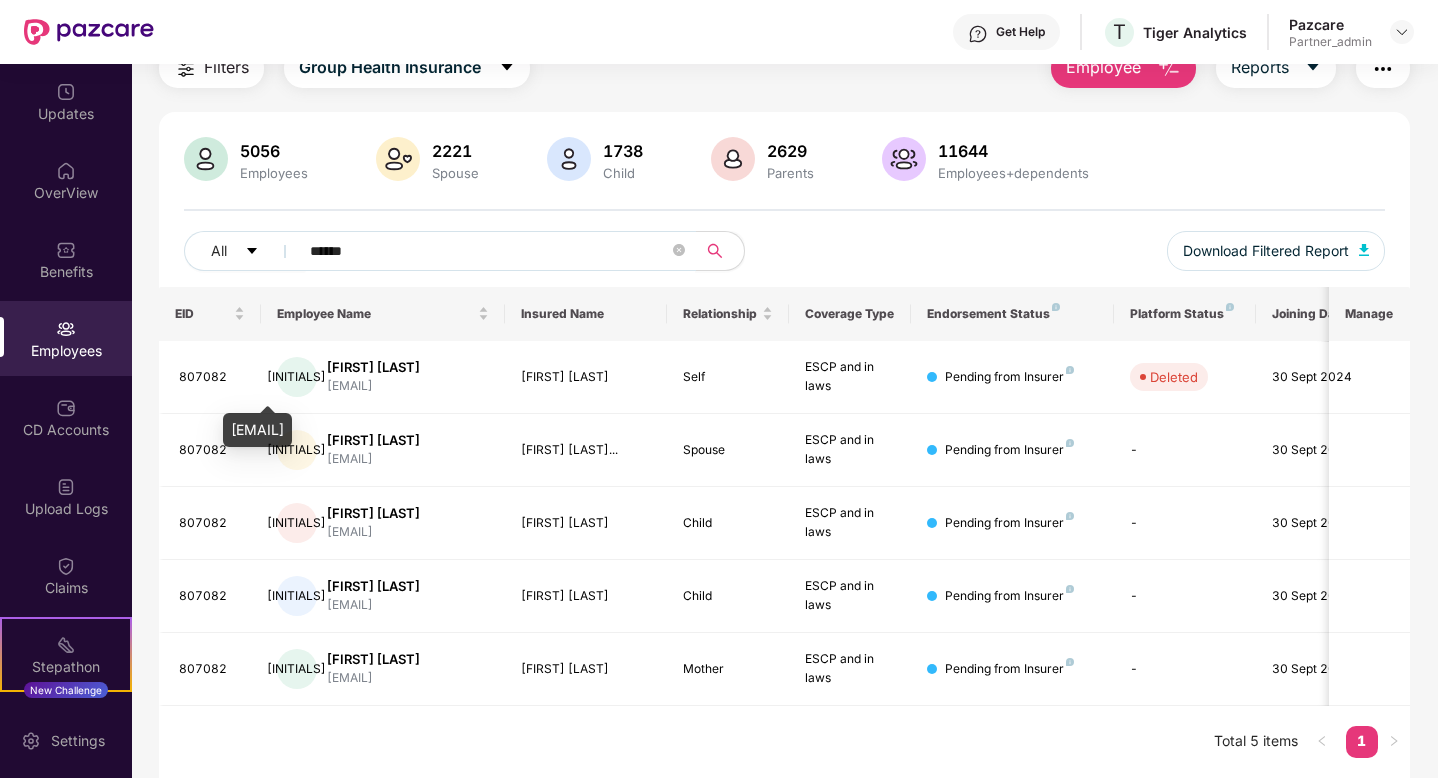 type on "******" 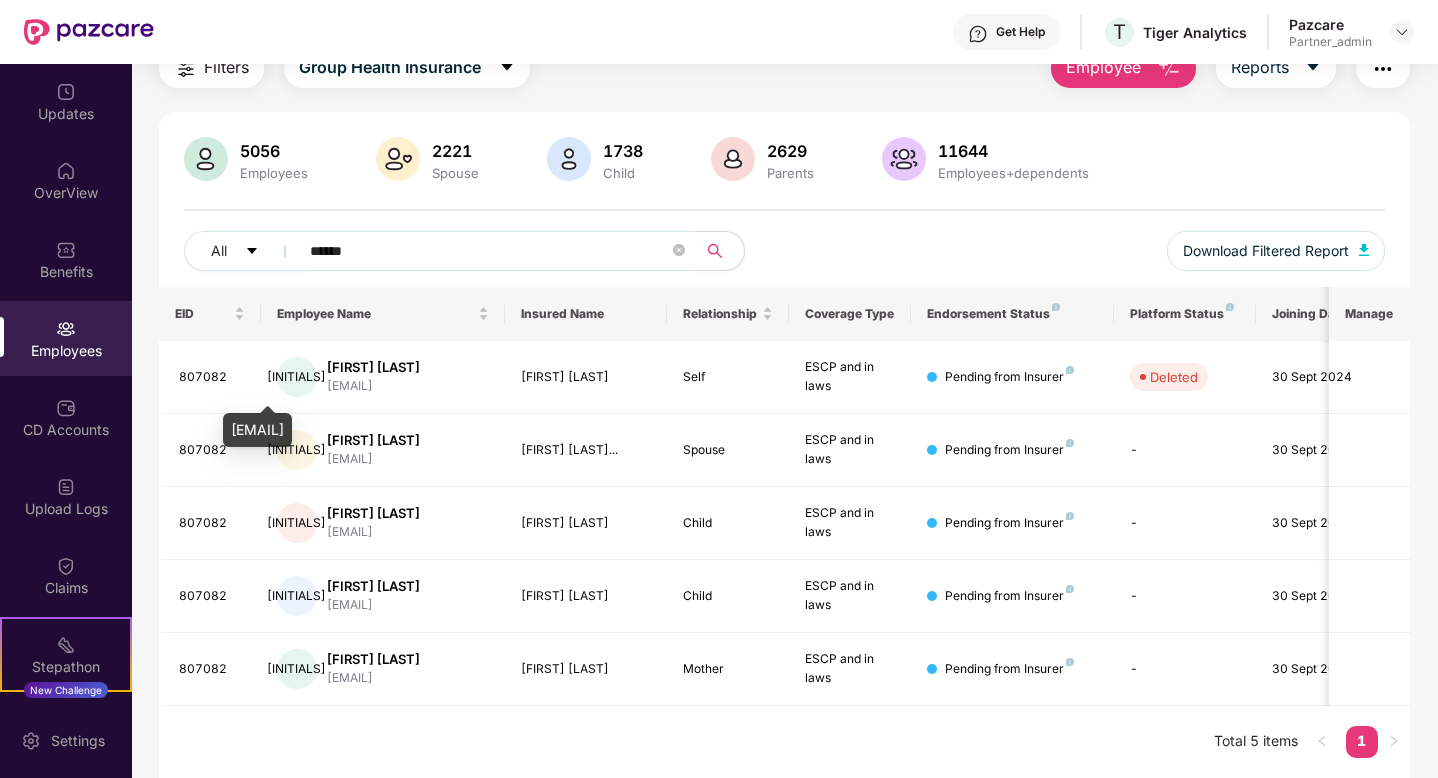 click on "lakshmi.vaideesw@tigeranalytics.com" at bounding box center (257, 430) 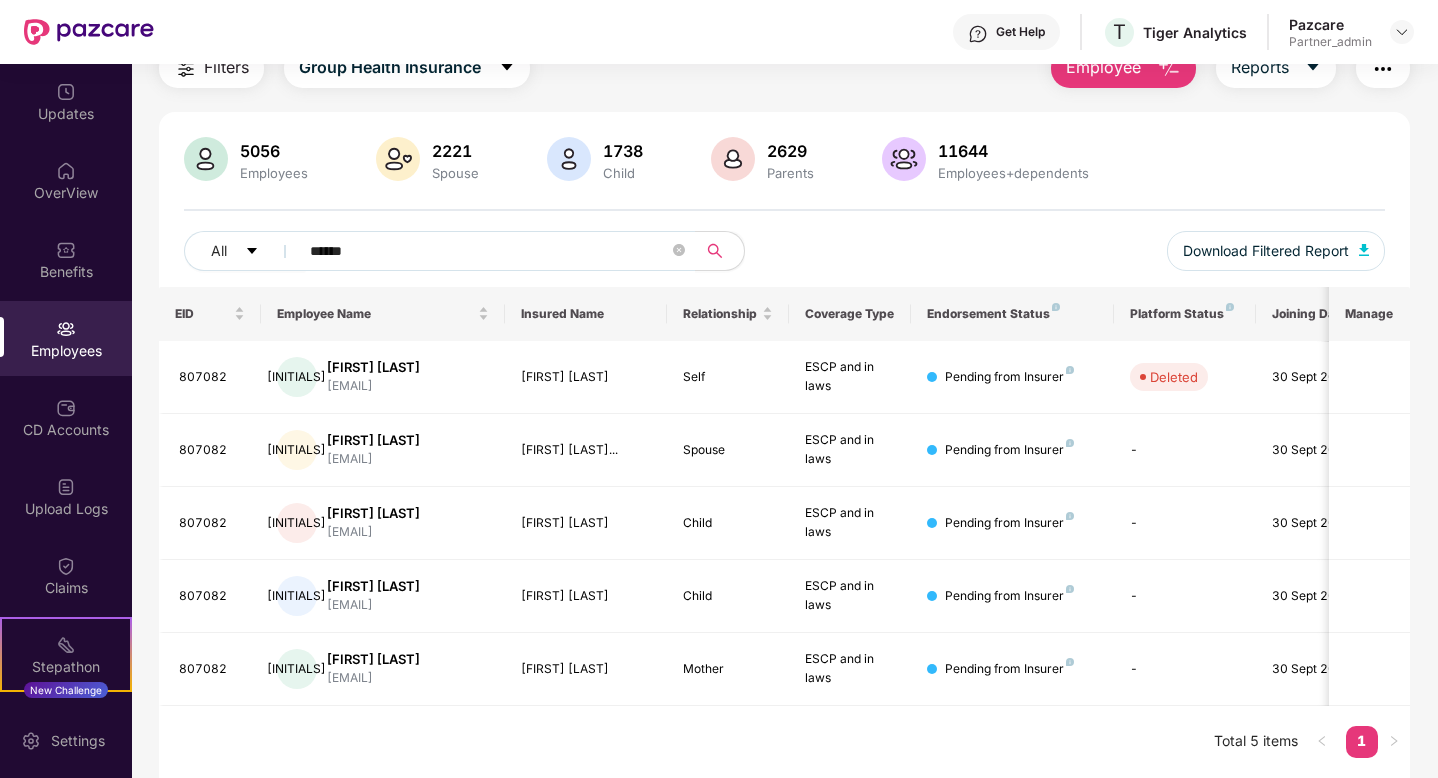 scroll, scrollTop: 0, scrollLeft: 0, axis: both 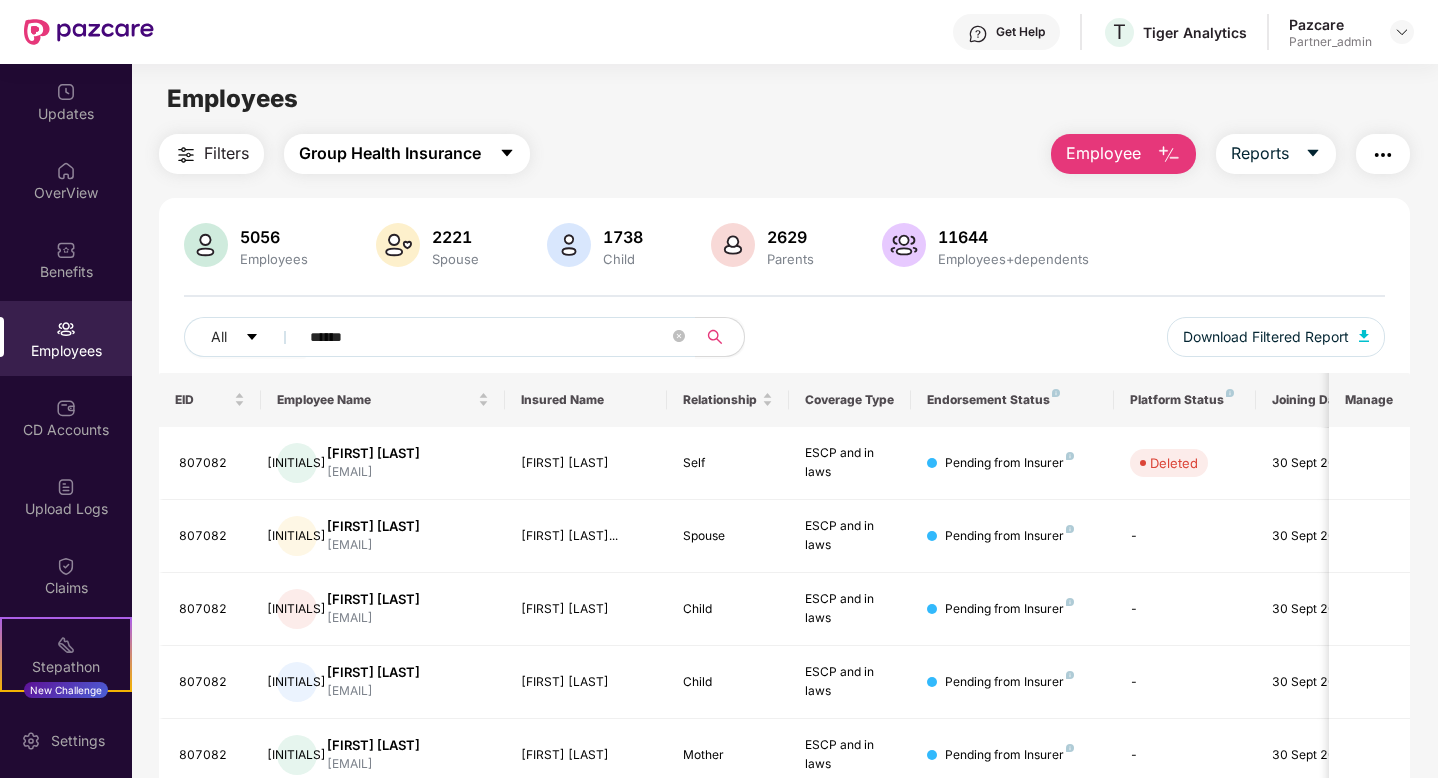 click on "Group Health Insurance" at bounding box center [390, 153] 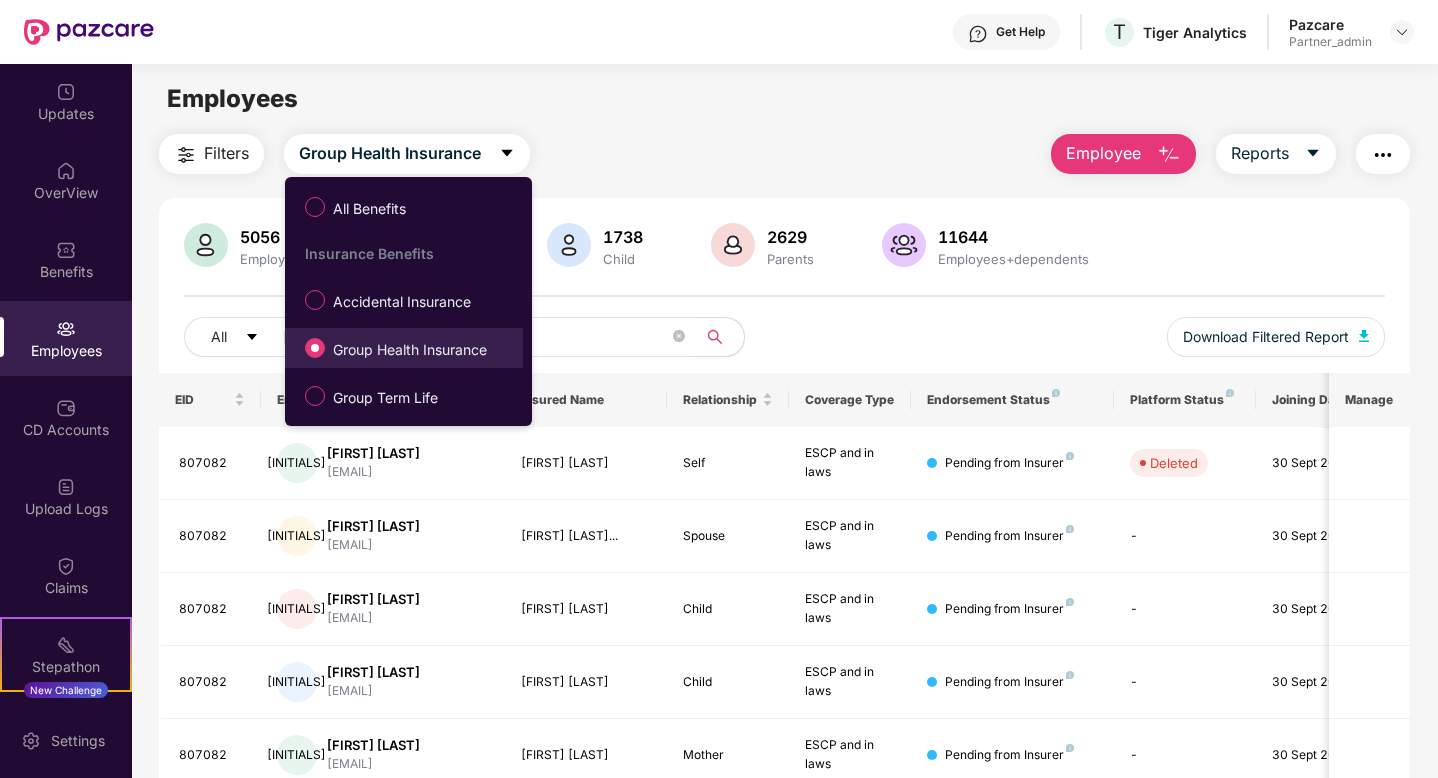 click on "Group Health Insurance" at bounding box center (410, 350) 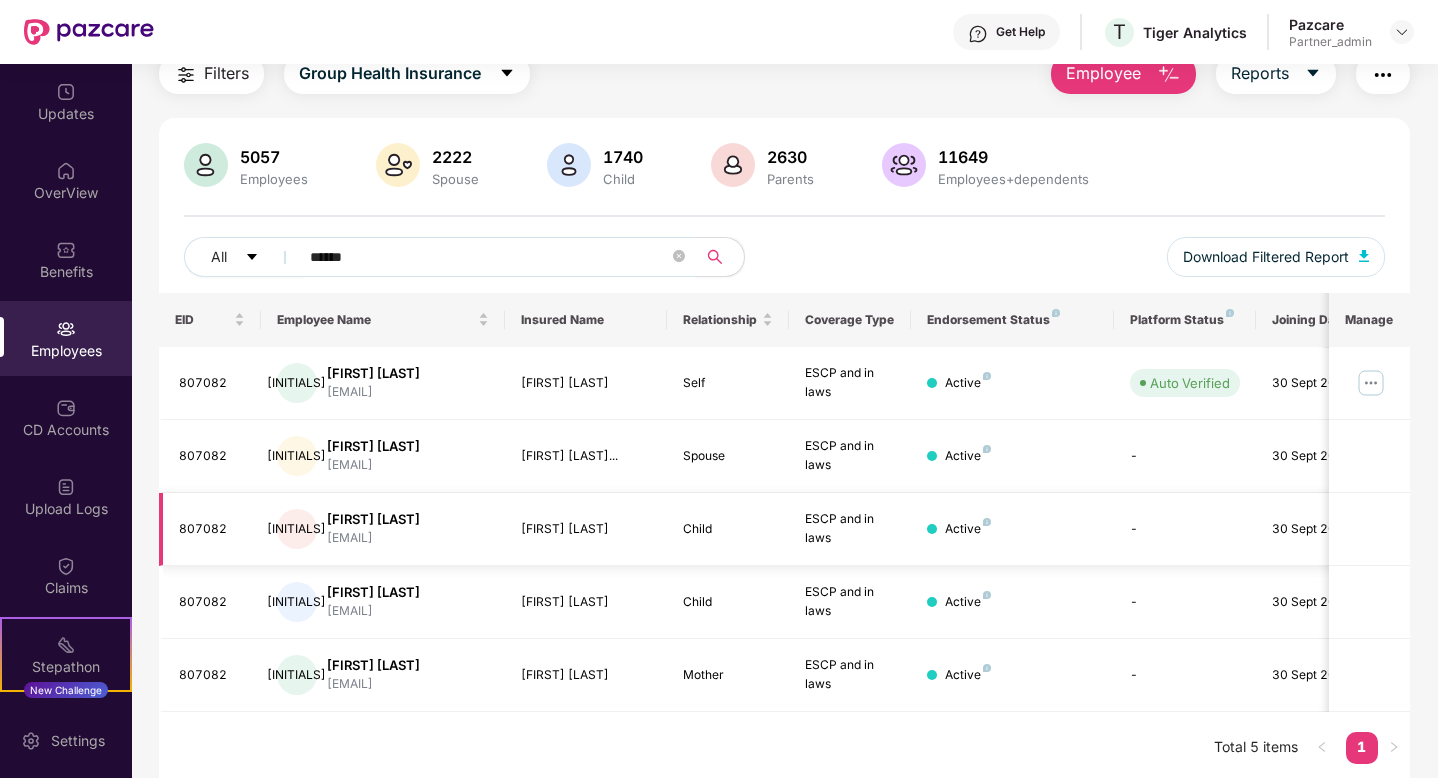scroll, scrollTop: 86, scrollLeft: 0, axis: vertical 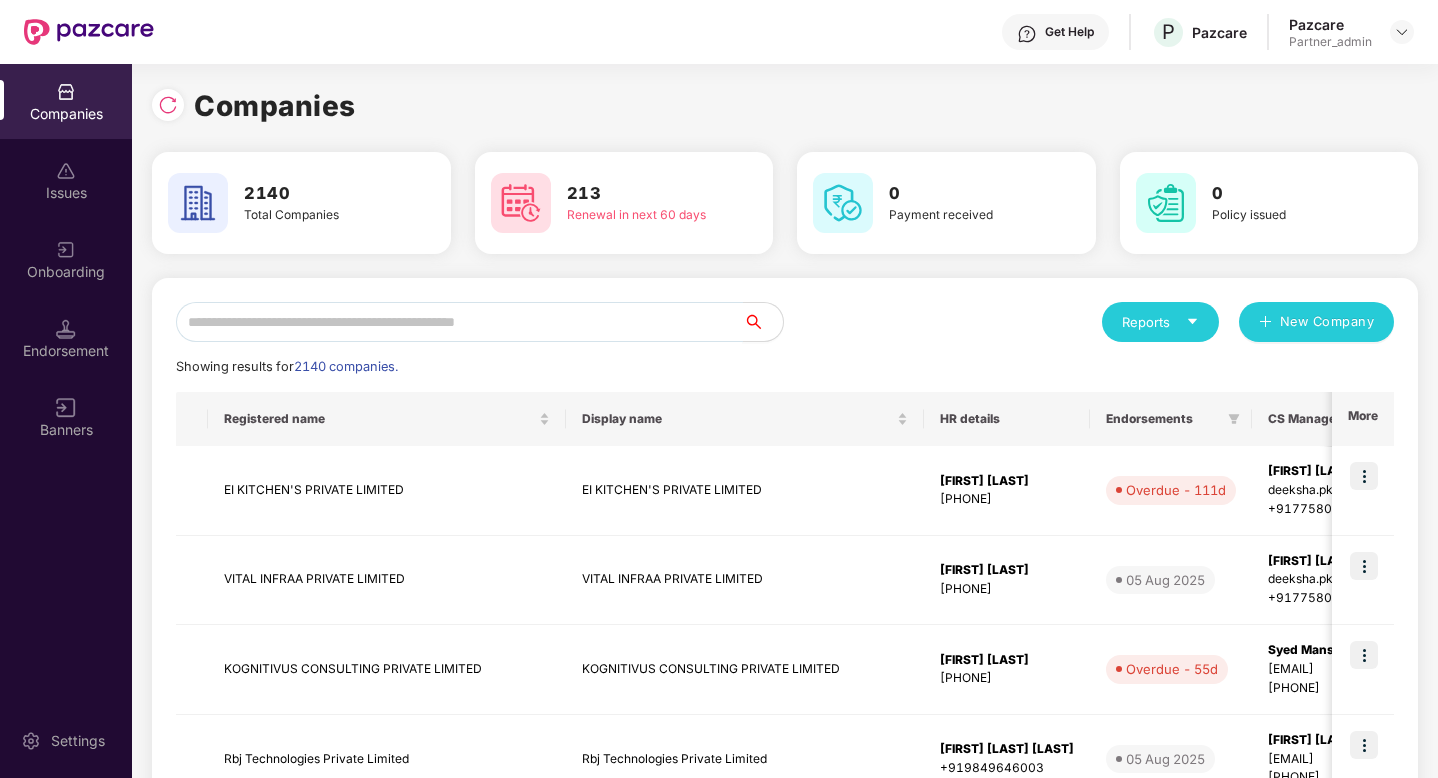 click at bounding box center [459, 322] 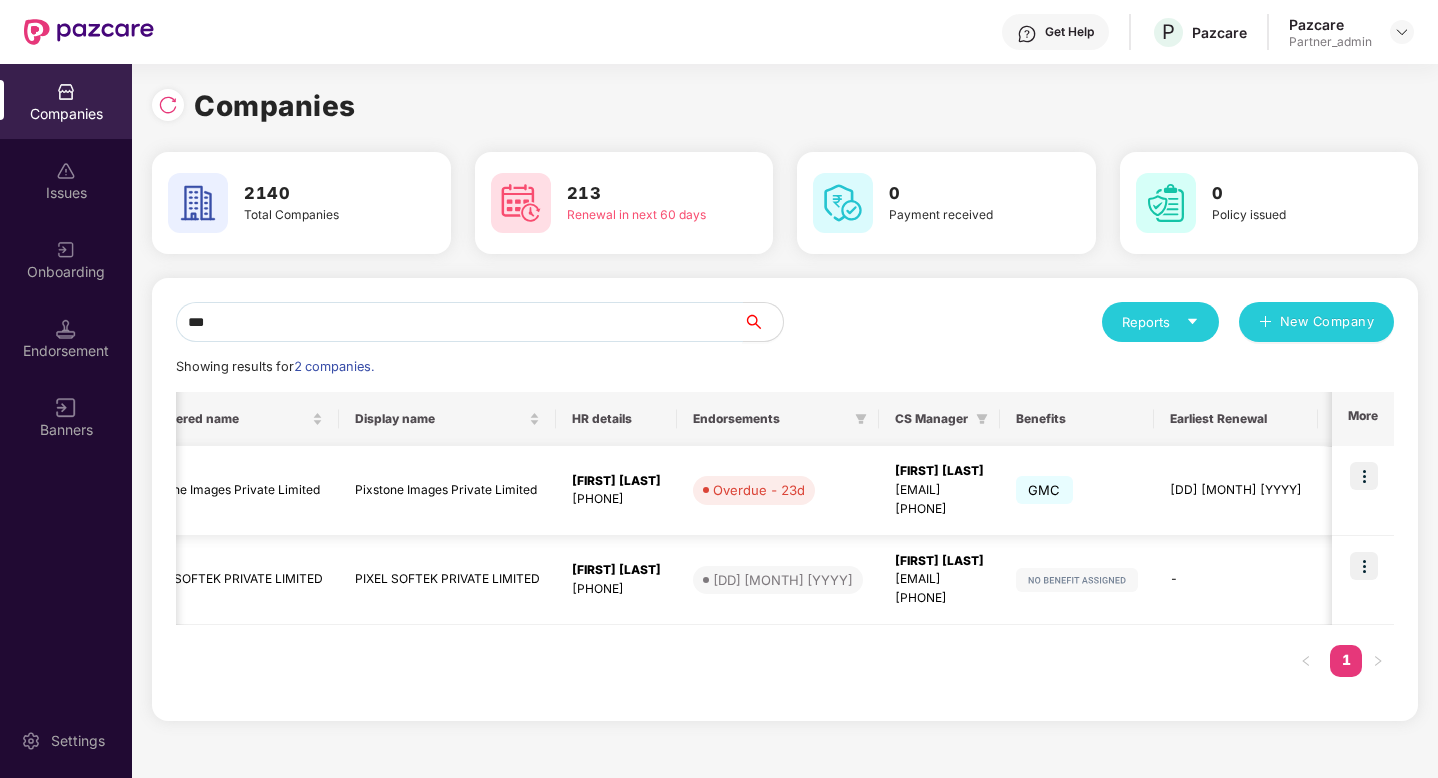 scroll, scrollTop: 0, scrollLeft: 216, axis: horizontal 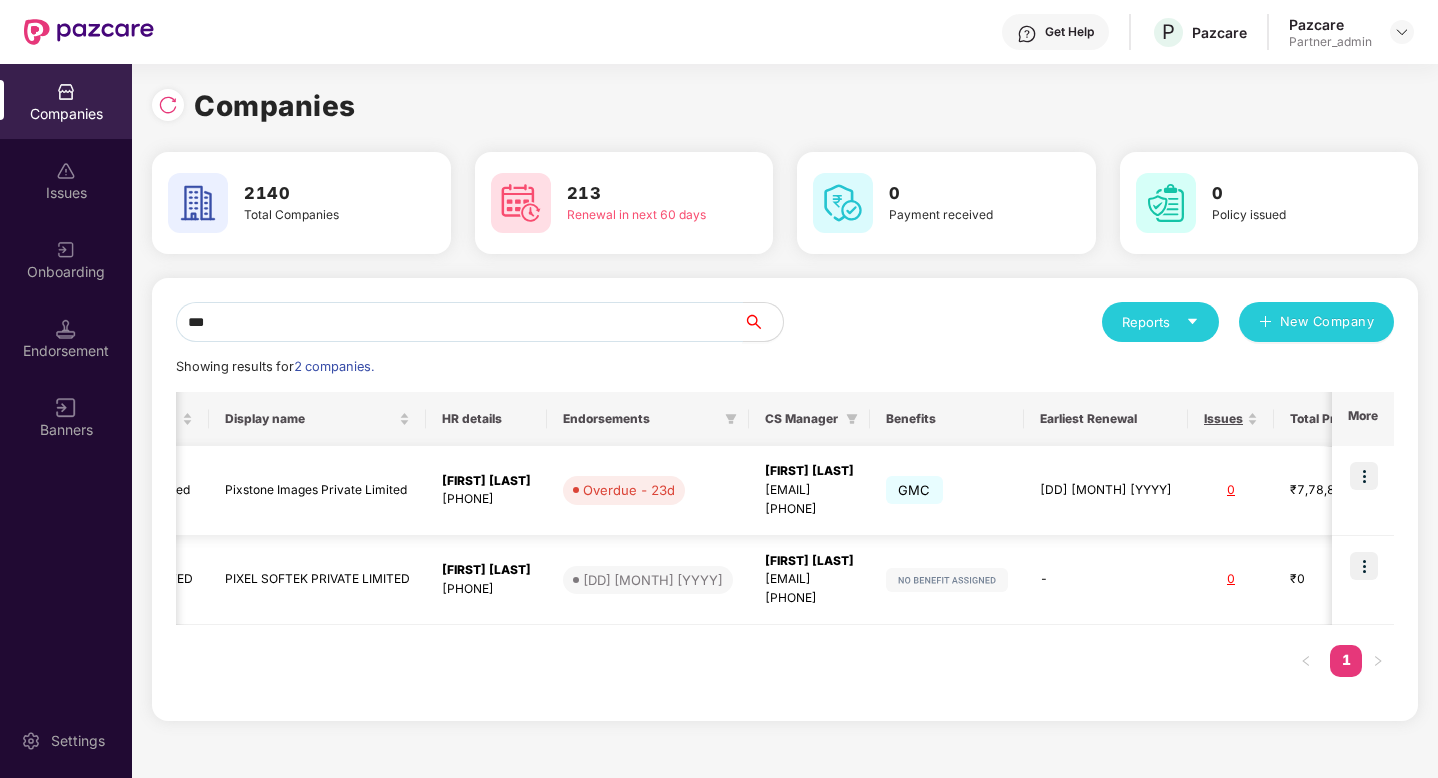 type on "***" 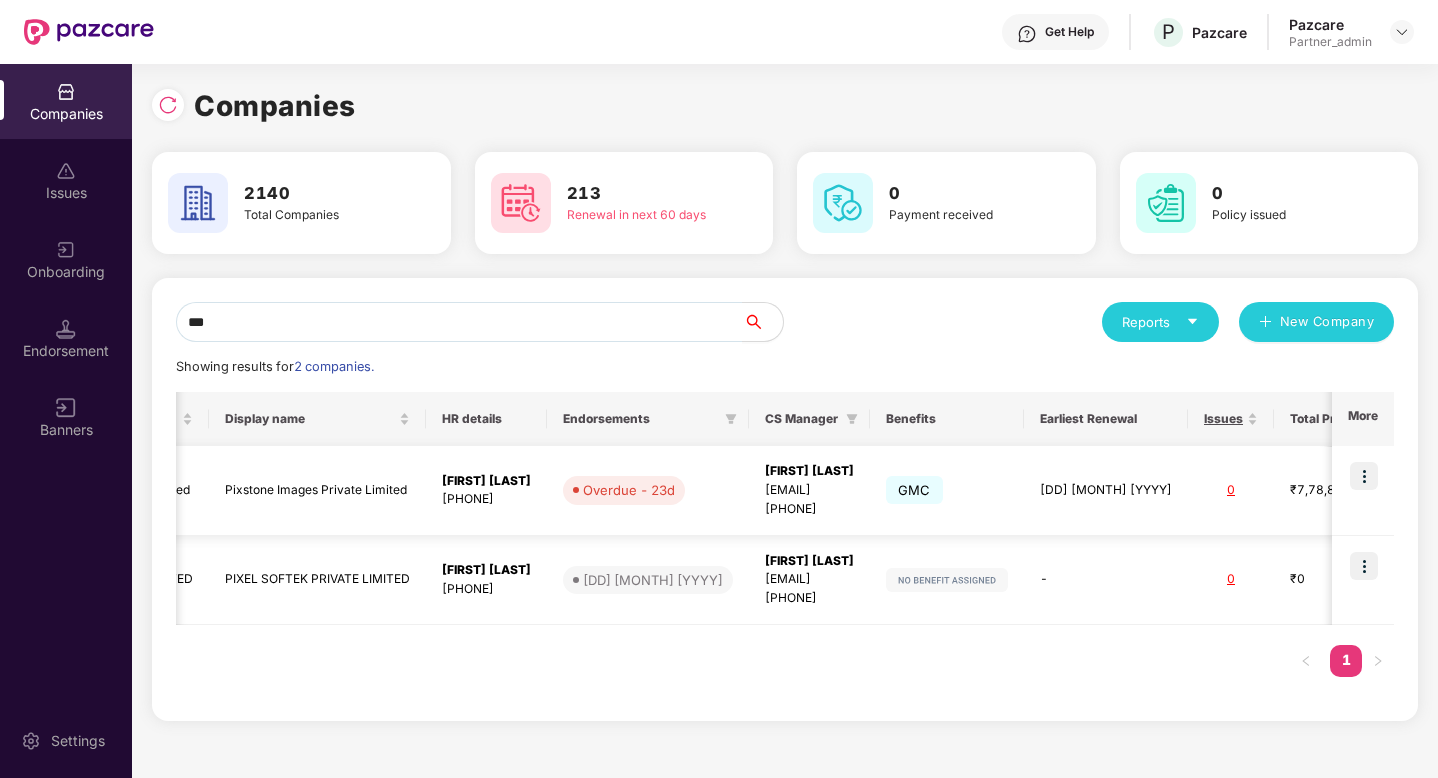 click at bounding box center (1364, 476) 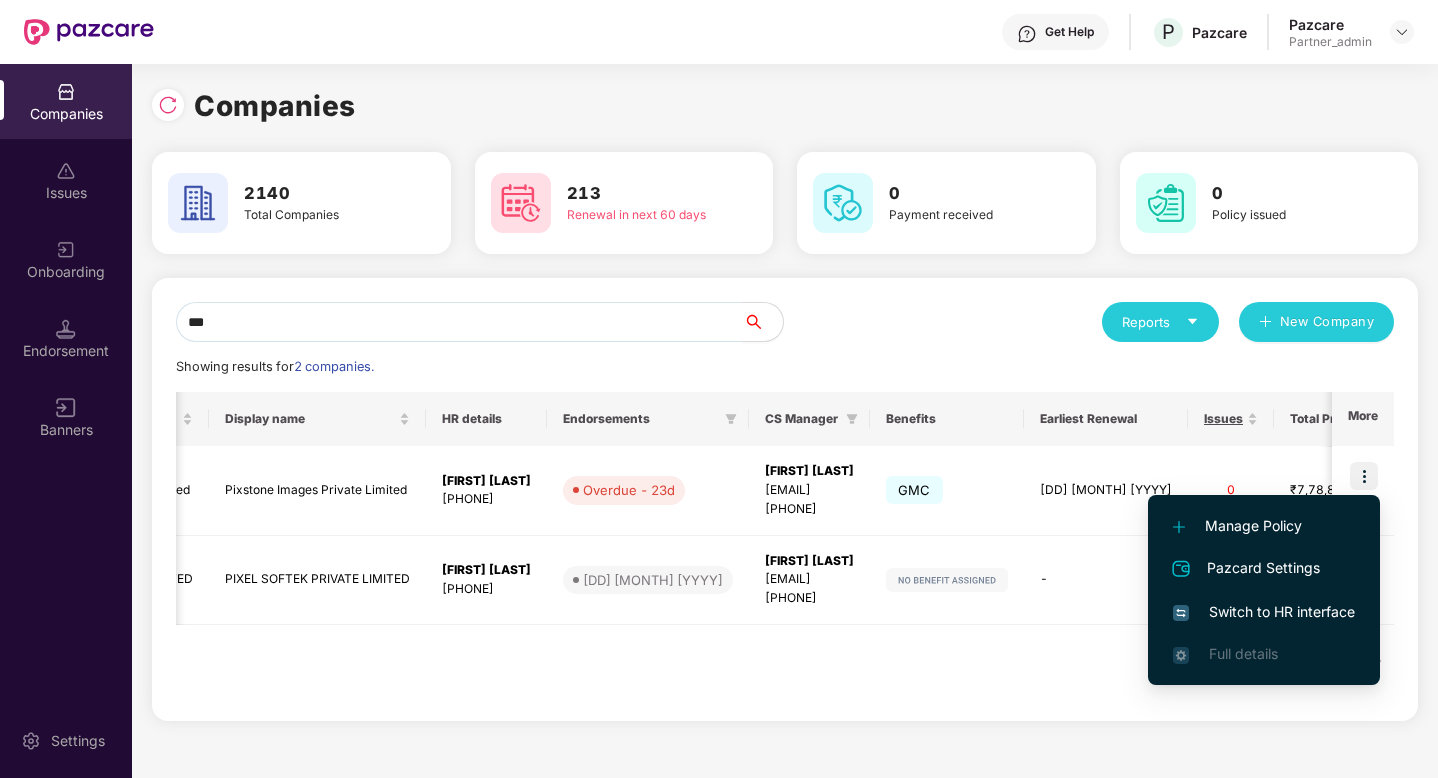click on "Switch to HR interface" at bounding box center (1264, 612) 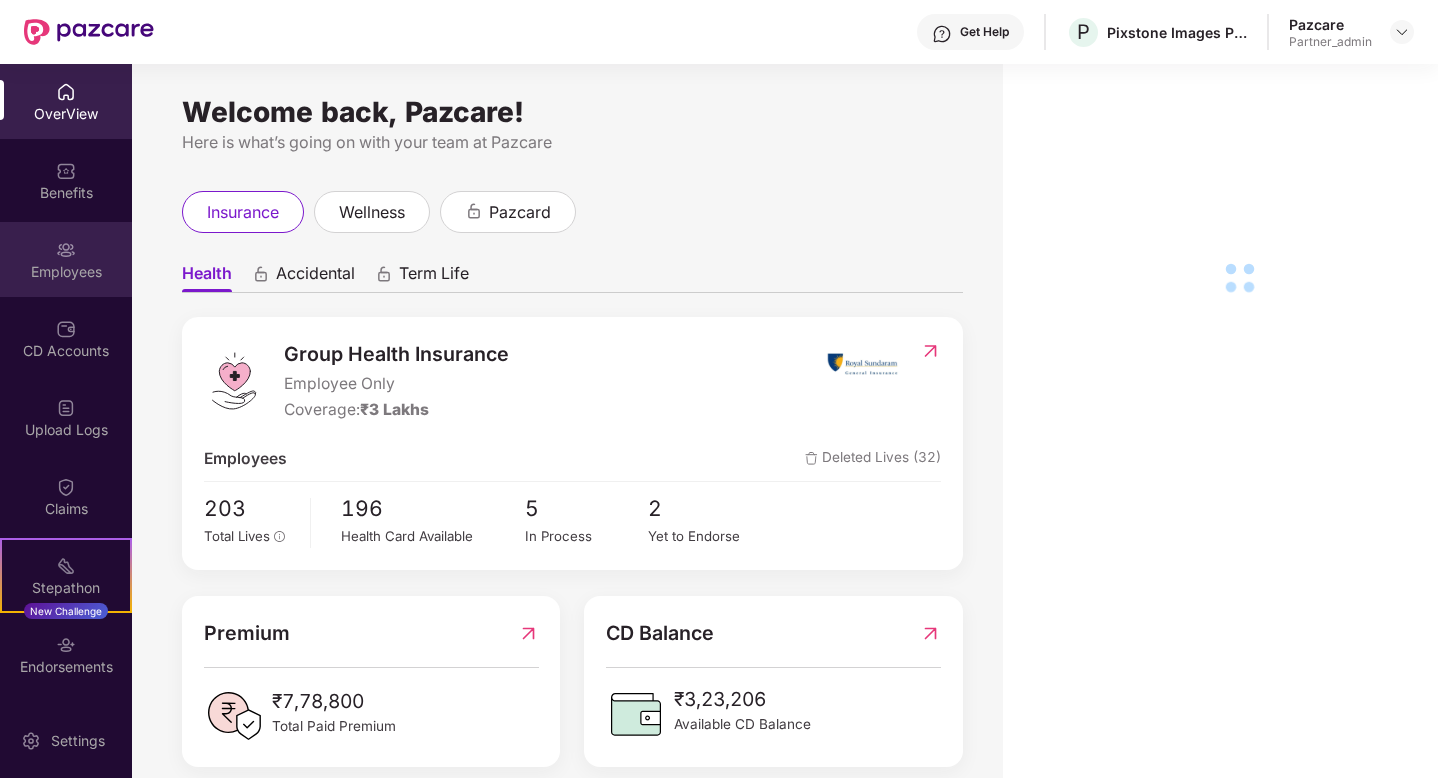 click on "Employees" at bounding box center [66, 272] 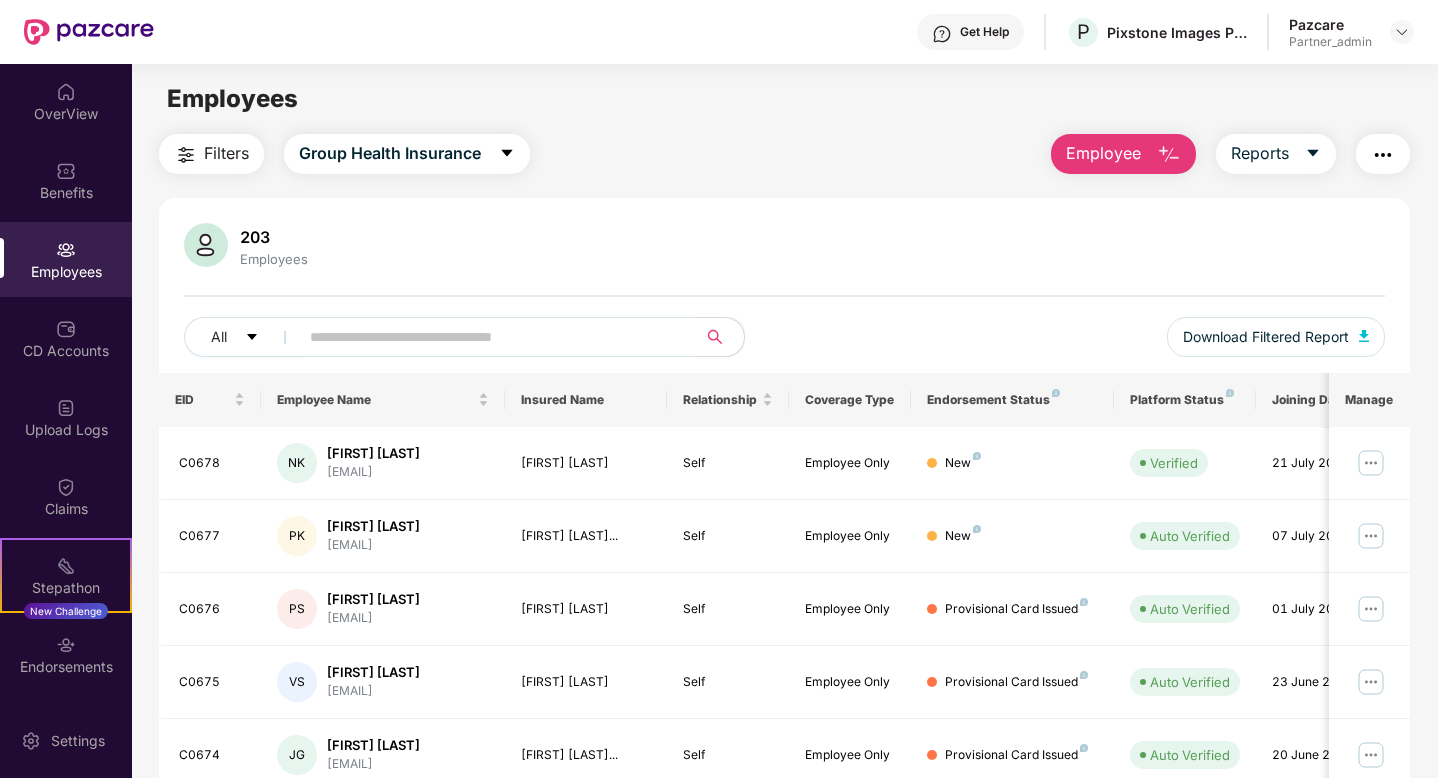 click at bounding box center [489, 337] 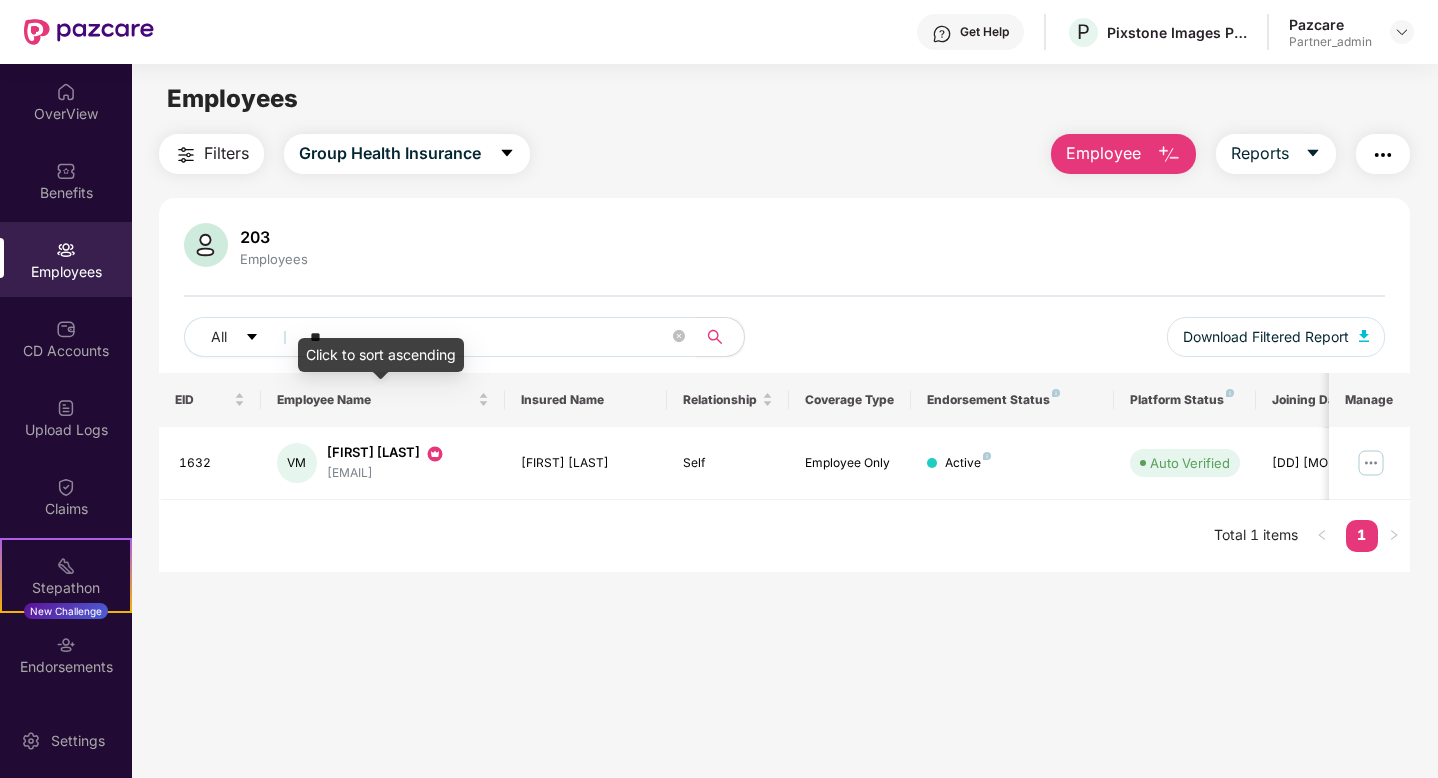 type on "*" 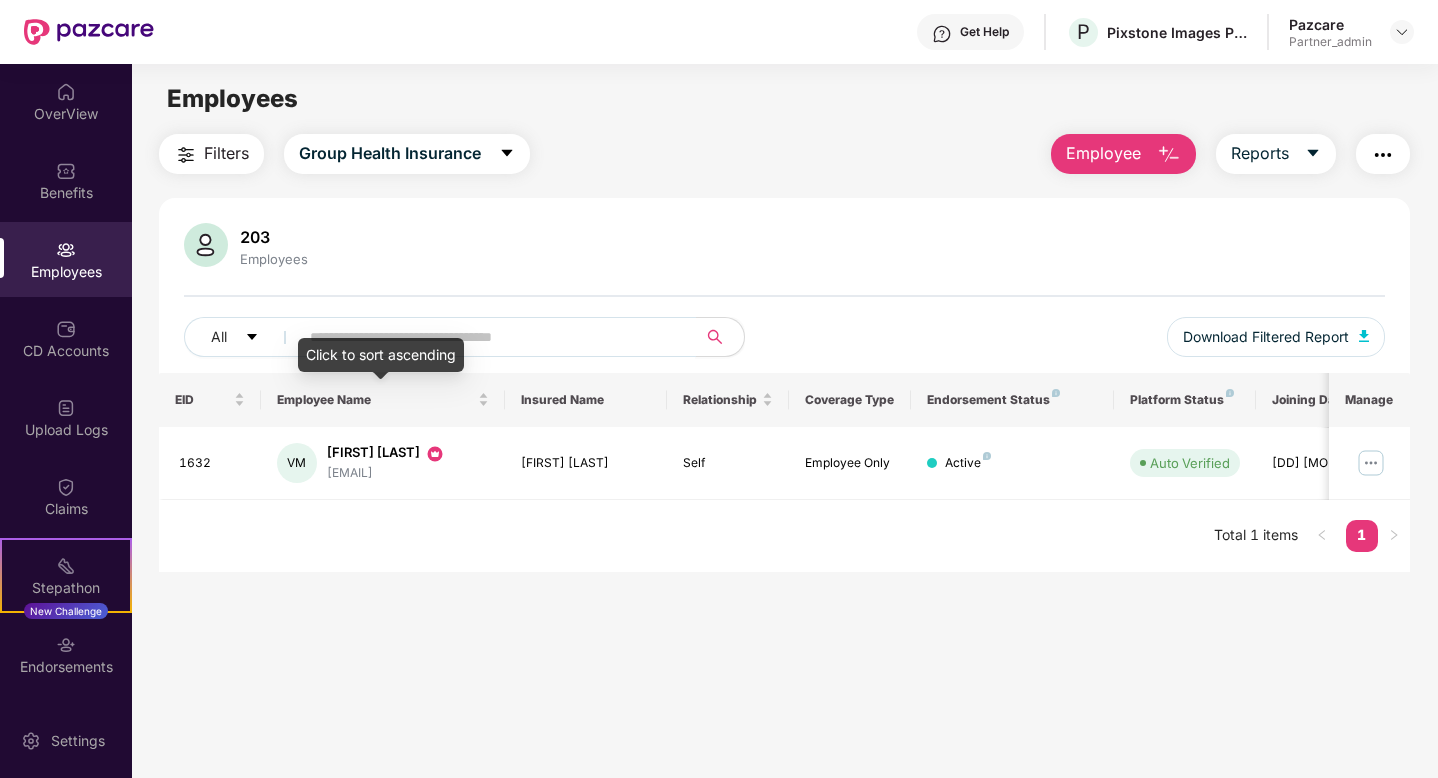 paste on "********" 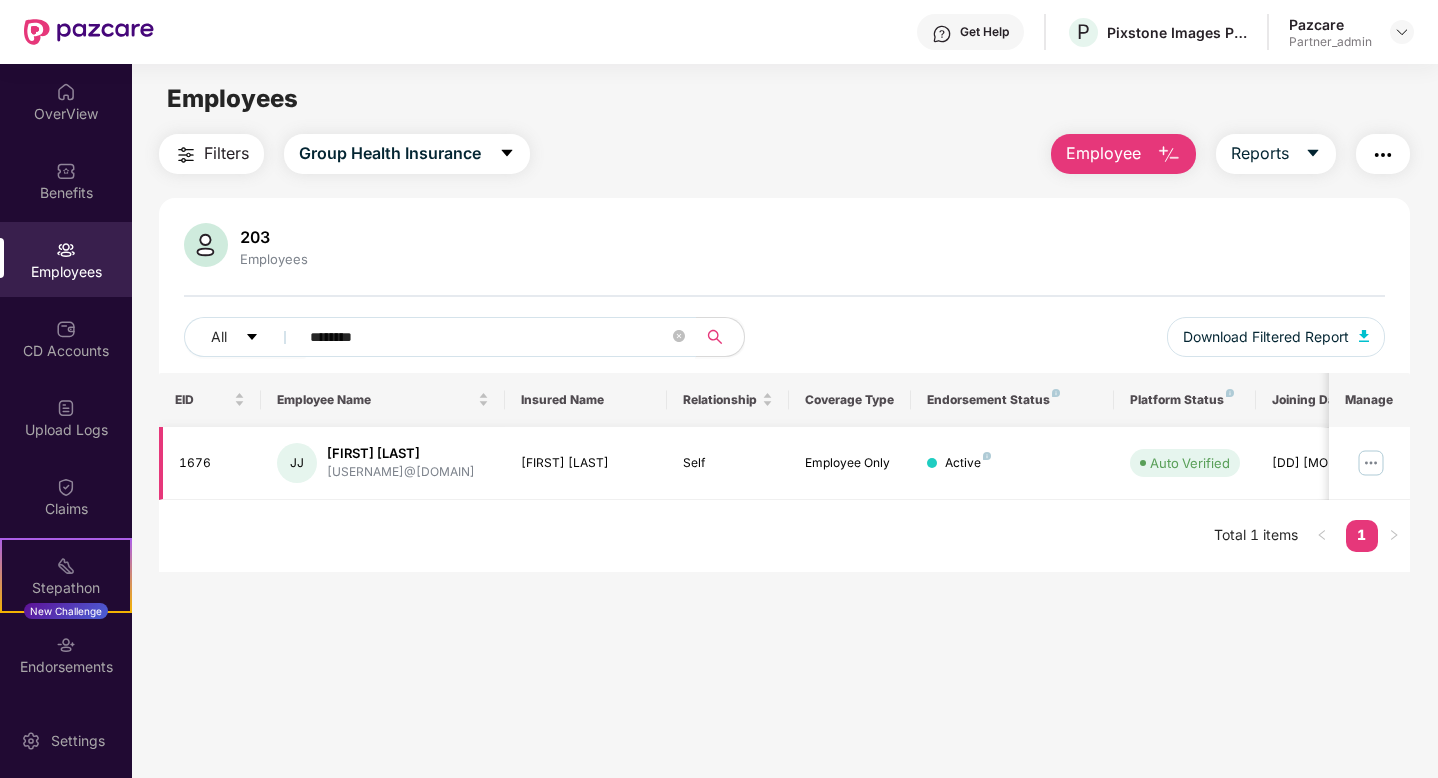 type on "********" 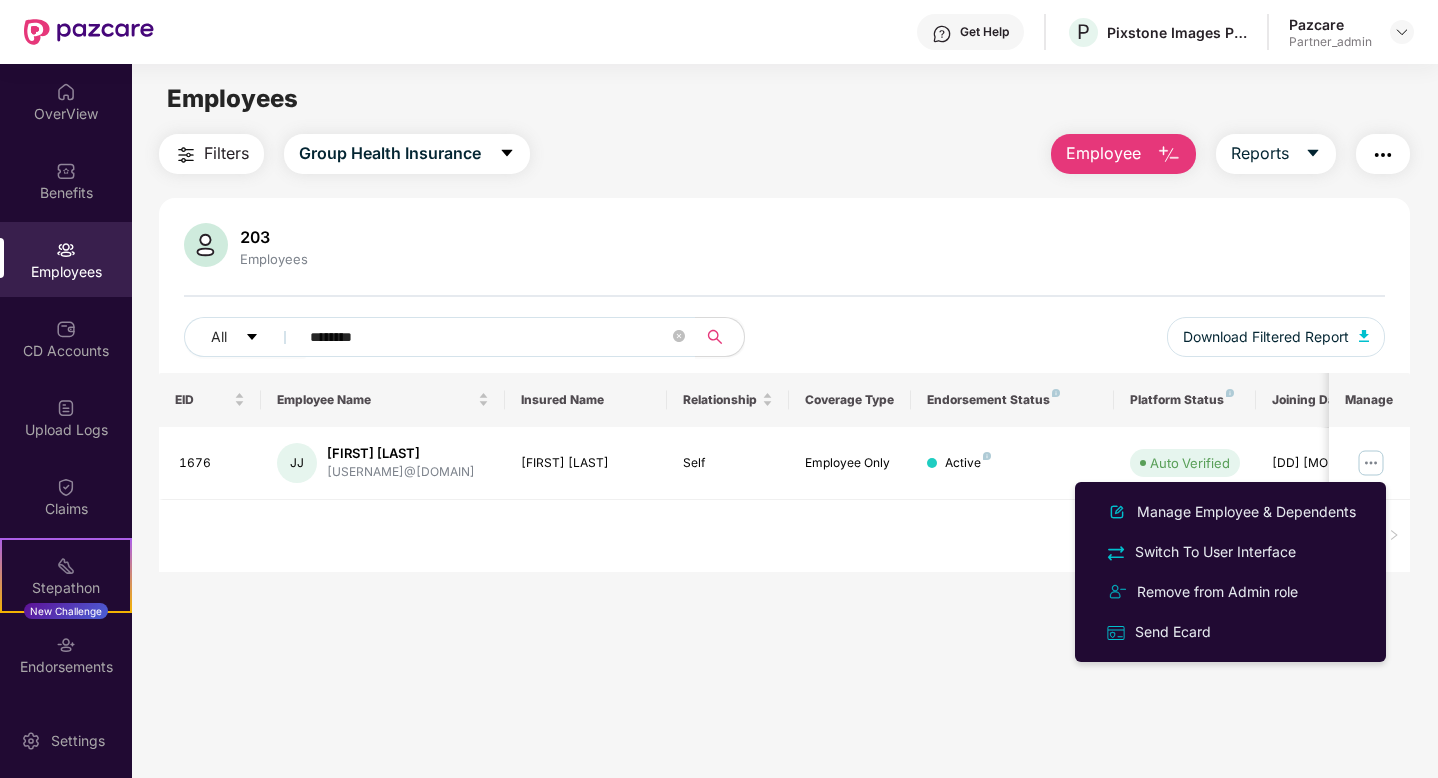 click on "Employees Filters Group Health Insurance Employee  Reports 203 Employees All ******** Download Filtered Report EID Employee Name Insured Name Relationship Coverage Type Endorsement Status Platform Status Joining Date Manage                   1676 JJ Jebastin J   jebastinj@pixstone.com Jebastin J Self Employee Only Active Auto Verified 13 Mar 2025 Total 1 items 1" at bounding box center [784, 453] 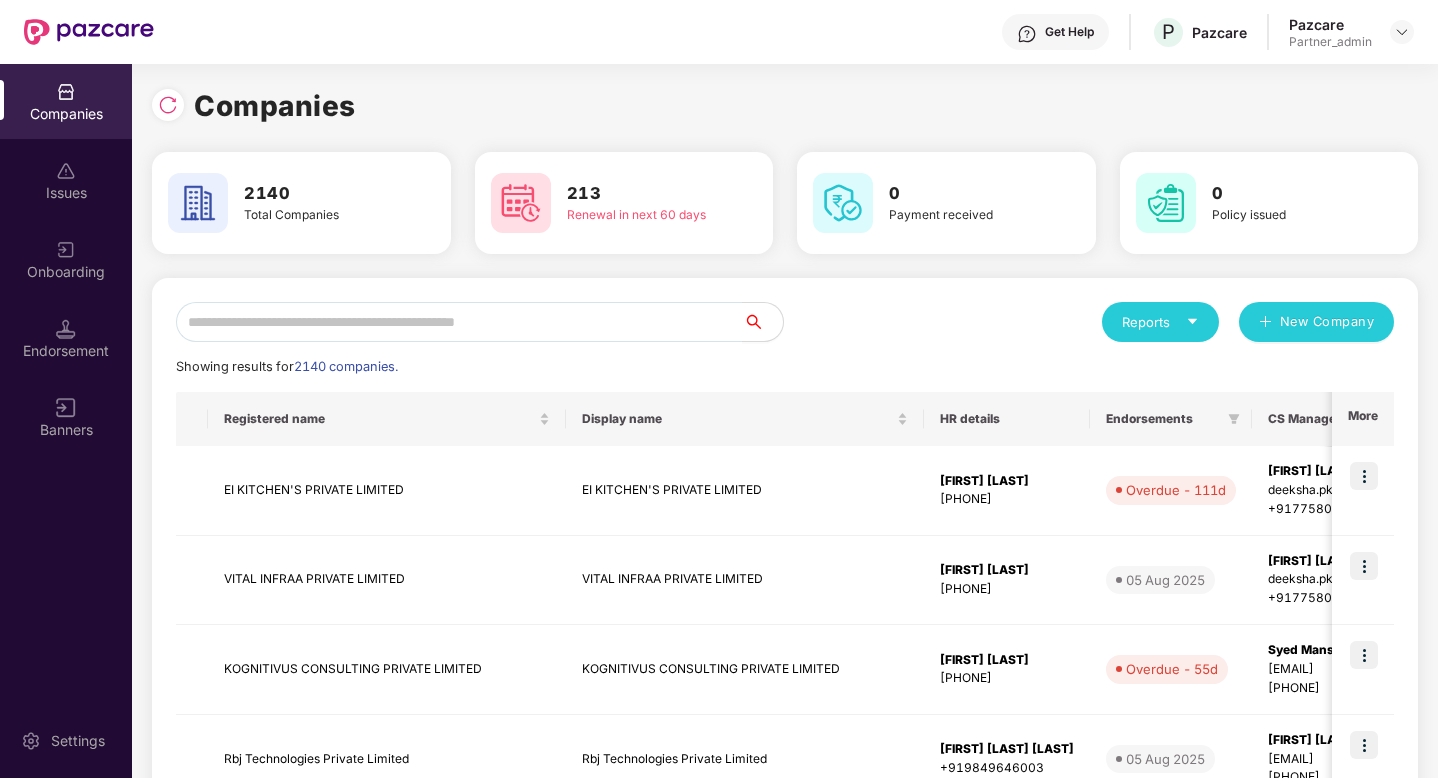 scroll, scrollTop: 0, scrollLeft: 2, axis: horizontal 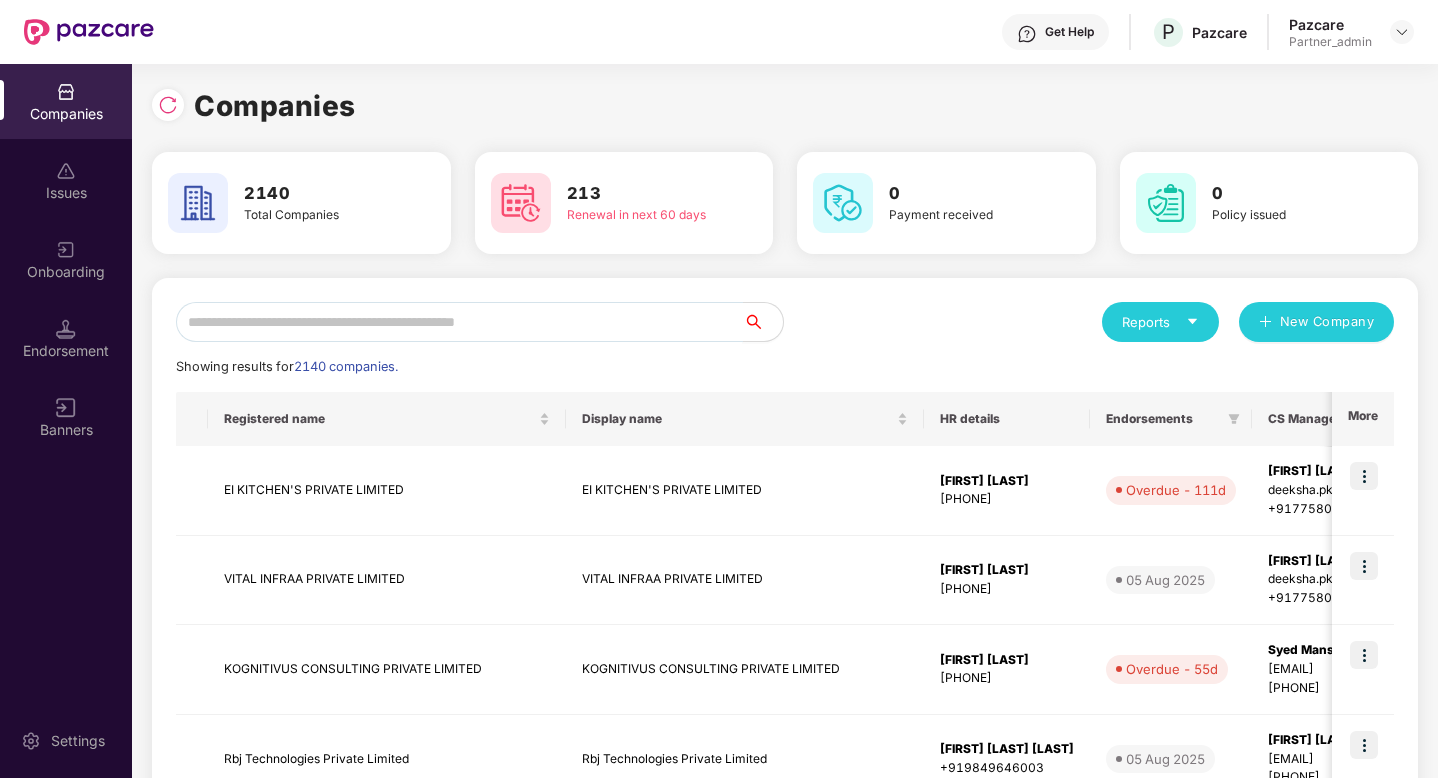 click at bounding box center (459, 322) 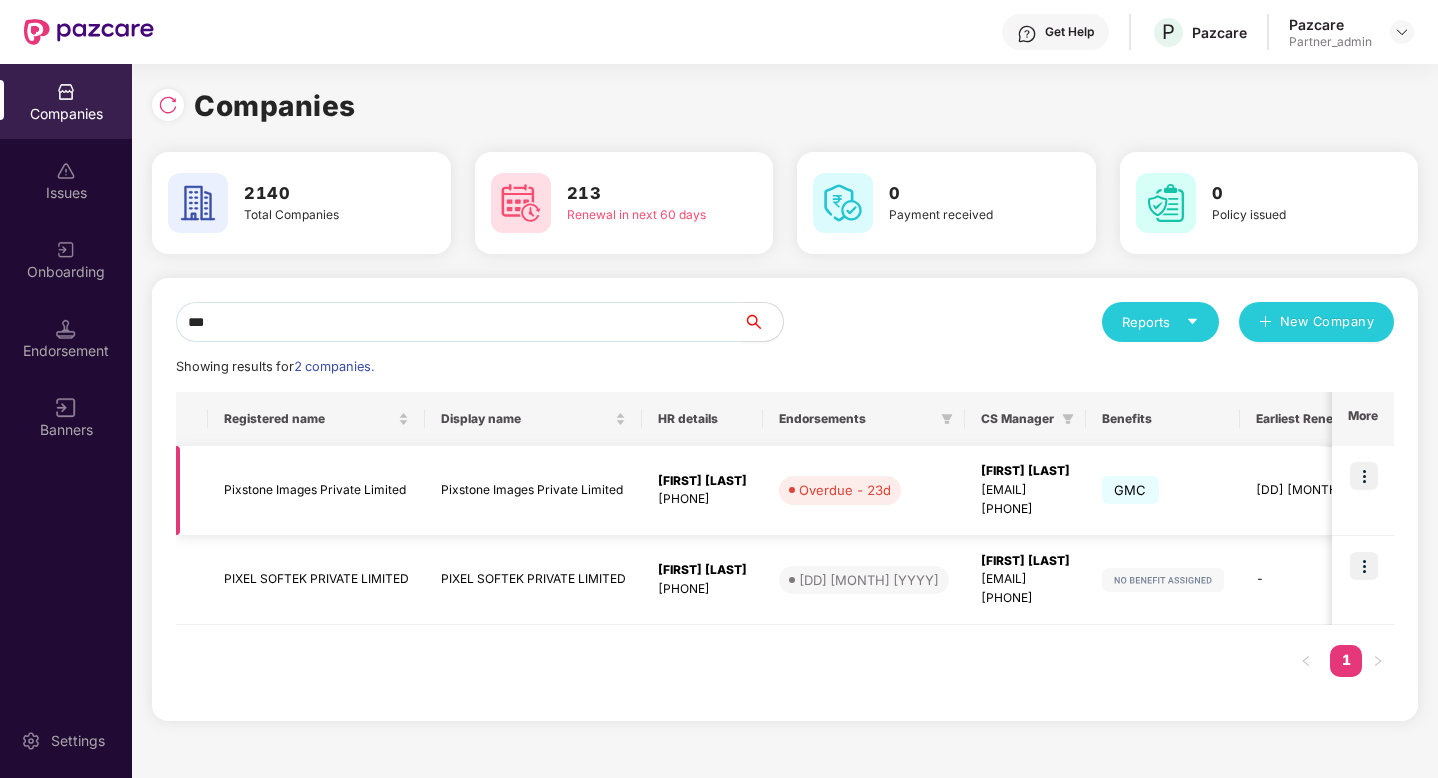type on "***" 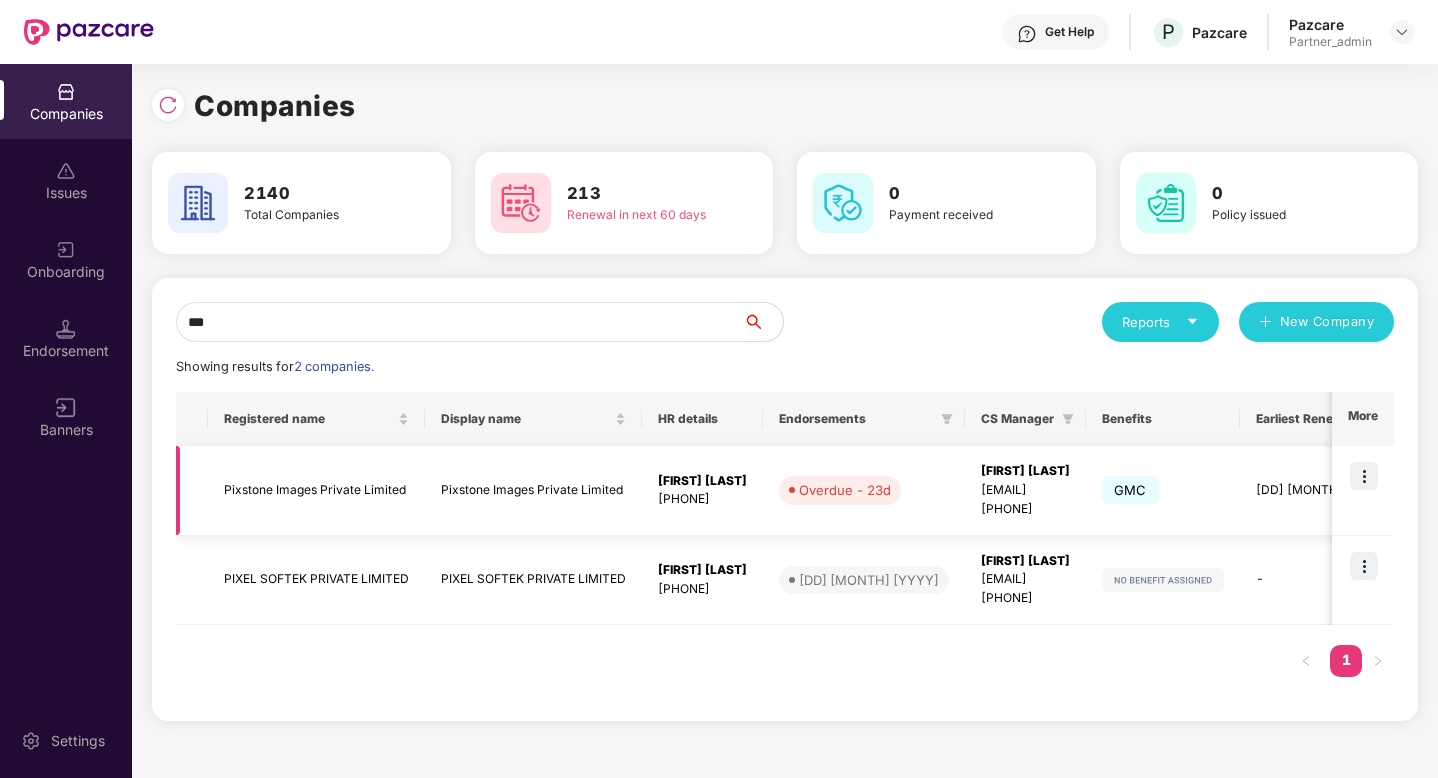 click at bounding box center [1364, 476] 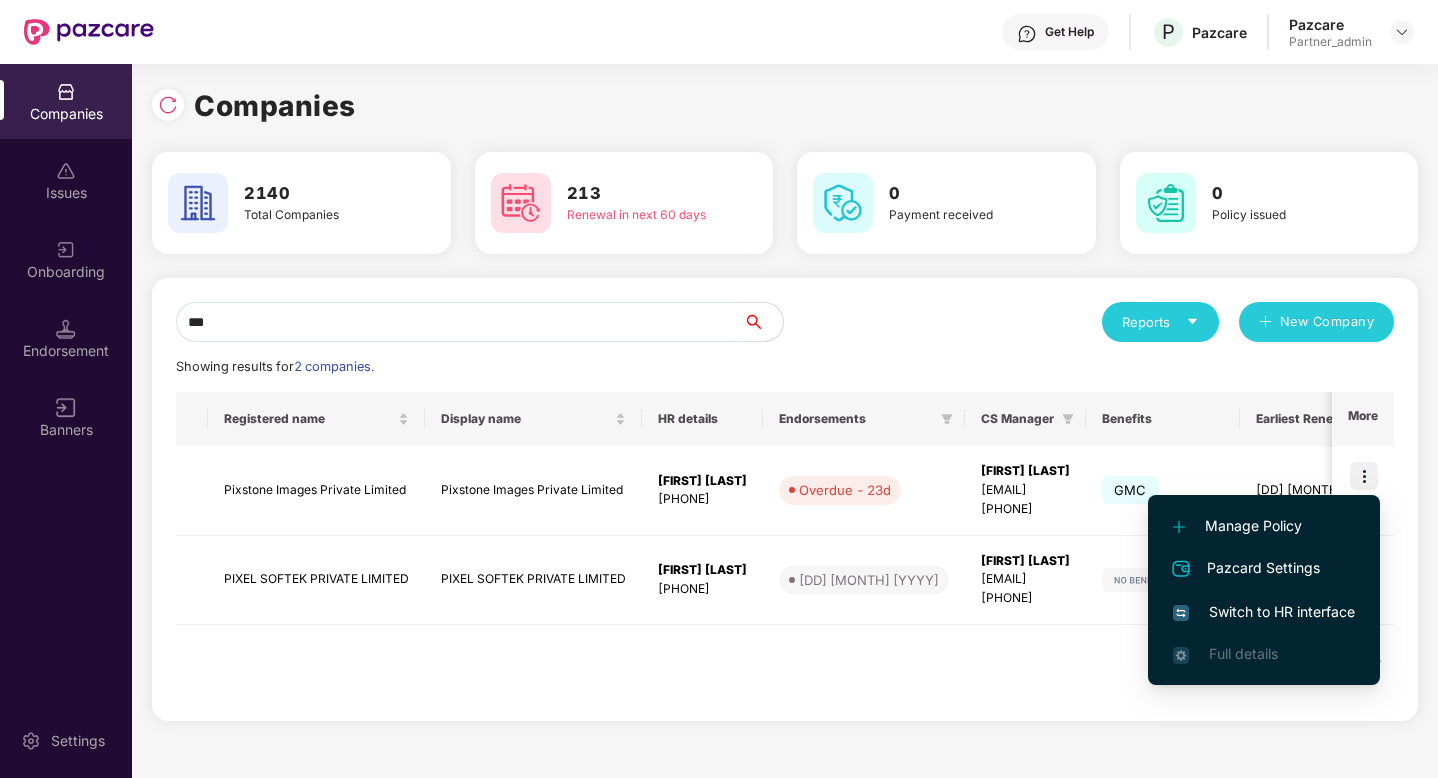 click on "Switch to HR interface" at bounding box center (1264, 612) 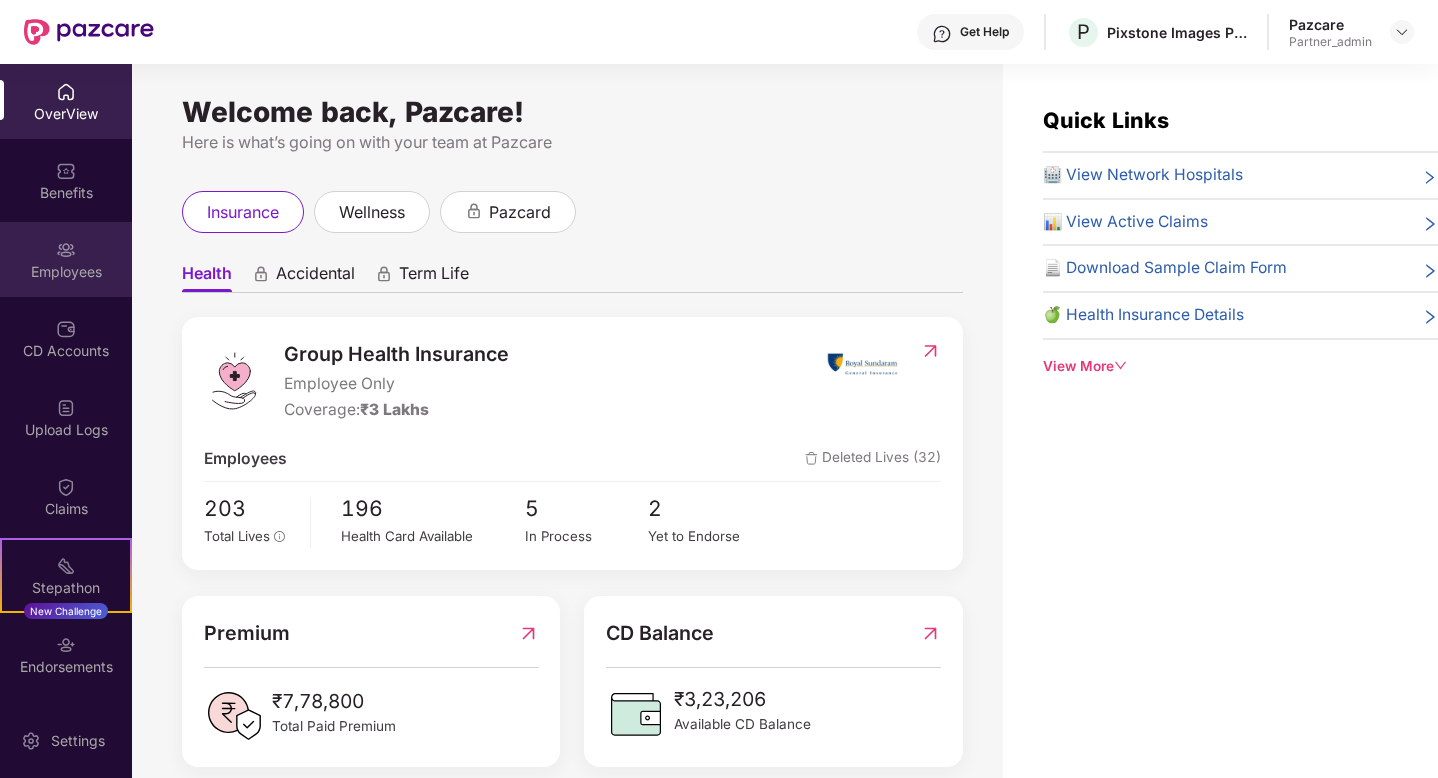 click on "Employees" at bounding box center (66, 272) 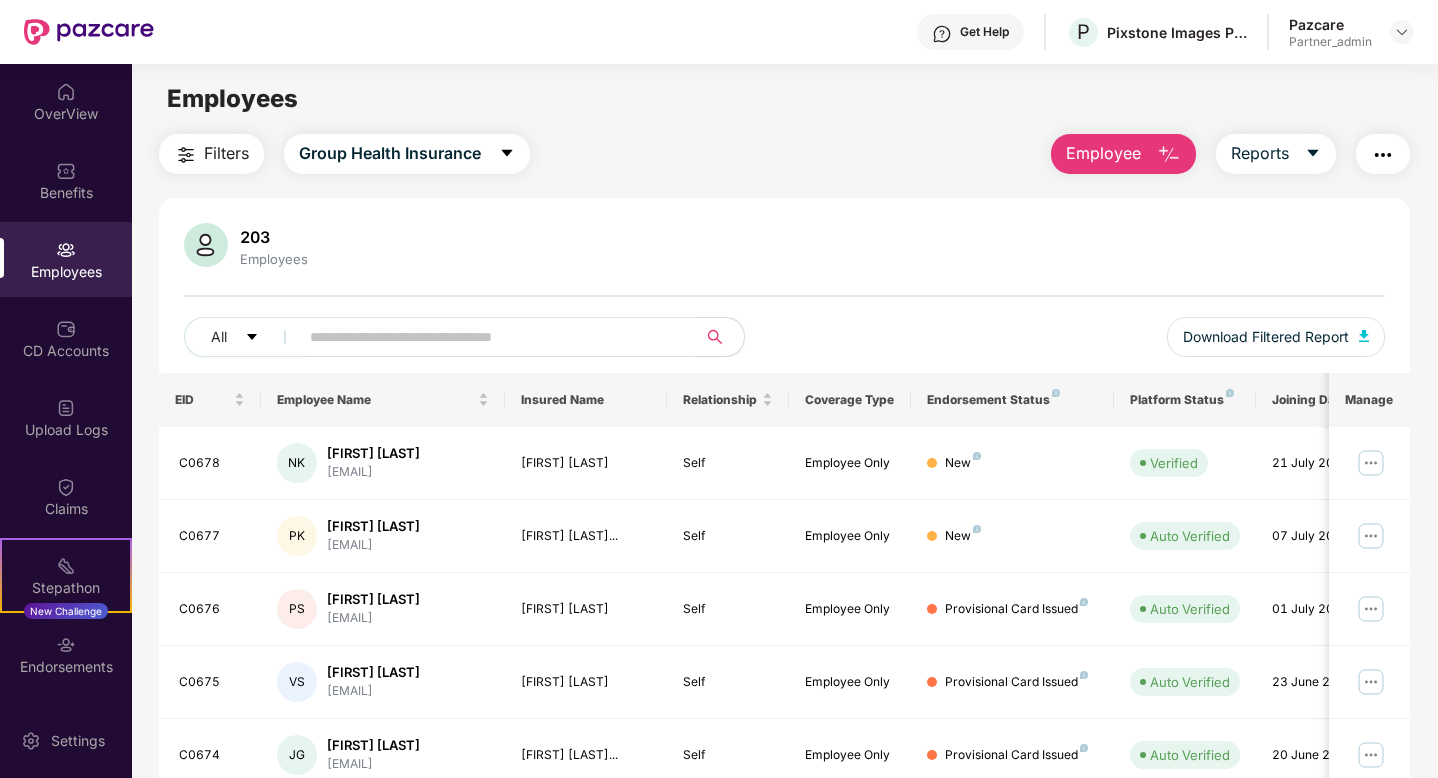 click at bounding box center (489, 337) 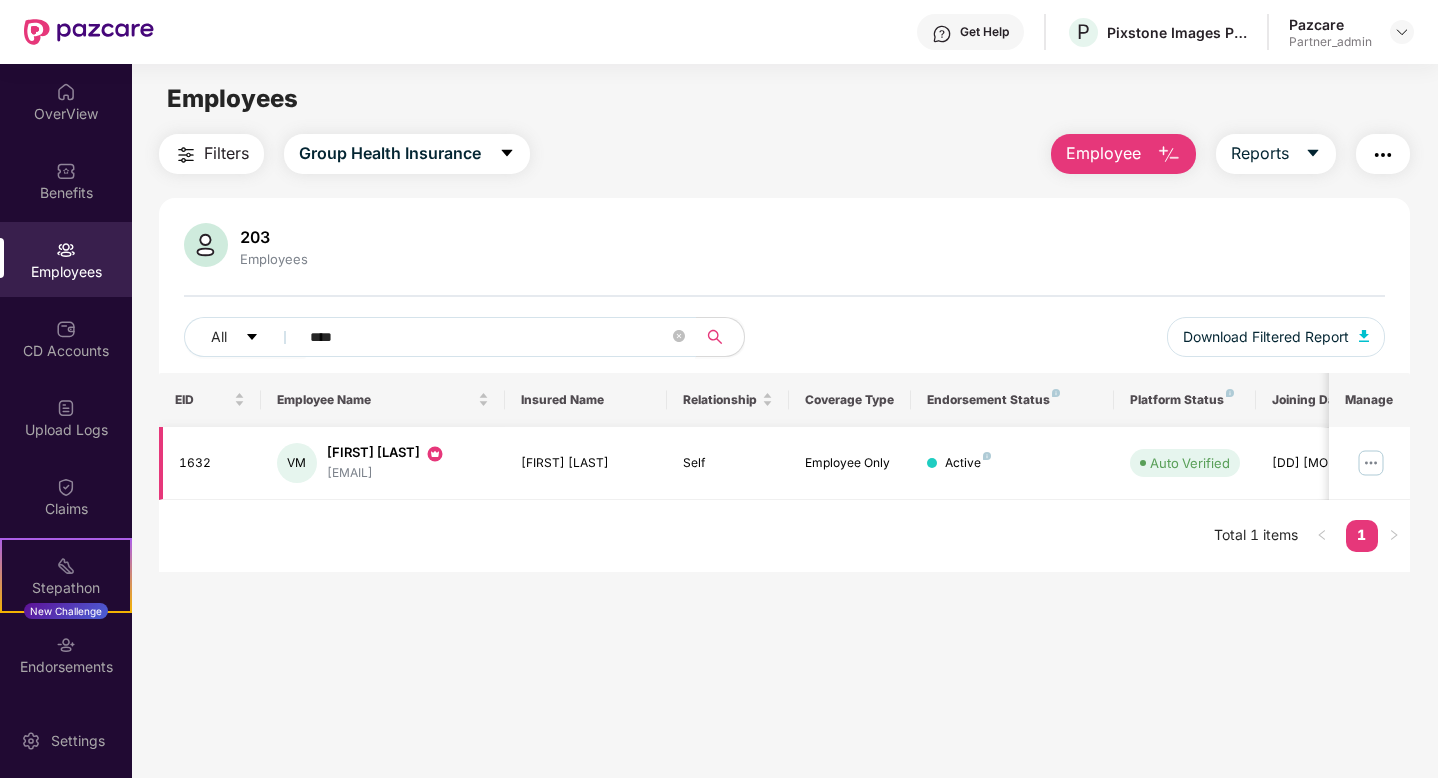 click at bounding box center (1371, 463) 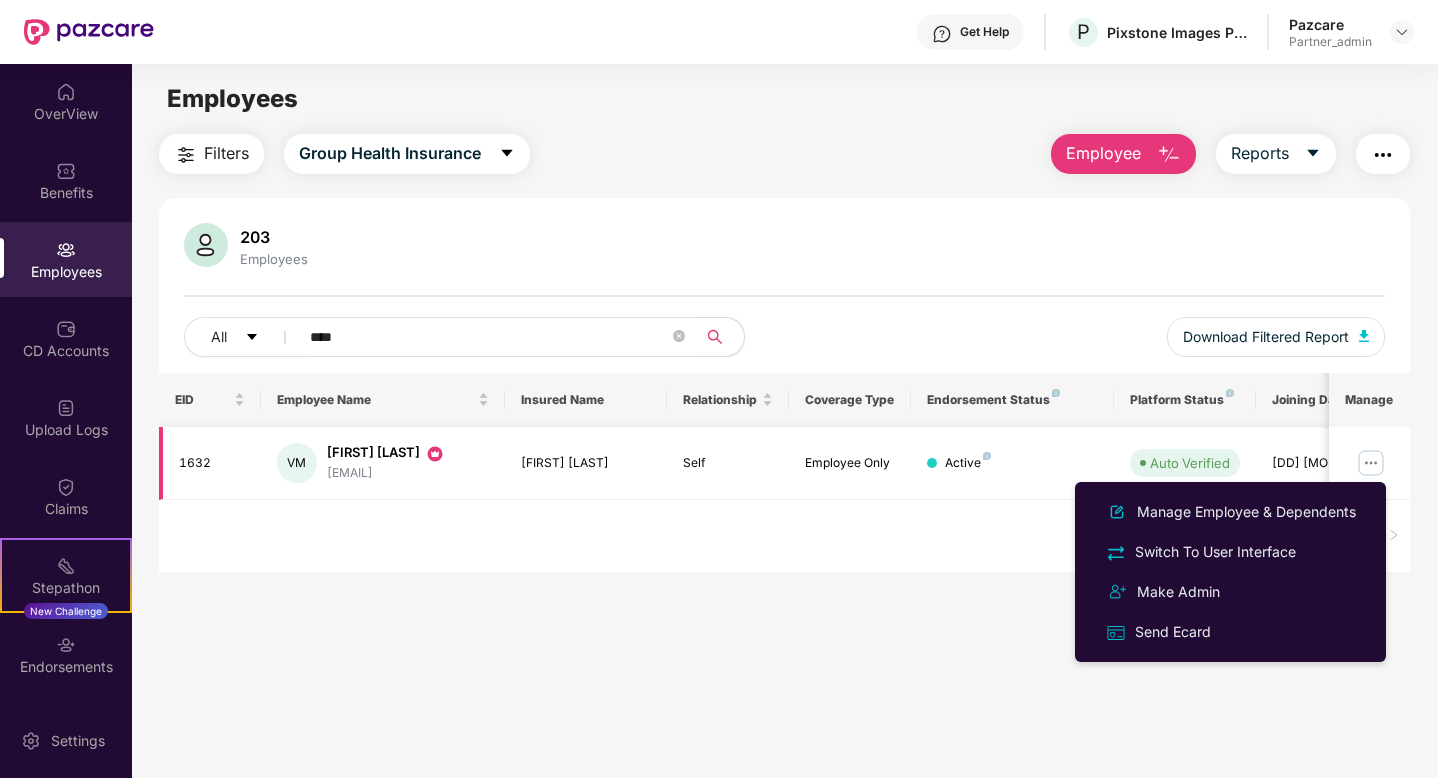 click at bounding box center (435, 454) 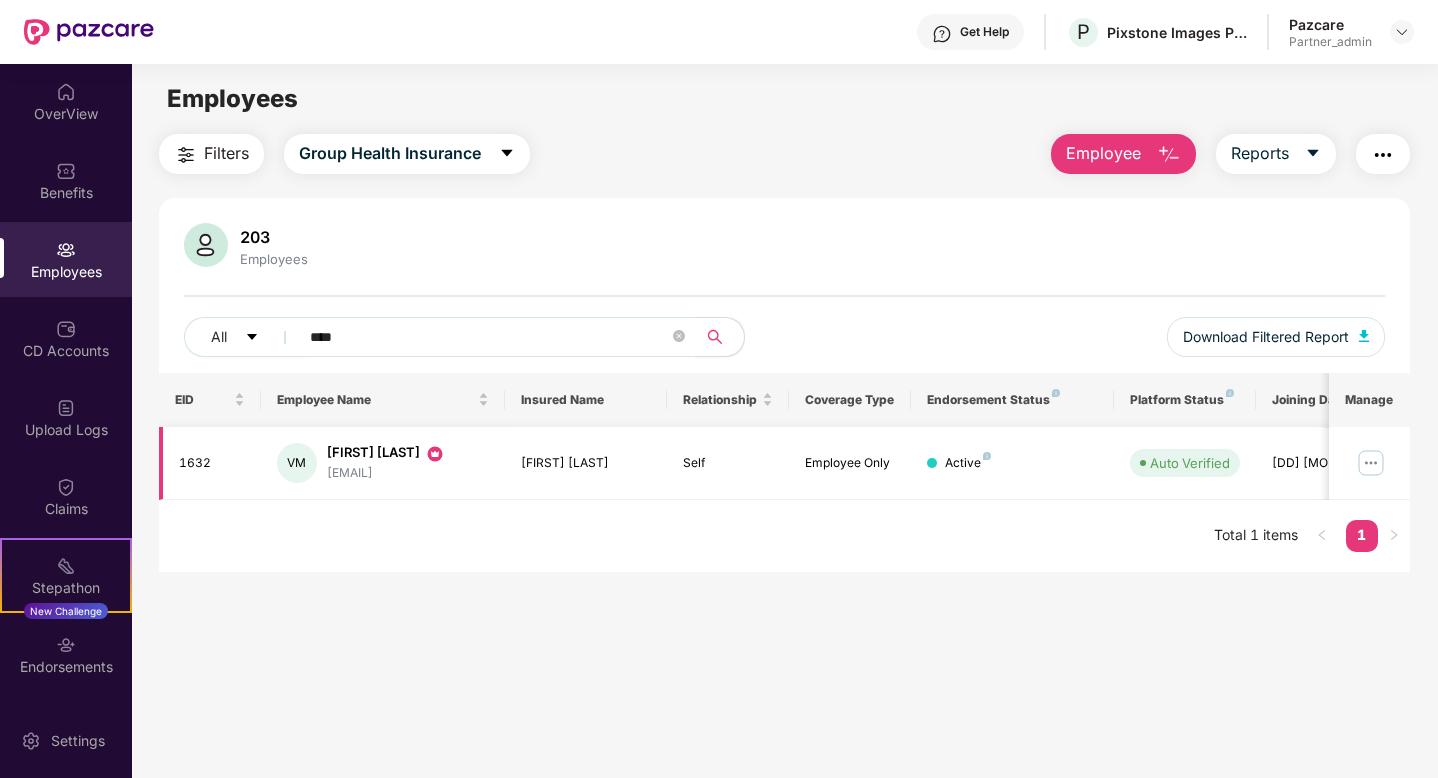 drag, startPoint x: 449, startPoint y: 472, endPoint x: 325, endPoint y: 477, distance: 124.10077 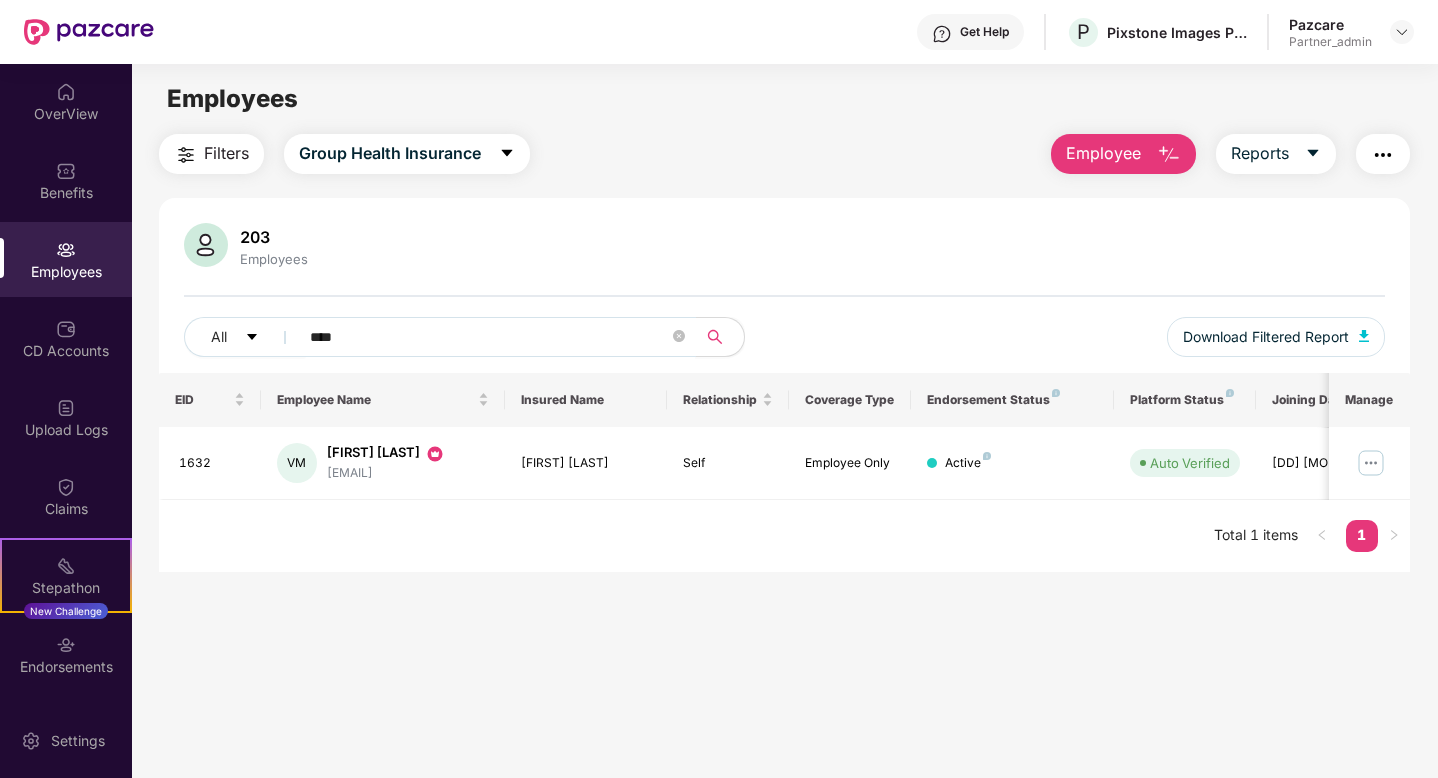 click on "****" at bounding box center [489, 337] 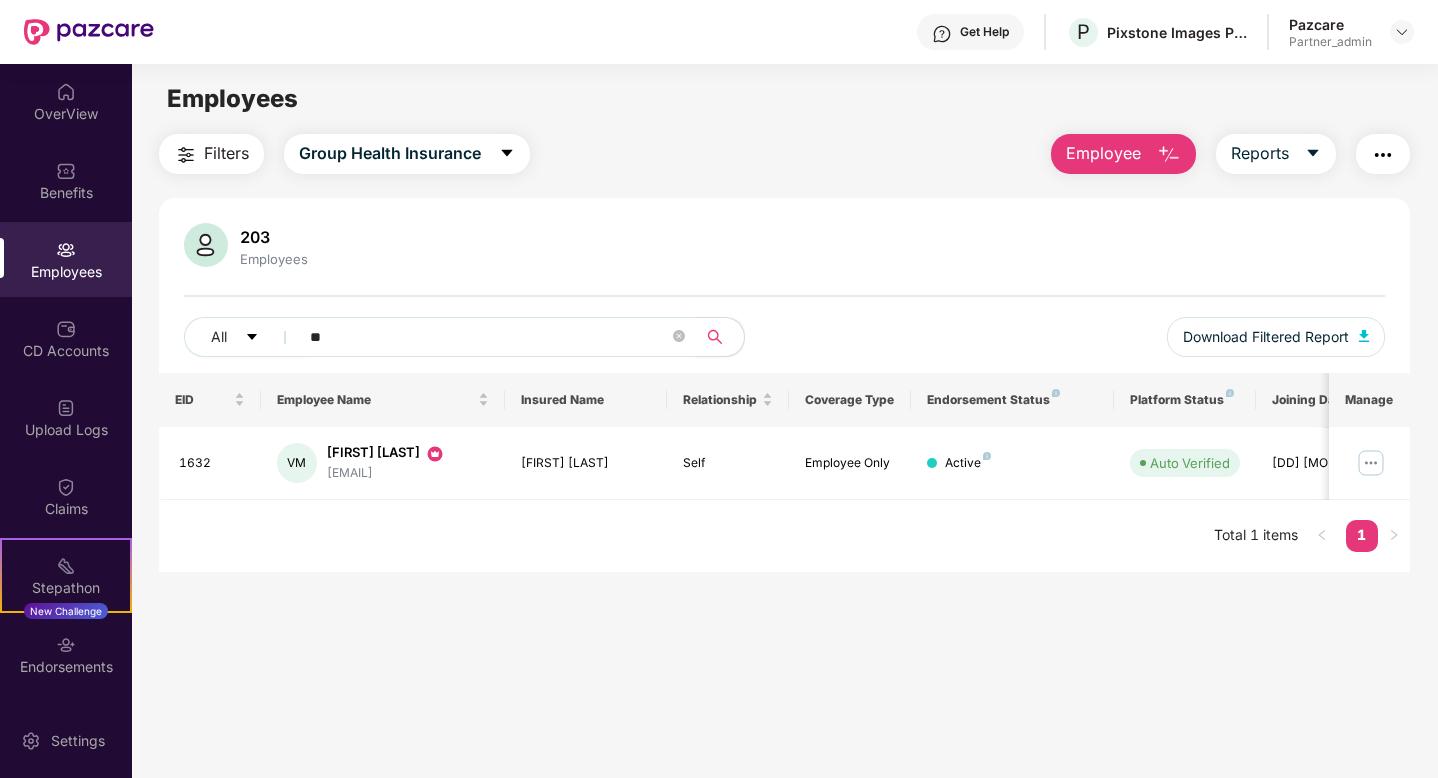 type on "*" 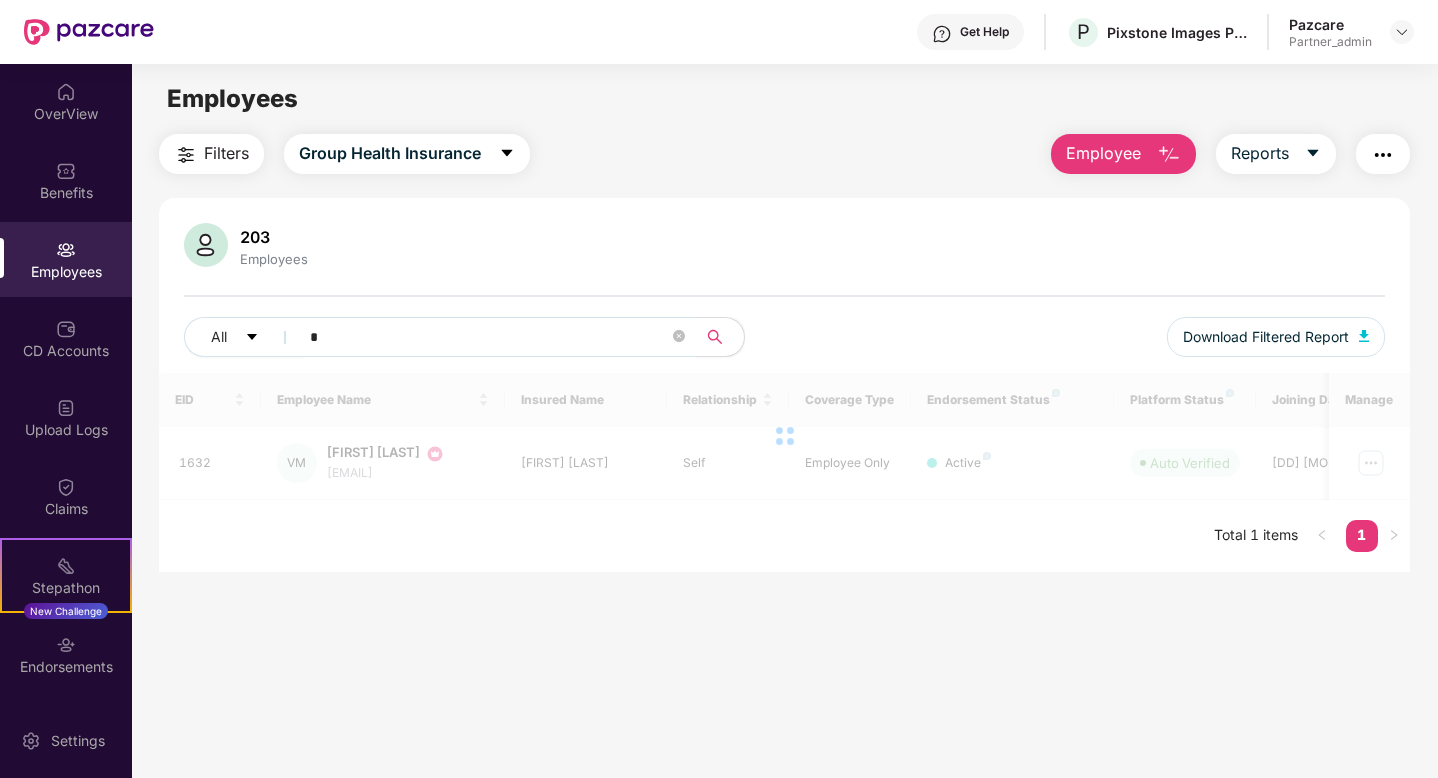 type on "**" 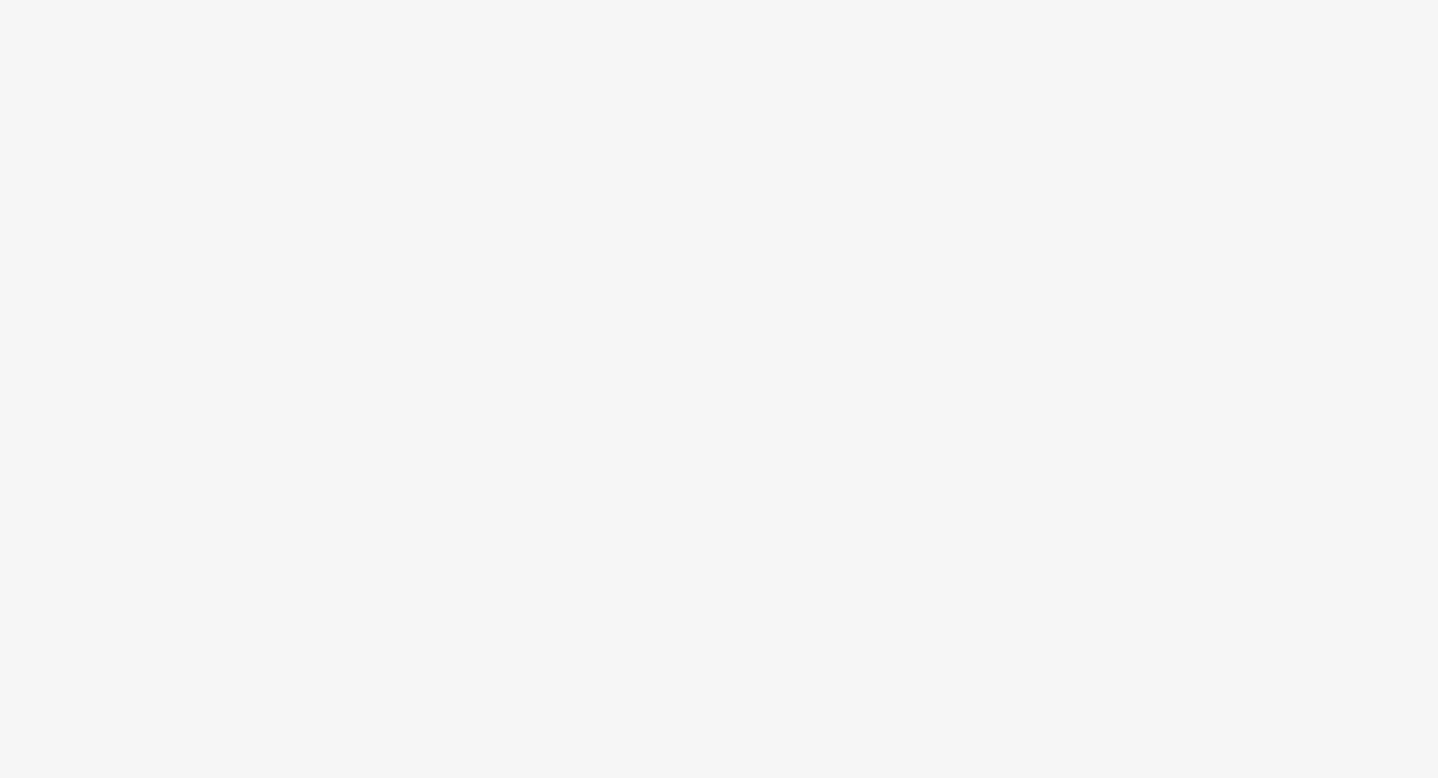 scroll, scrollTop: 0, scrollLeft: 0, axis: both 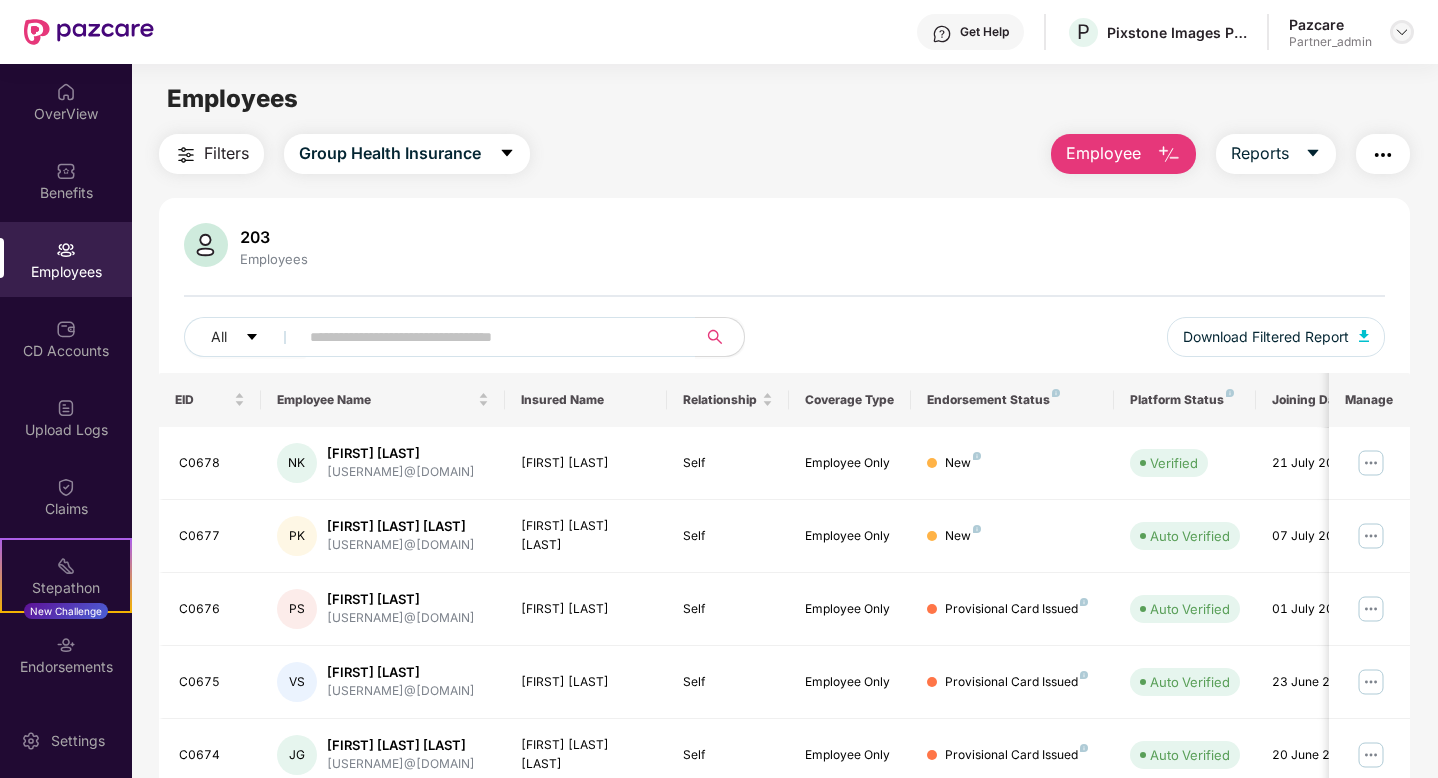 click at bounding box center [1402, 32] 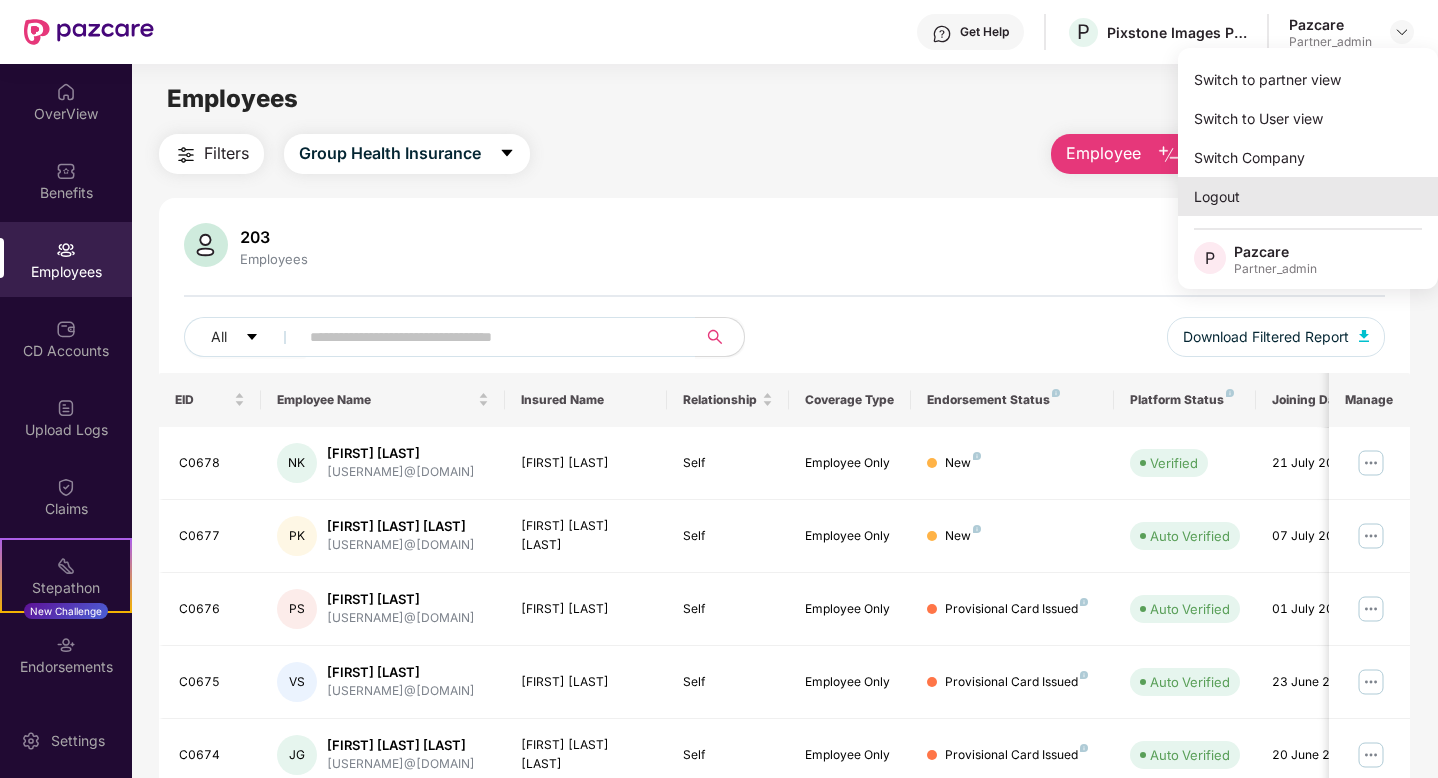 click on "Logout" at bounding box center [1308, 196] 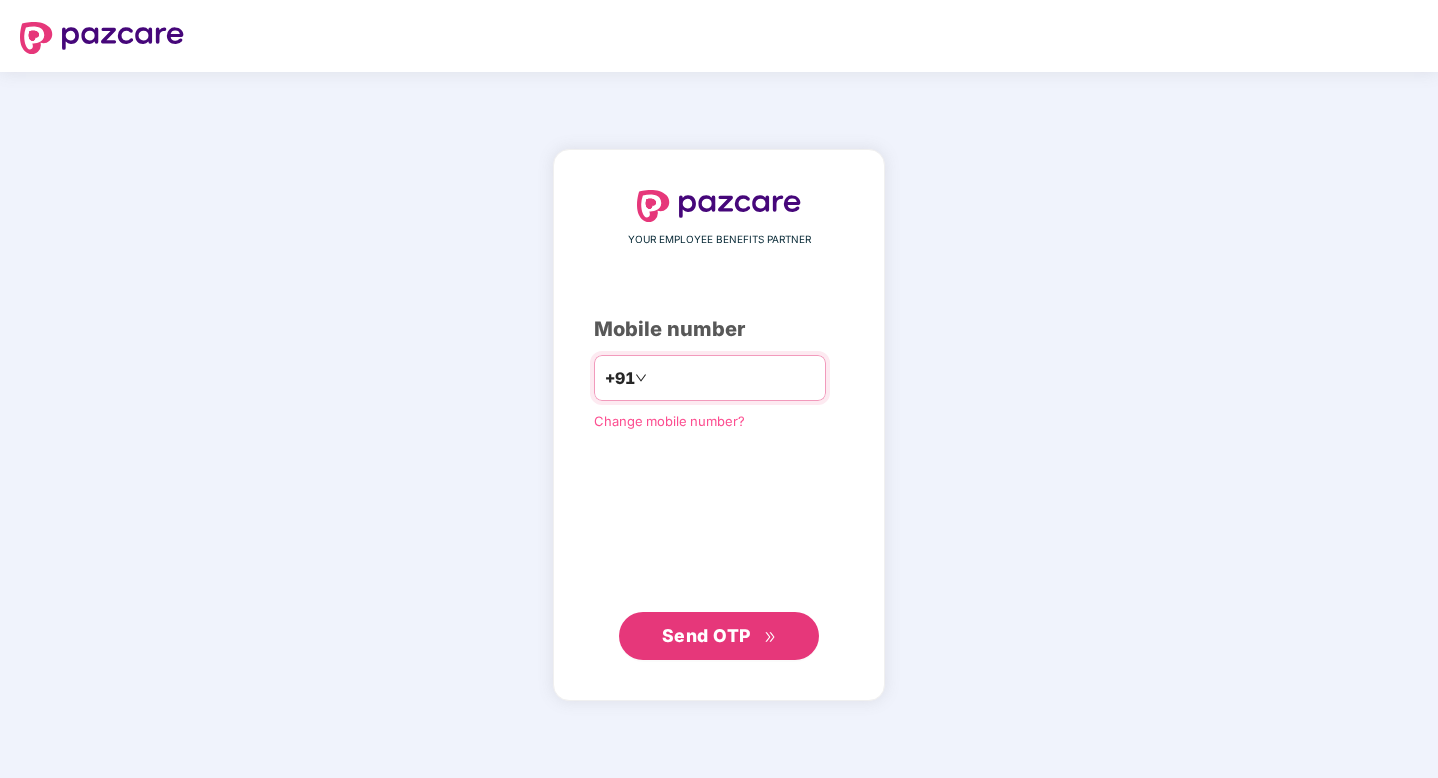 type on "**********" 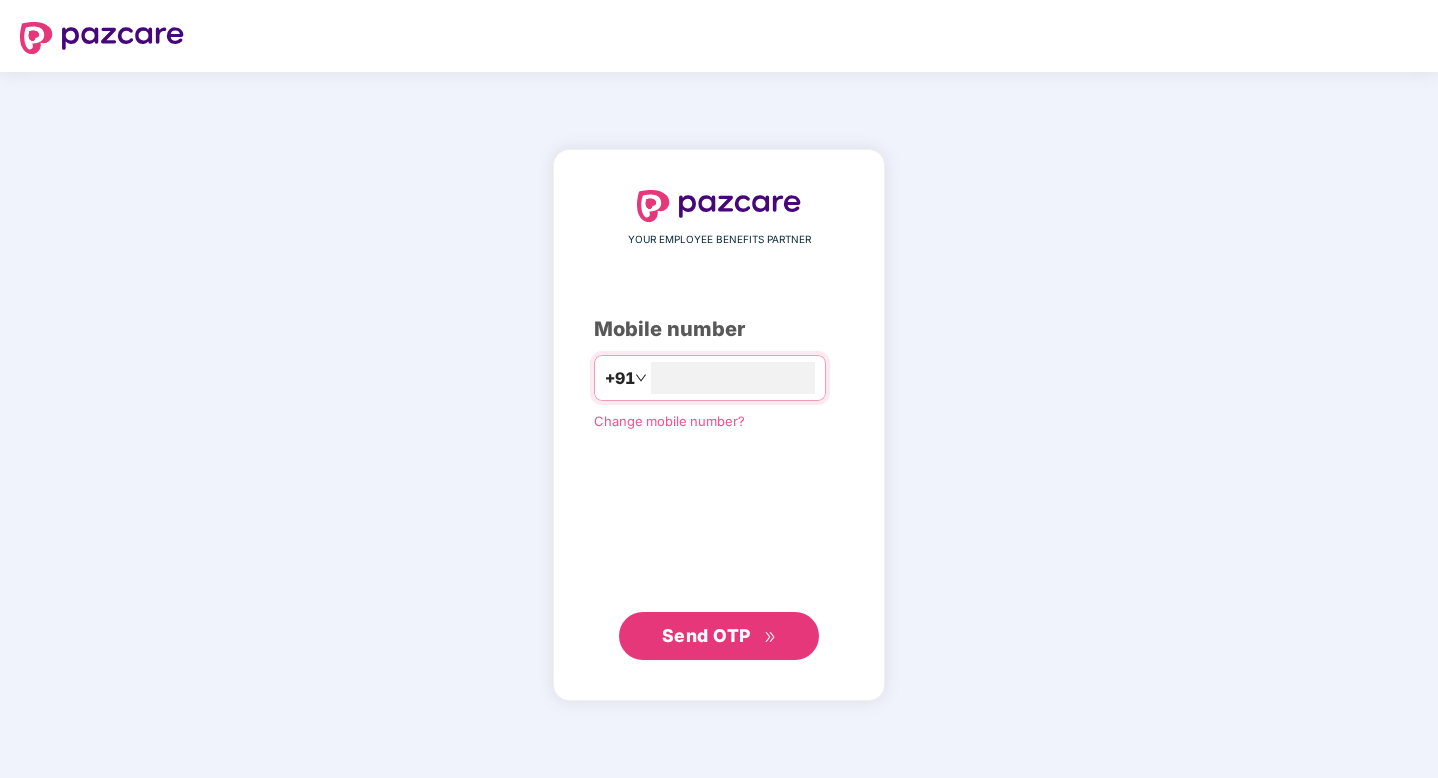 click on "Send OTP" at bounding box center (706, 635) 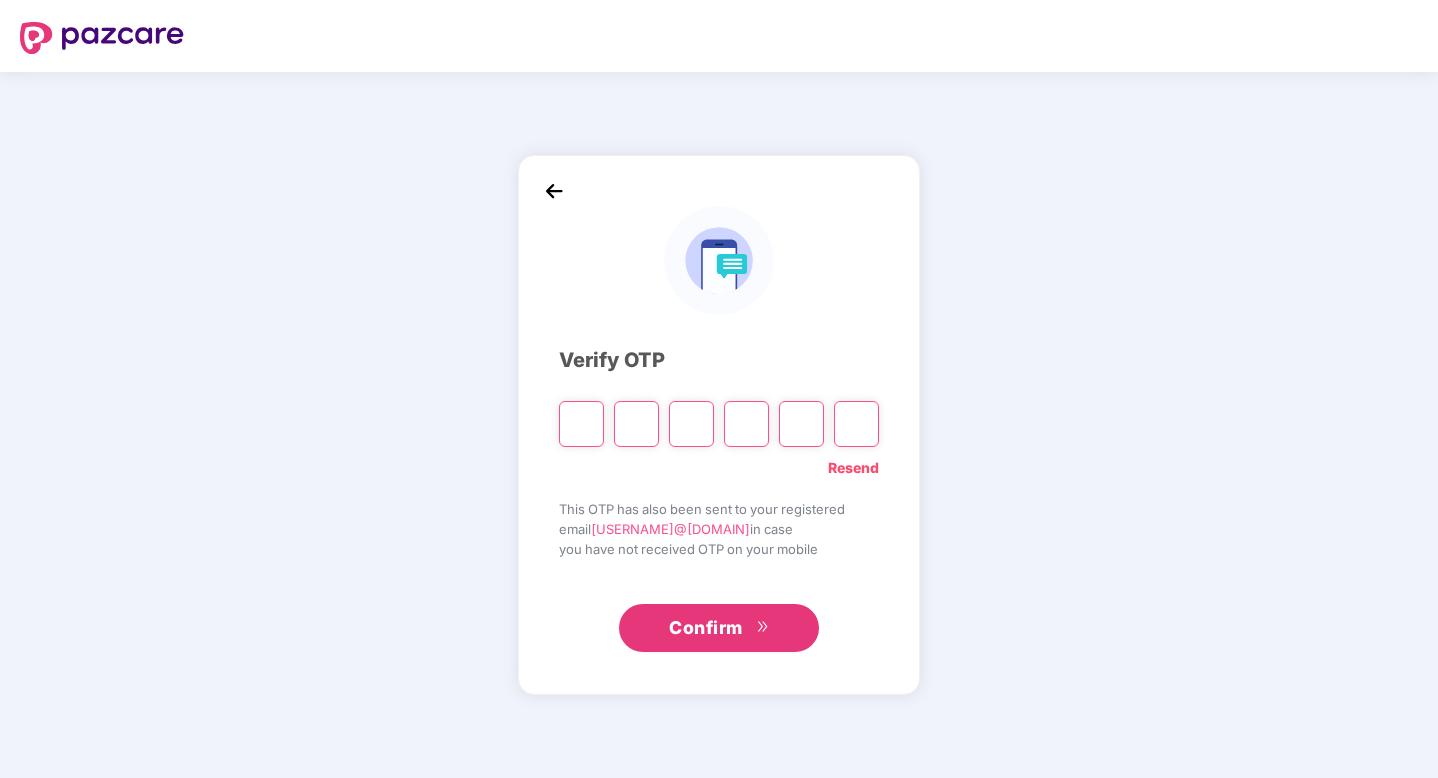 type on "*" 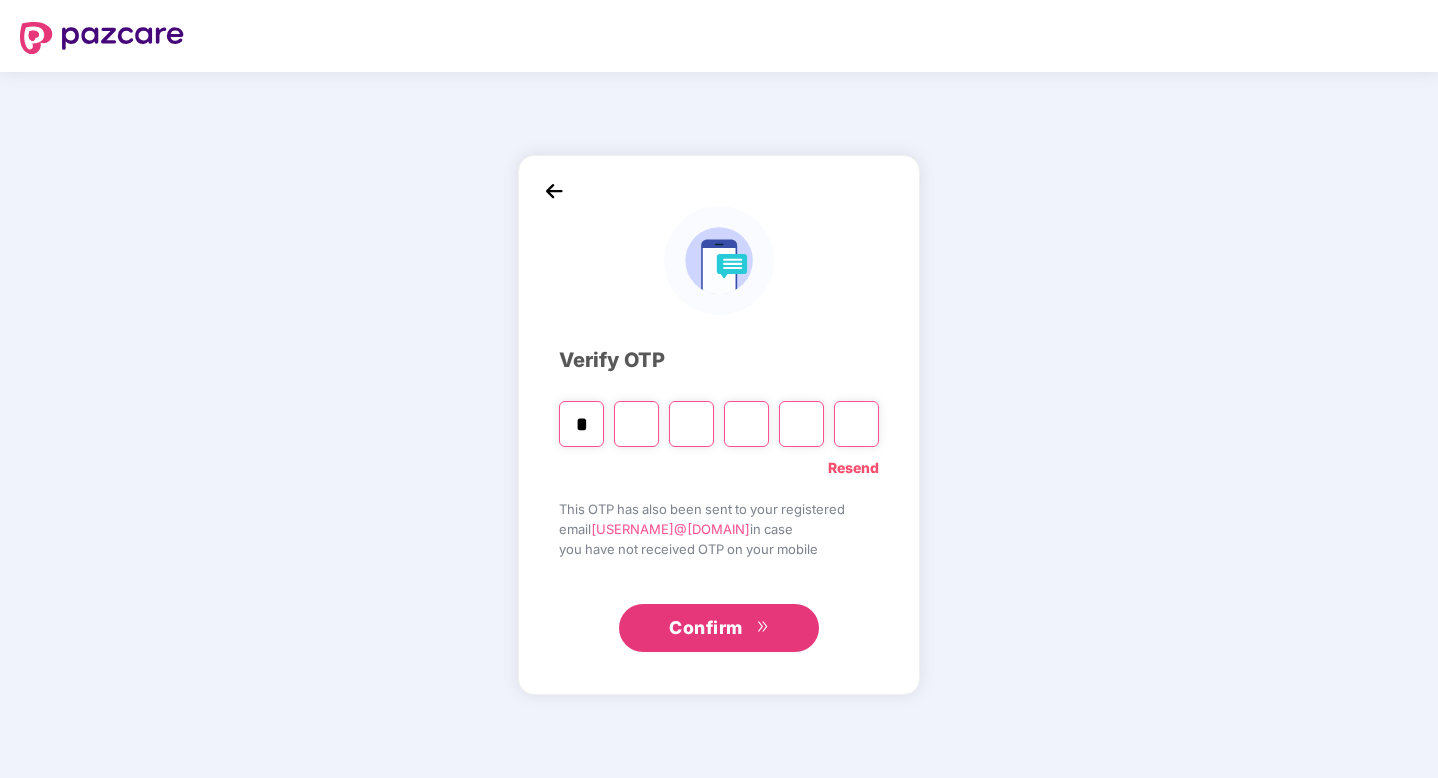 type on "*" 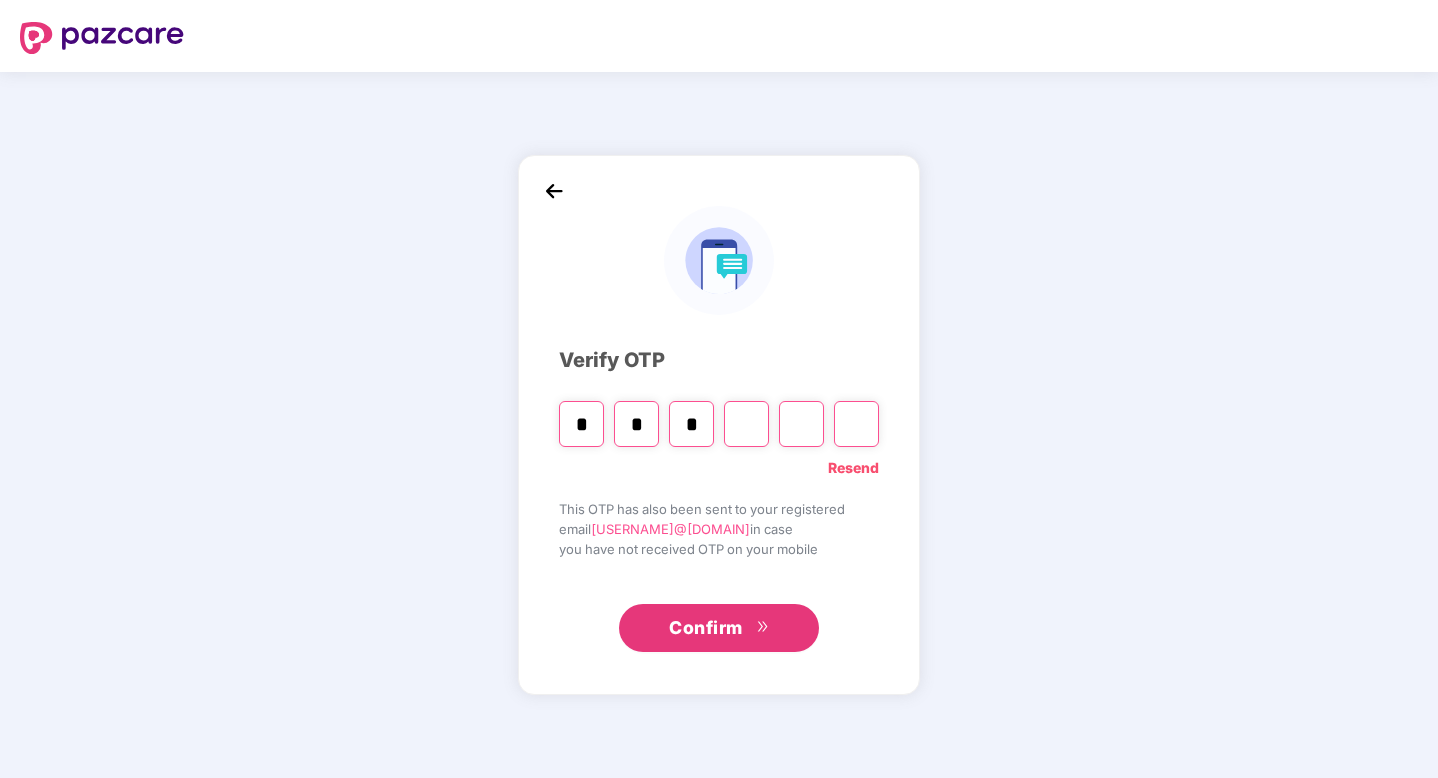 type on "*" 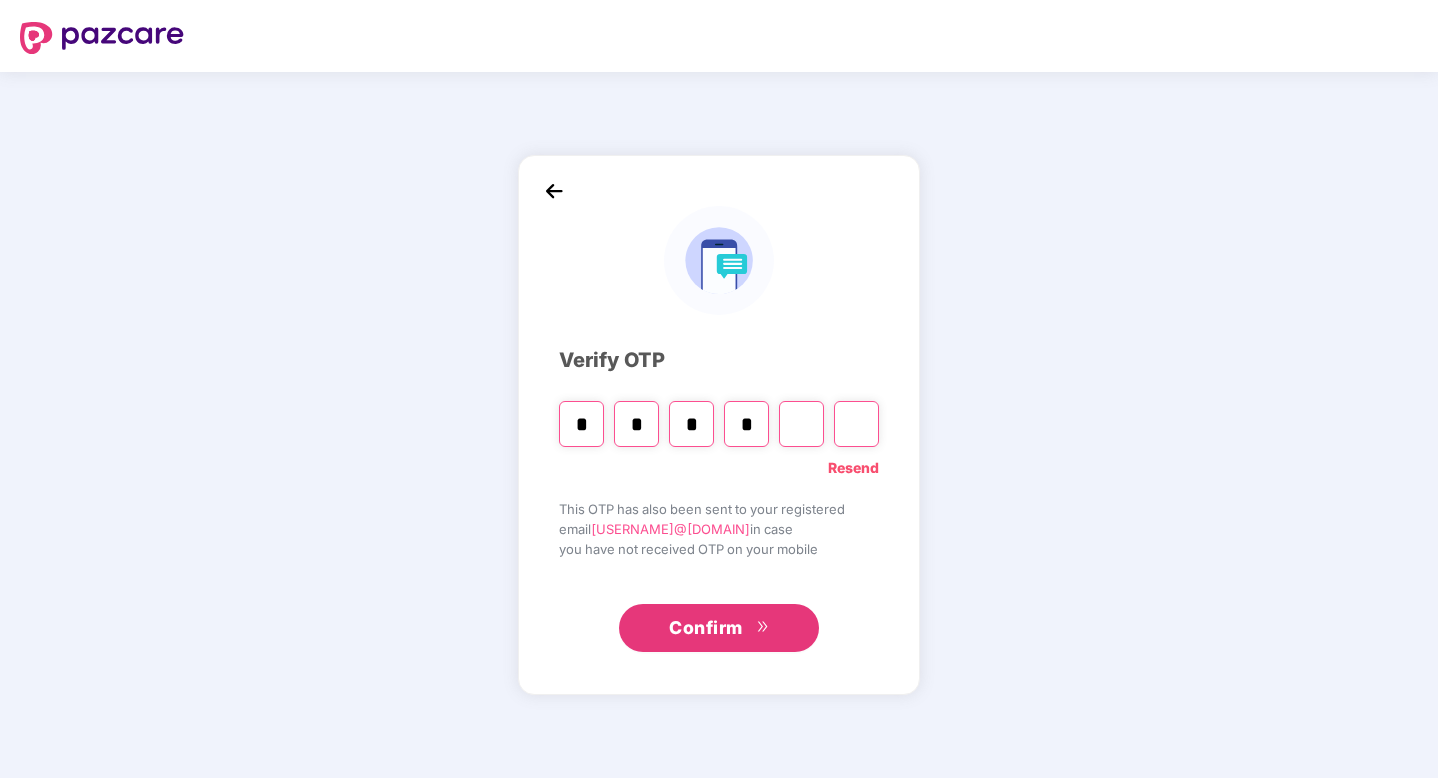 type on "*" 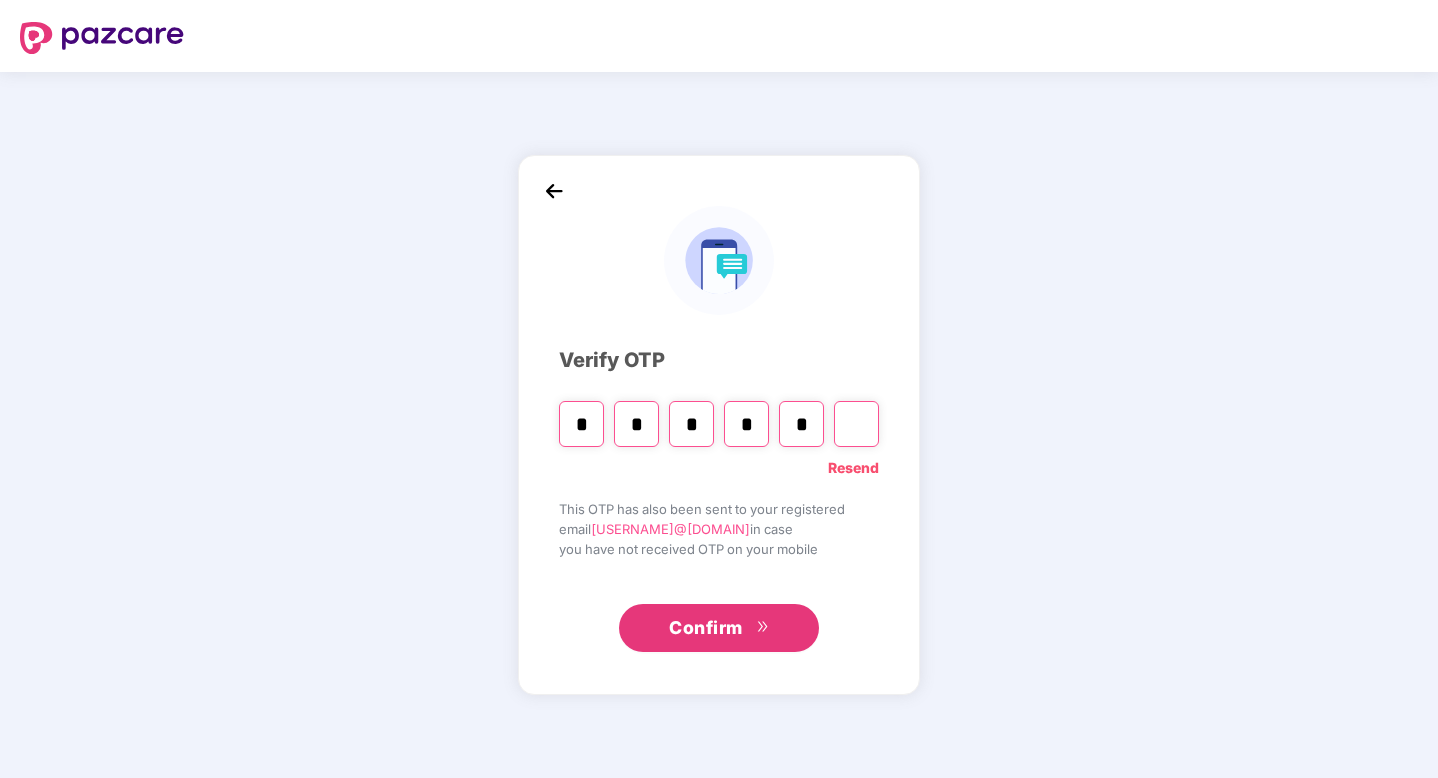 type on "*" 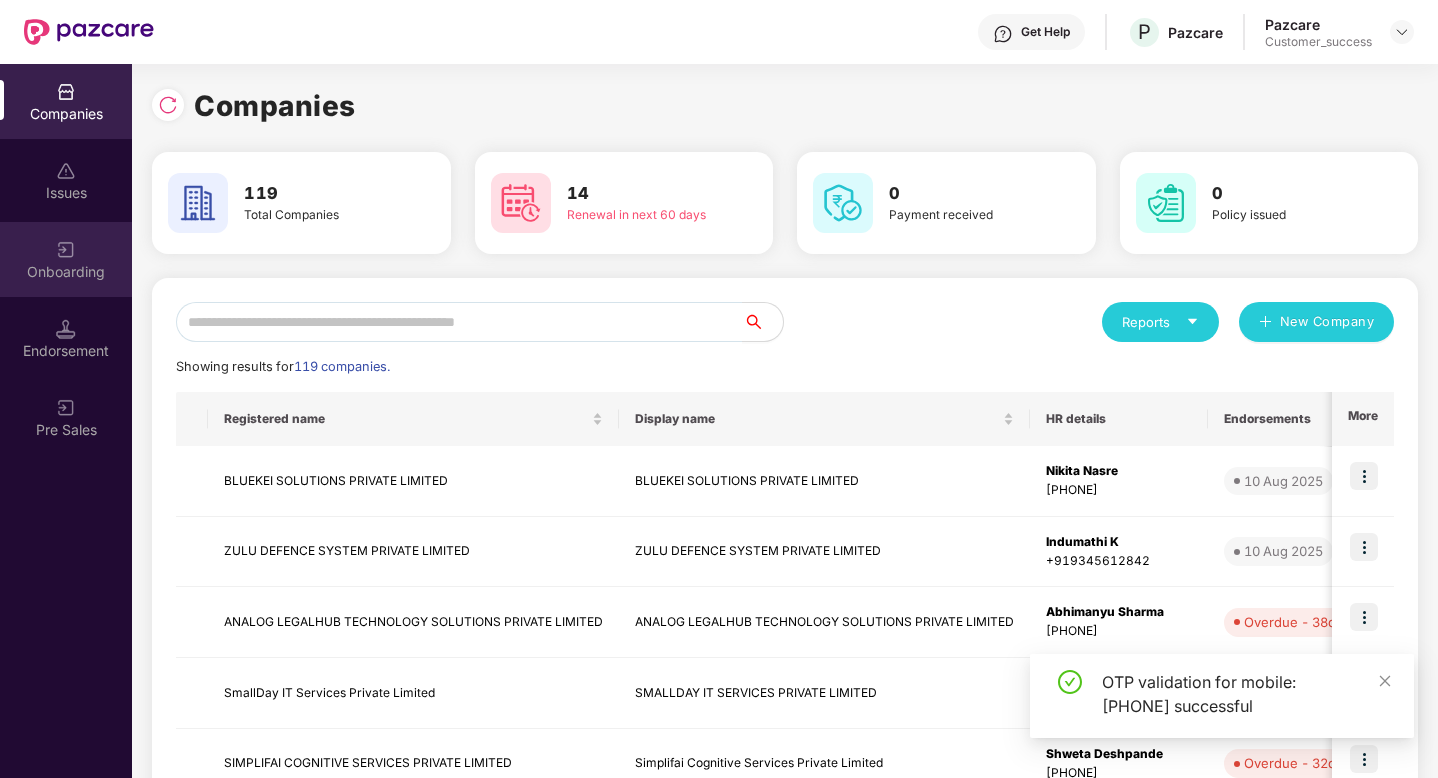 click on "Onboarding" at bounding box center [66, 259] 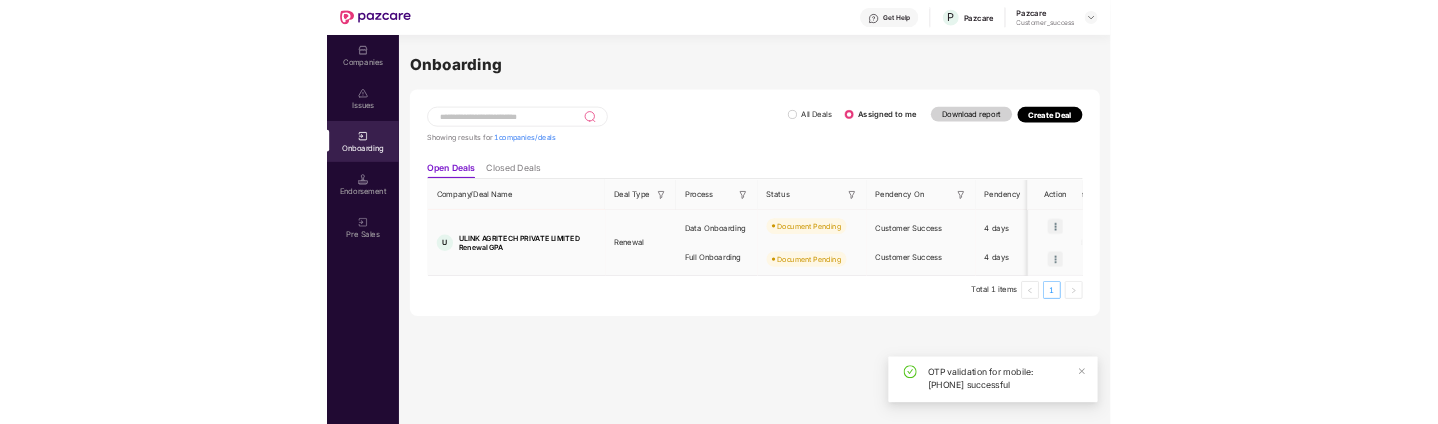scroll, scrollTop: 0, scrollLeft: 3, axis: horizontal 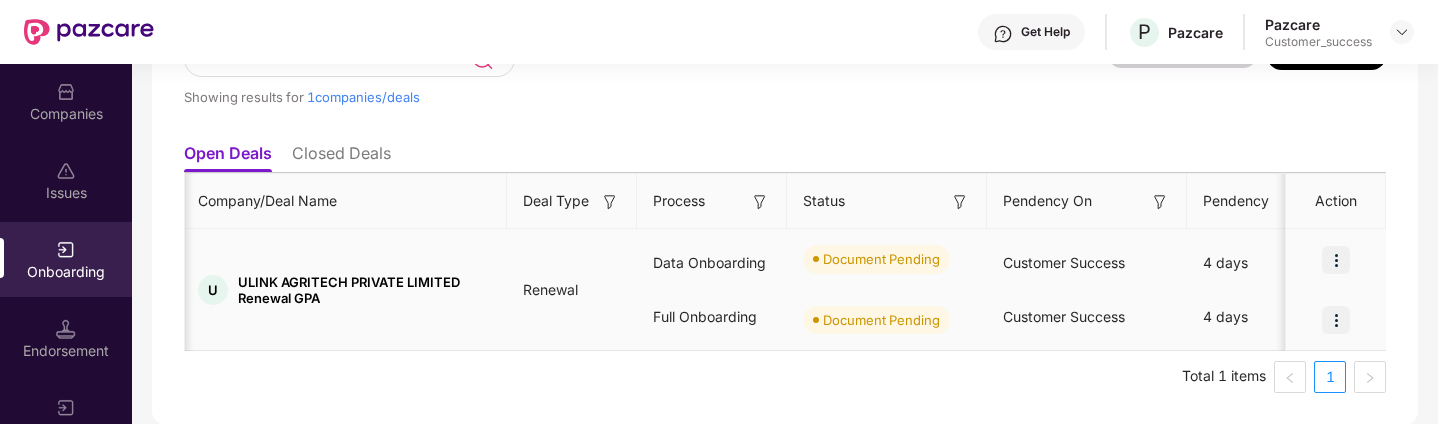 click at bounding box center [1336, 260] 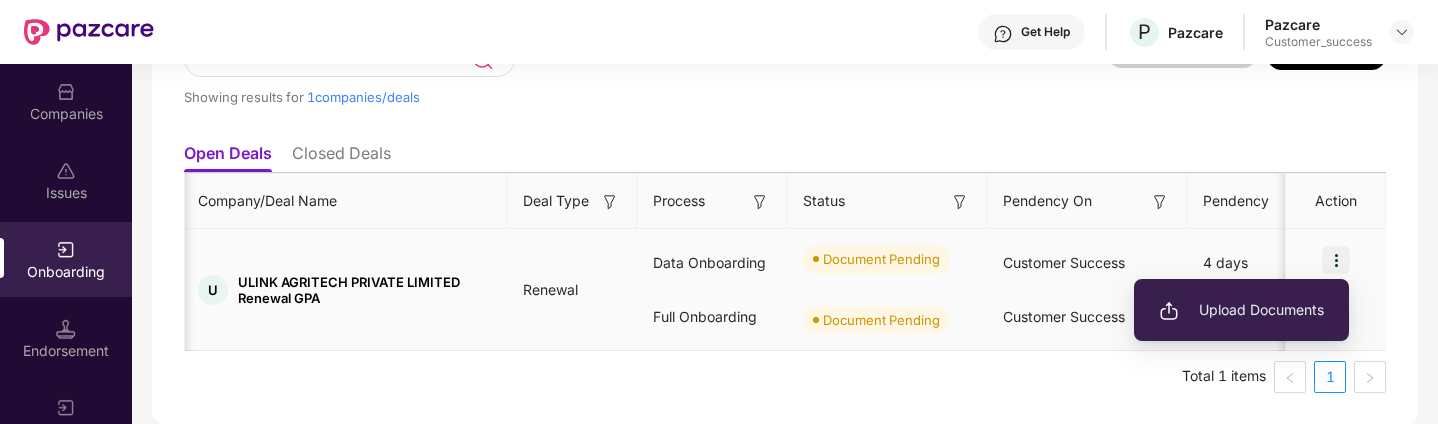 click on "Upload Documents" at bounding box center (1241, 310) 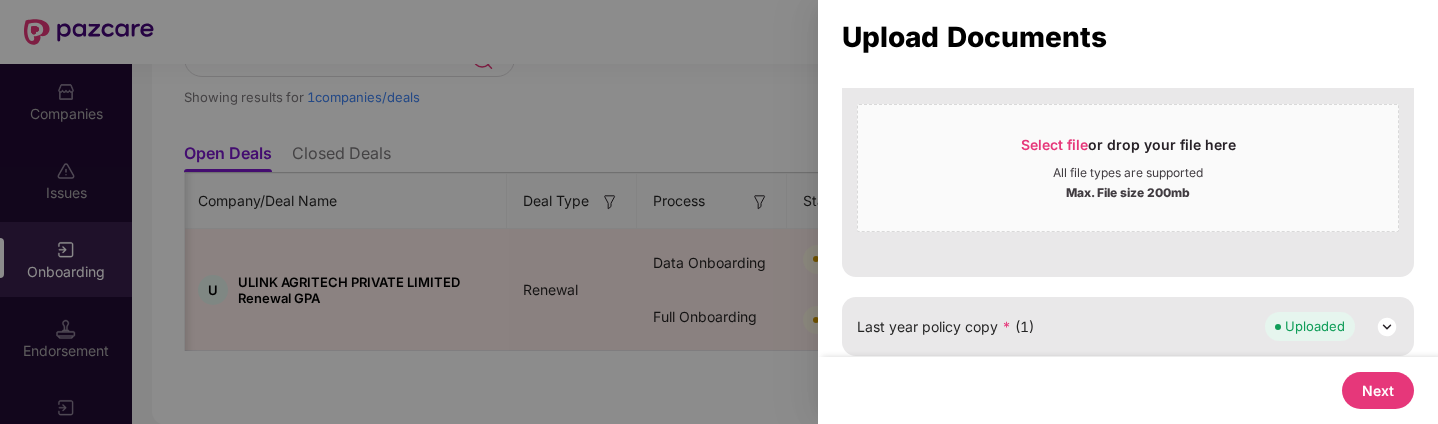 scroll, scrollTop: 1041, scrollLeft: 0, axis: vertical 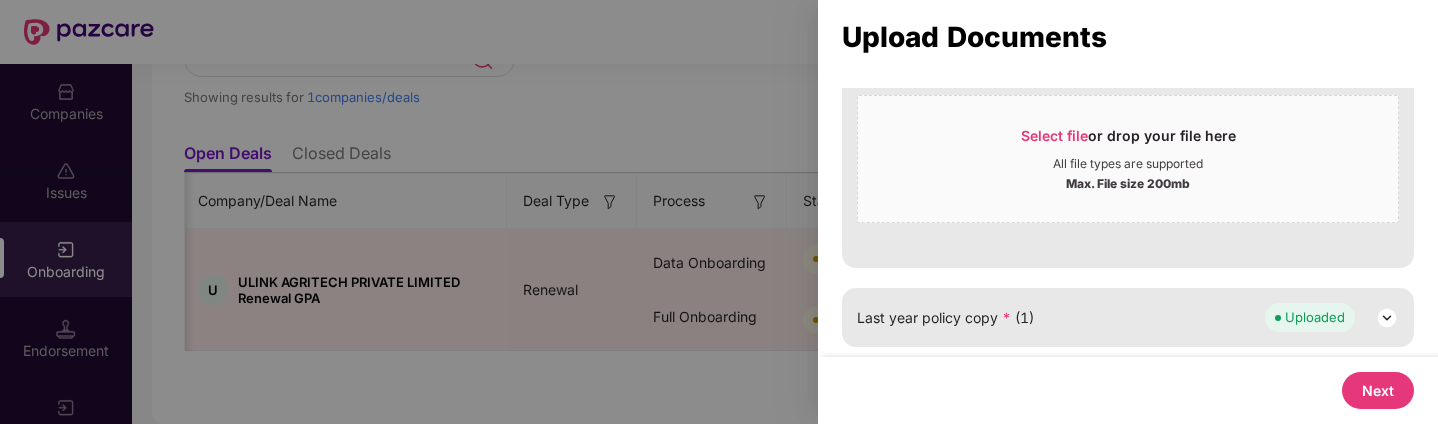 click on "Next" at bounding box center (1378, 390) 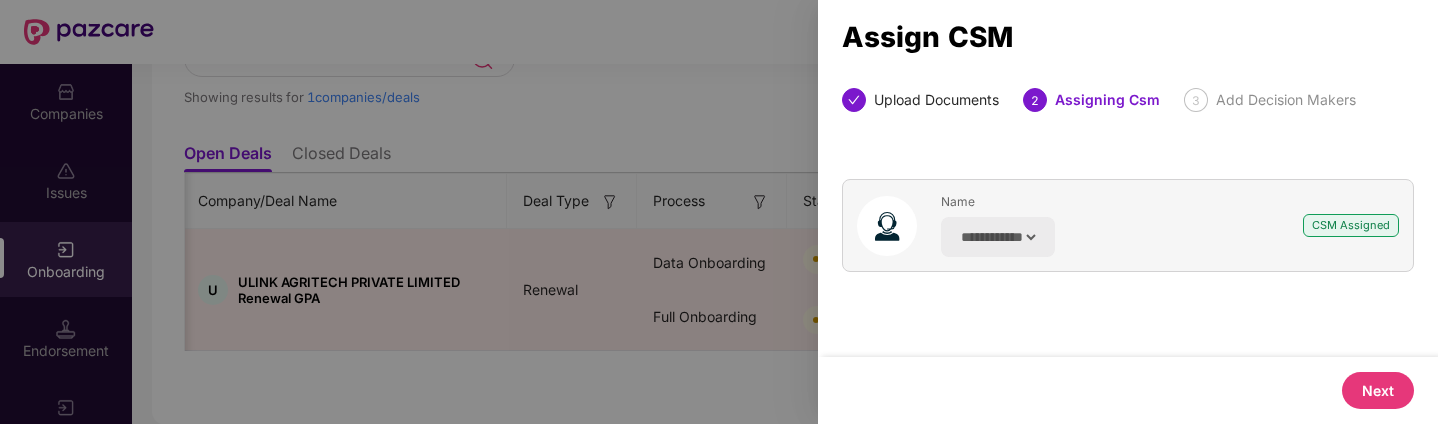 scroll, scrollTop: 0, scrollLeft: 0, axis: both 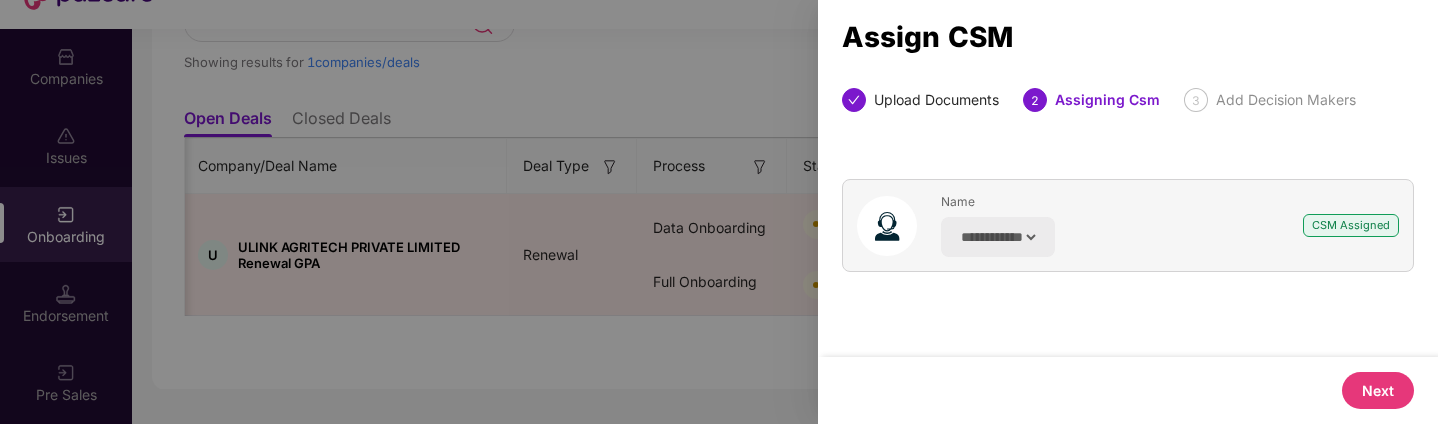 click on "Next" at bounding box center (1378, 390) 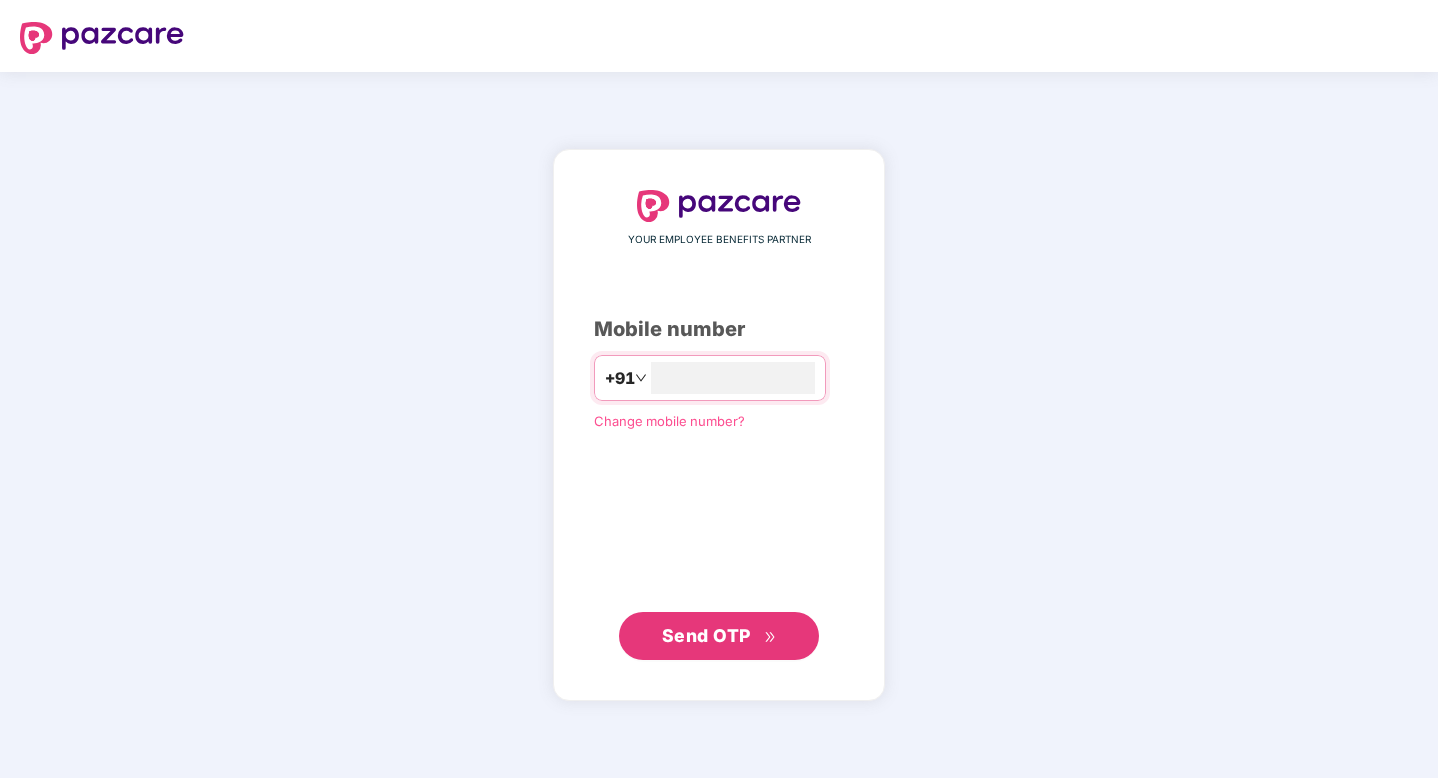 scroll, scrollTop: 0, scrollLeft: 0, axis: both 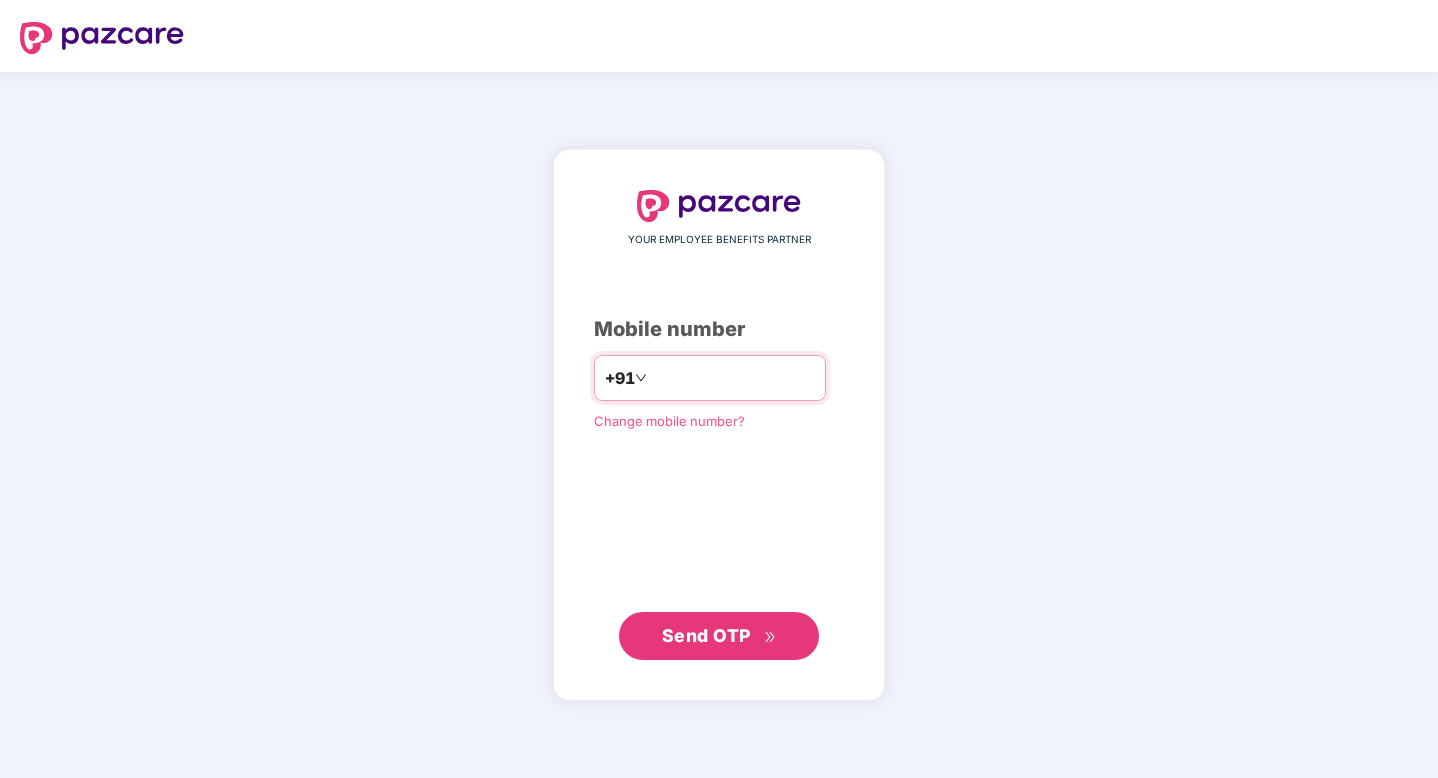 type on "*" 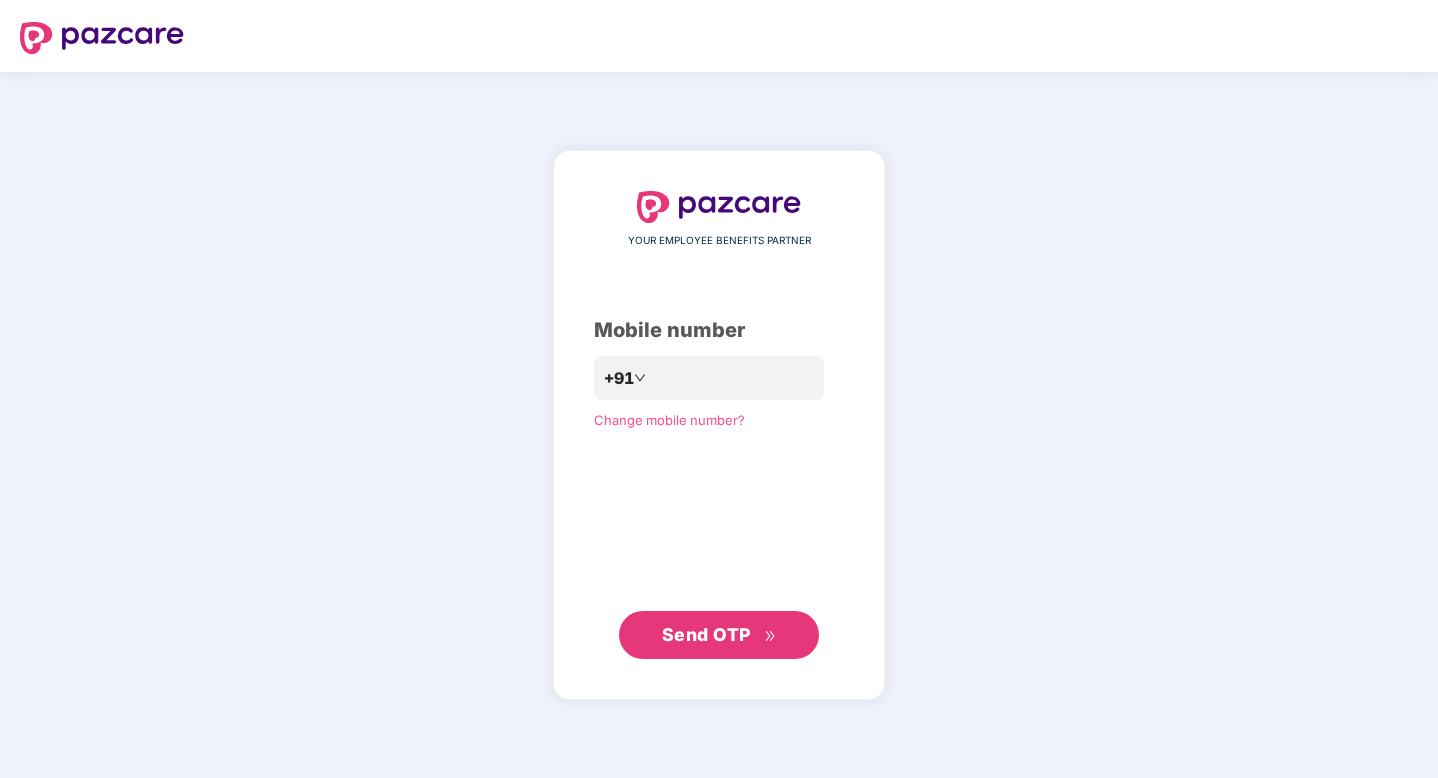 click on "Send OTP" at bounding box center (706, 634) 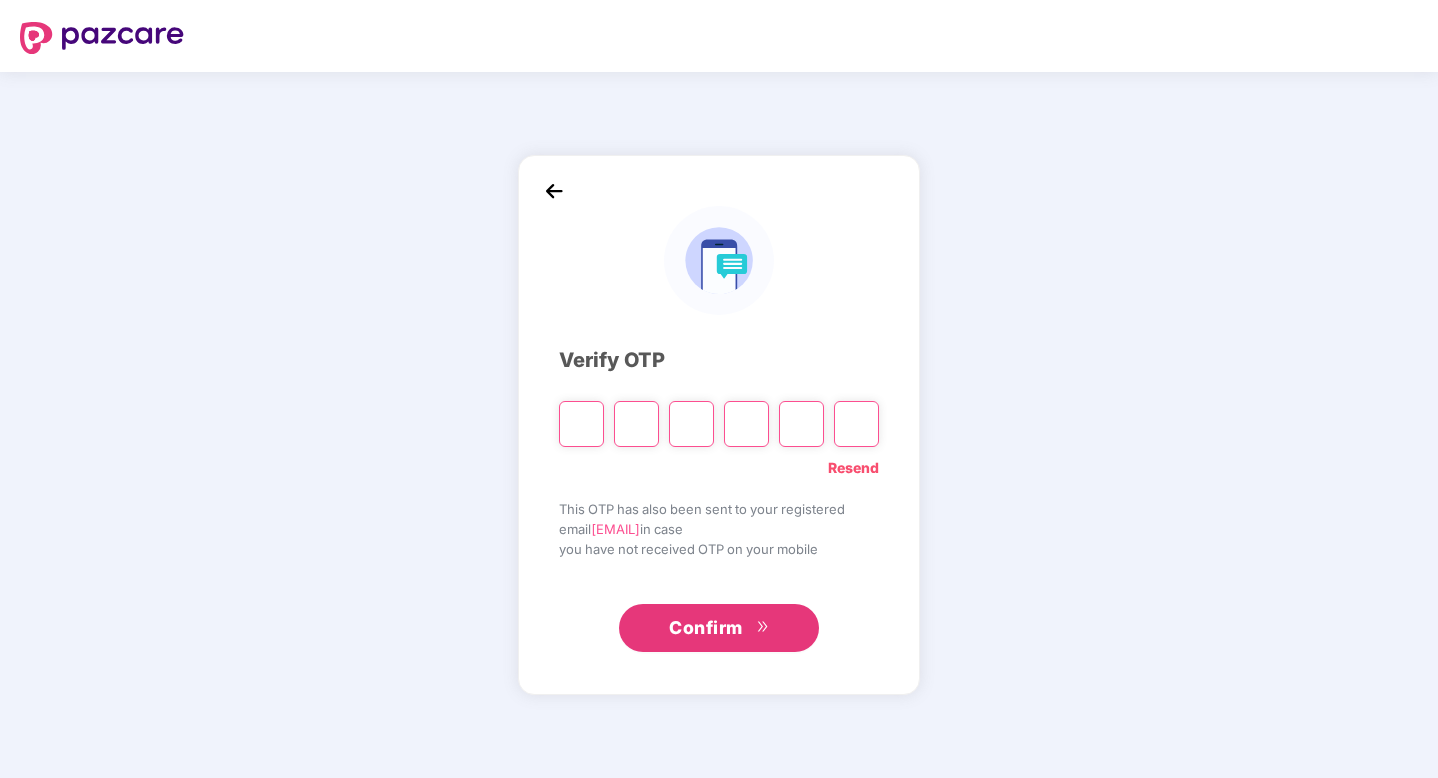 type on "*" 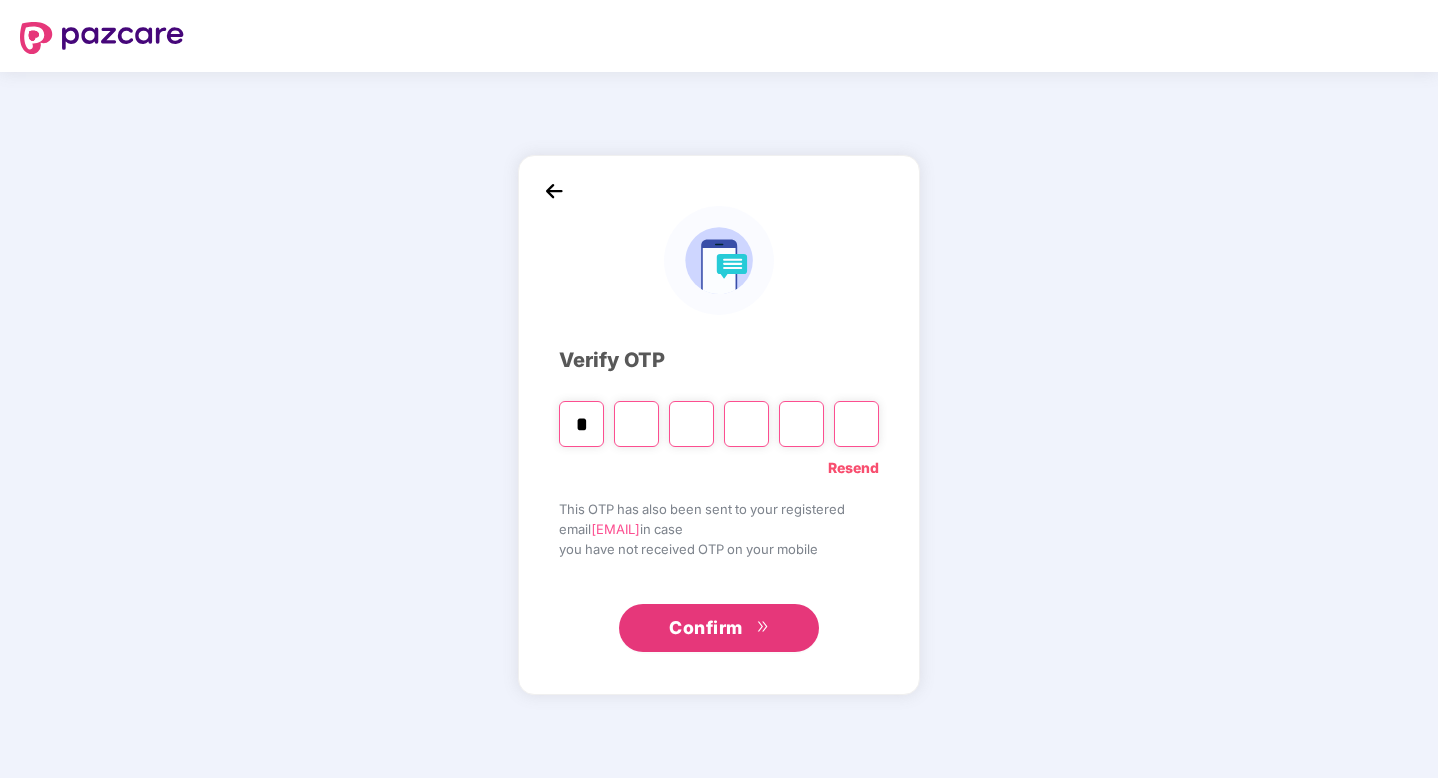 type on "*" 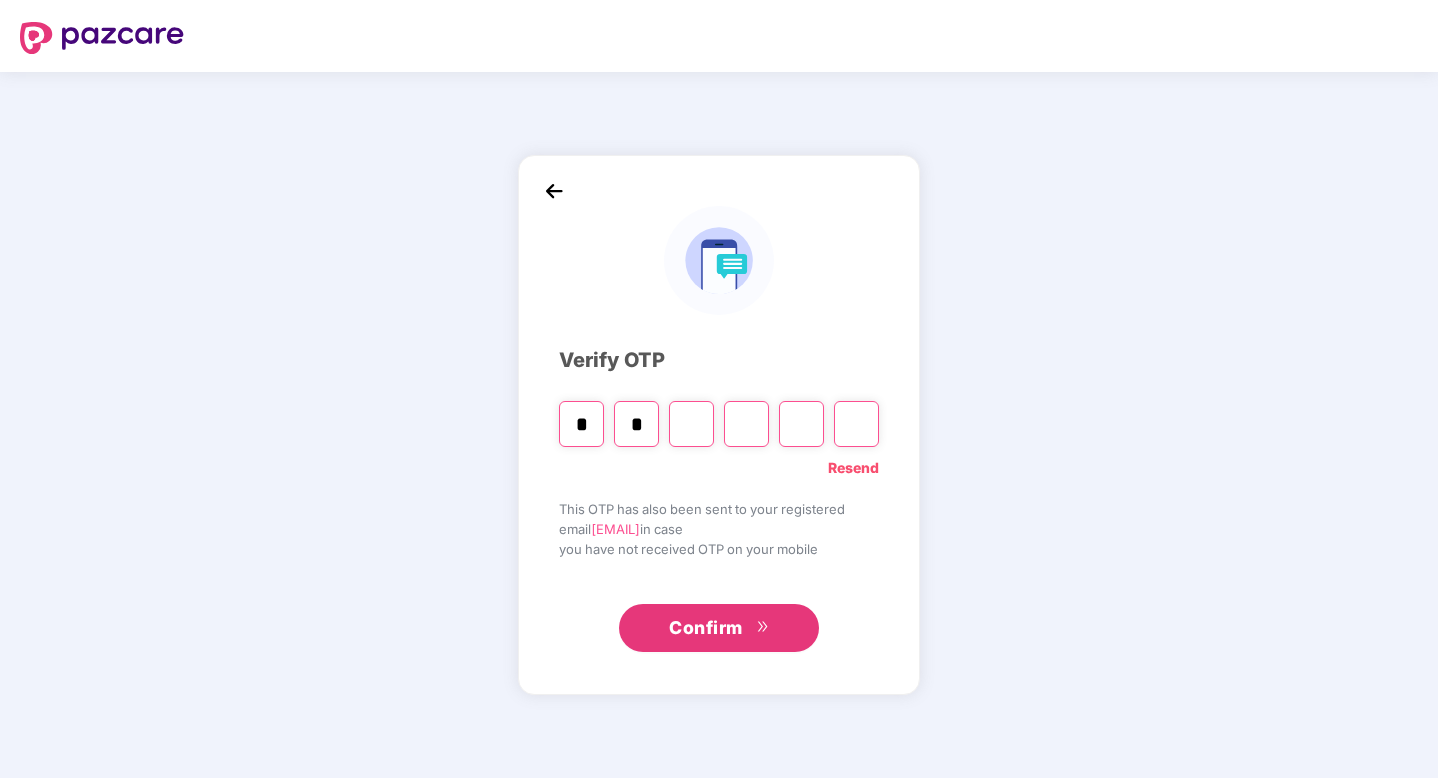 type on "*" 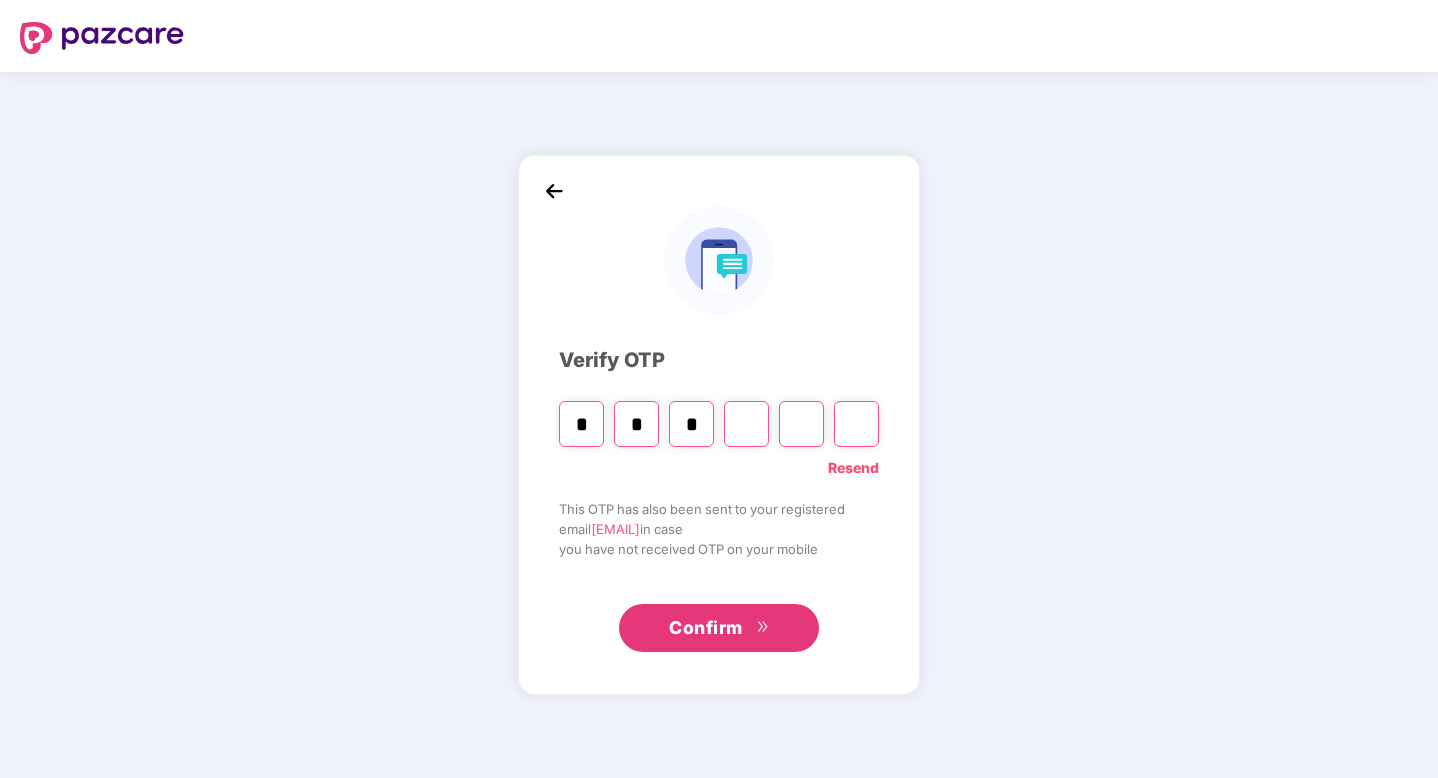type on "*" 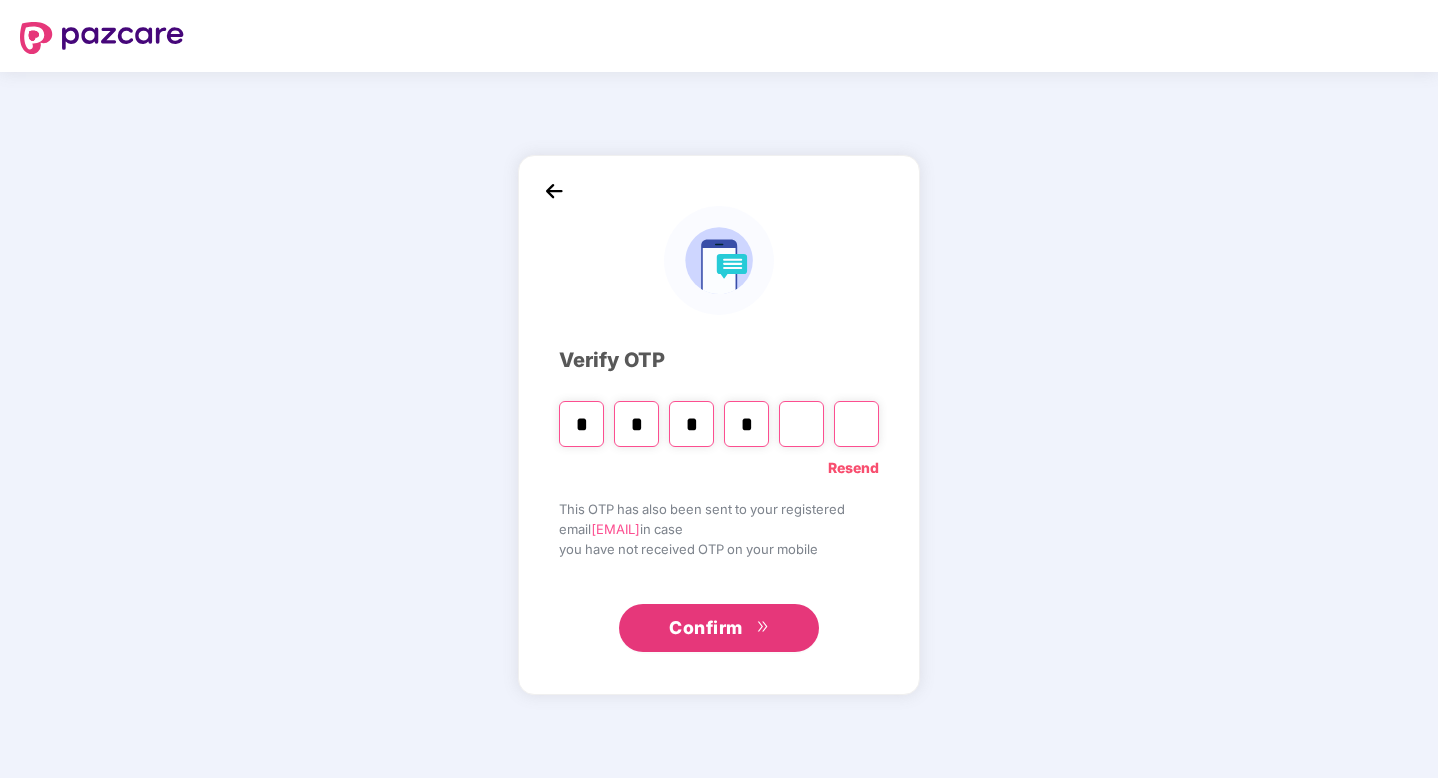 type on "*" 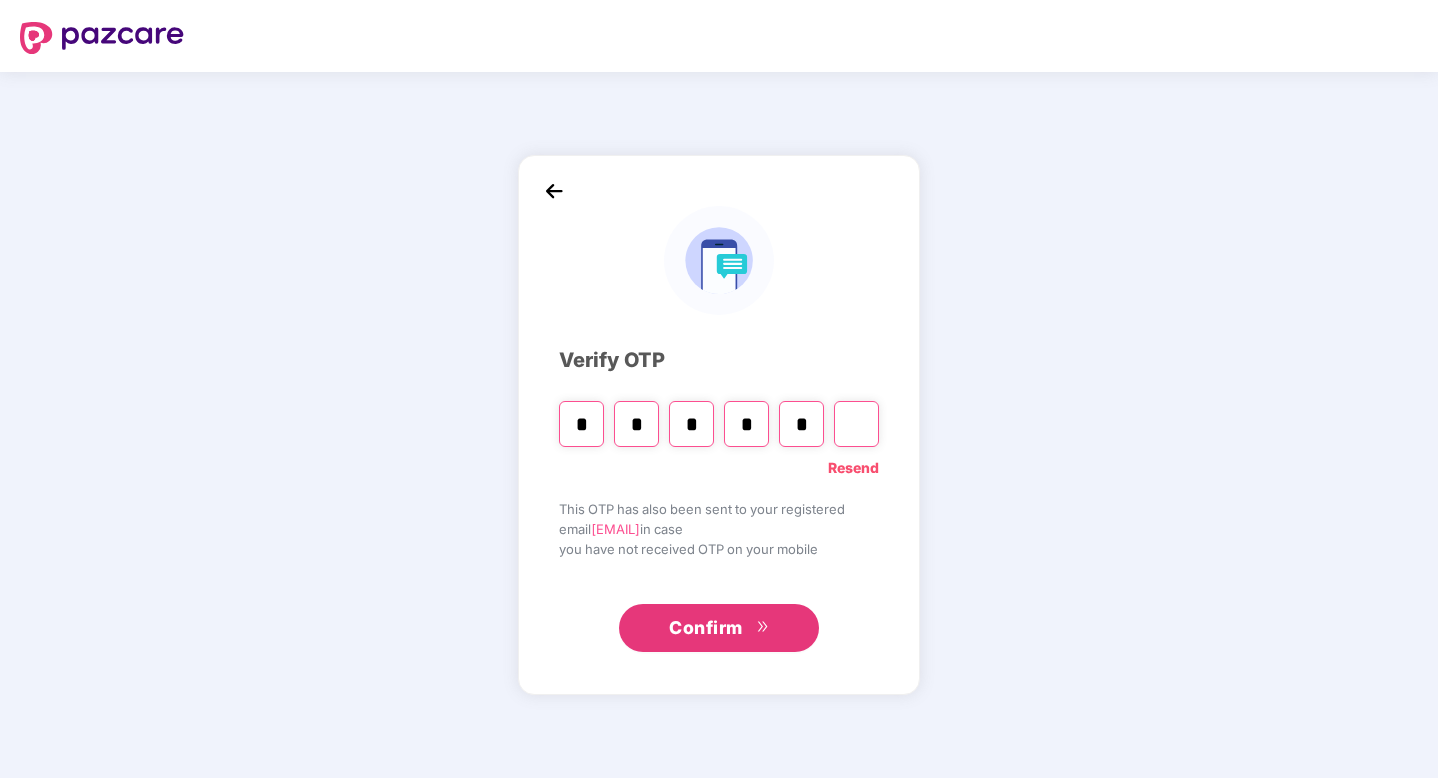 type on "*" 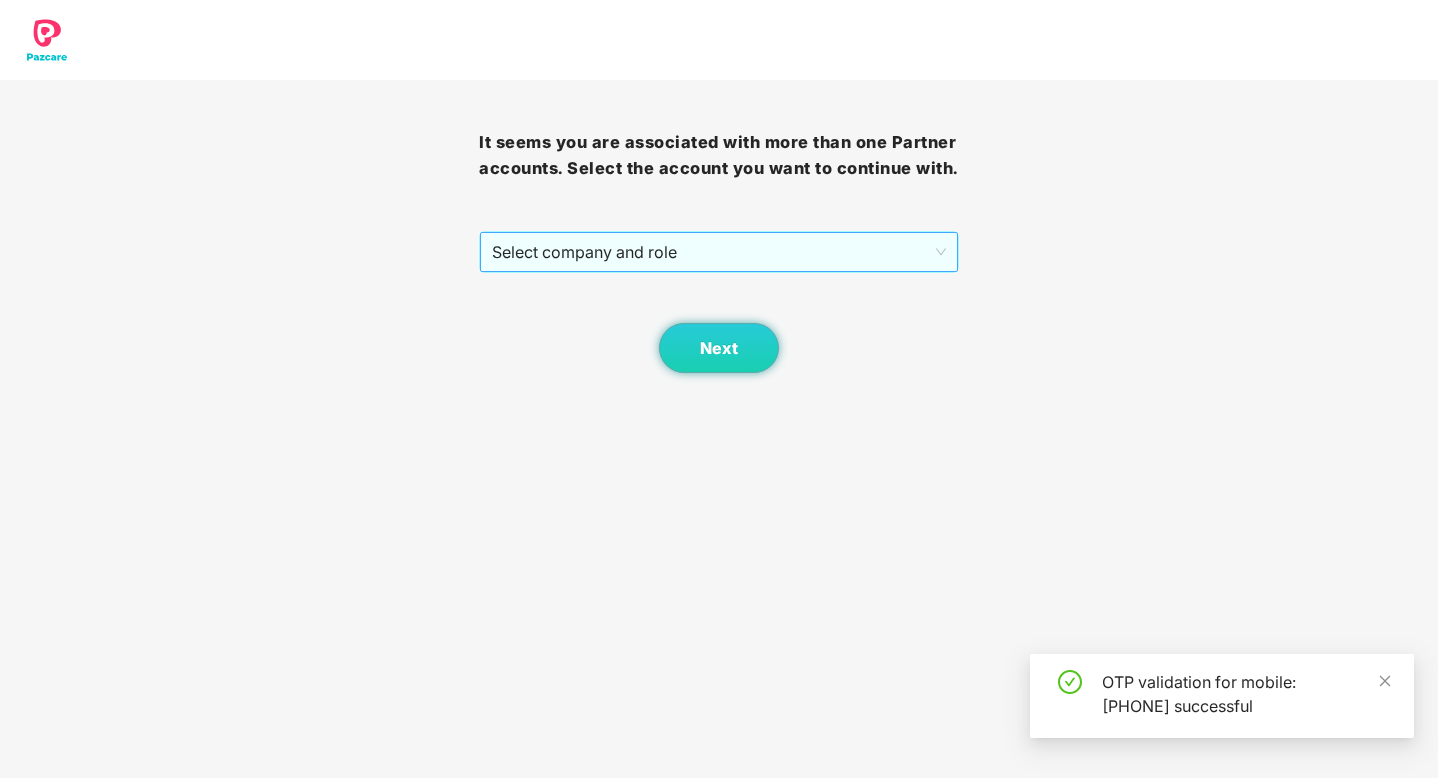 click on "Select company and role" at bounding box center [718, 252] 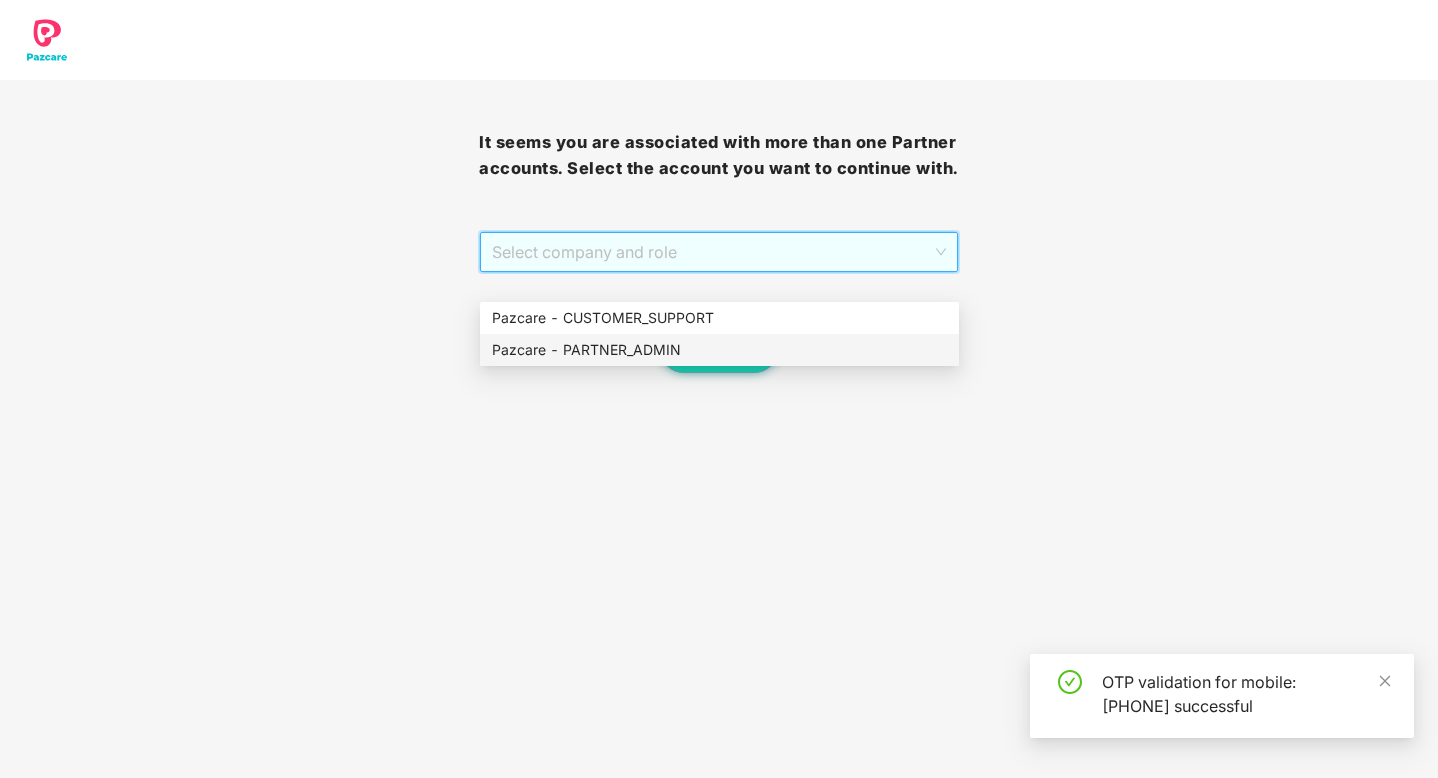 click on "Pazcare - PARTNER_ADMIN" at bounding box center (719, 350) 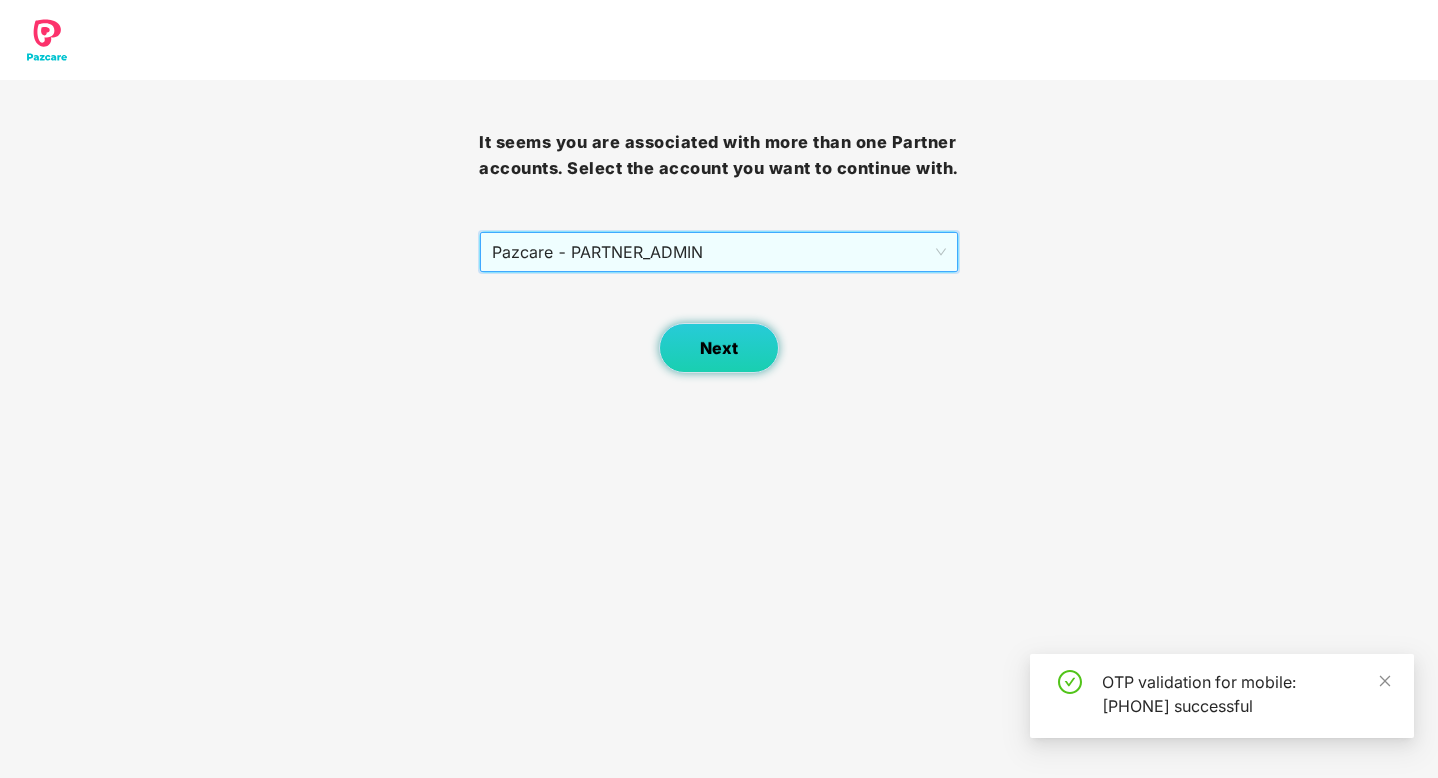 click on "Next" at bounding box center (719, 348) 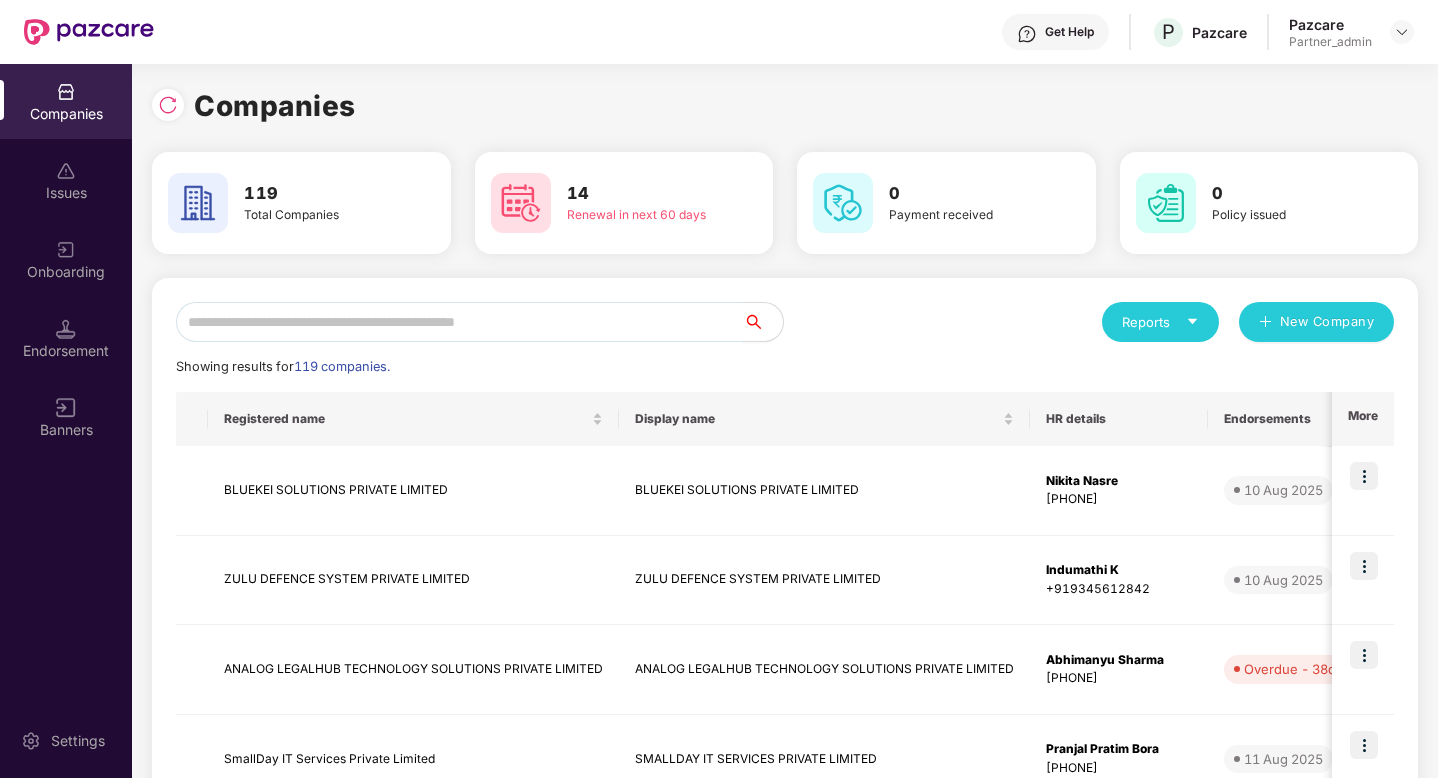 click at bounding box center (459, 322) 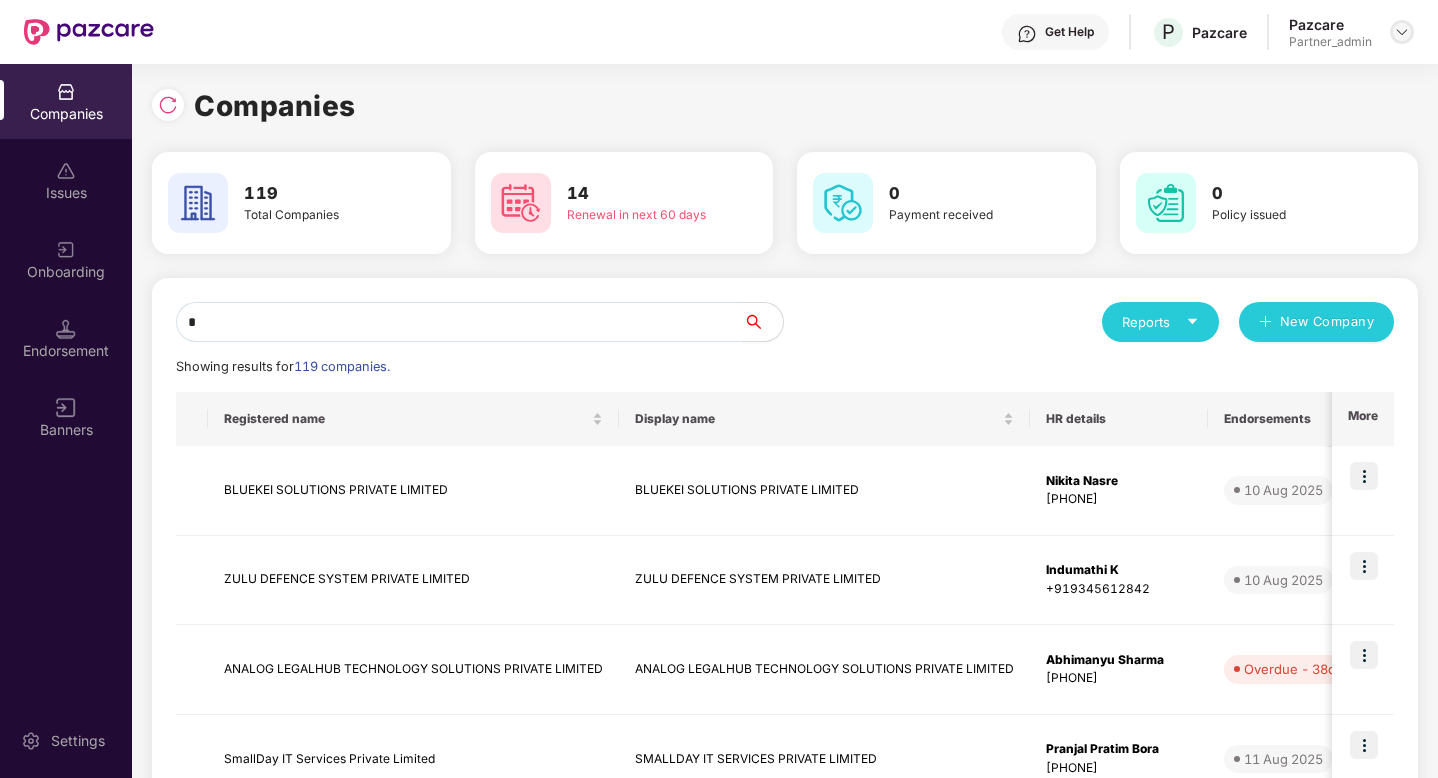 click at bounding box center (1402, 32) 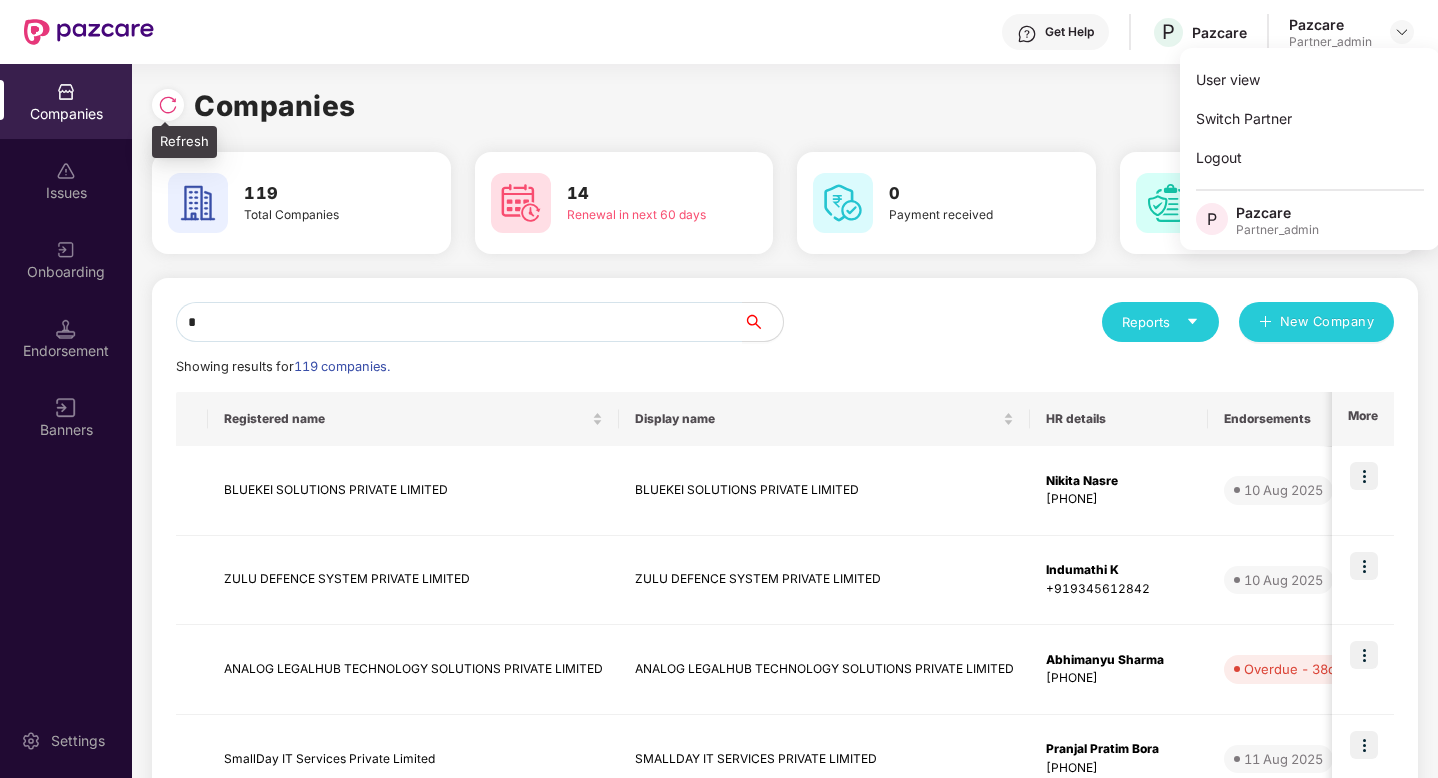 click at bounding box center [168, 105] 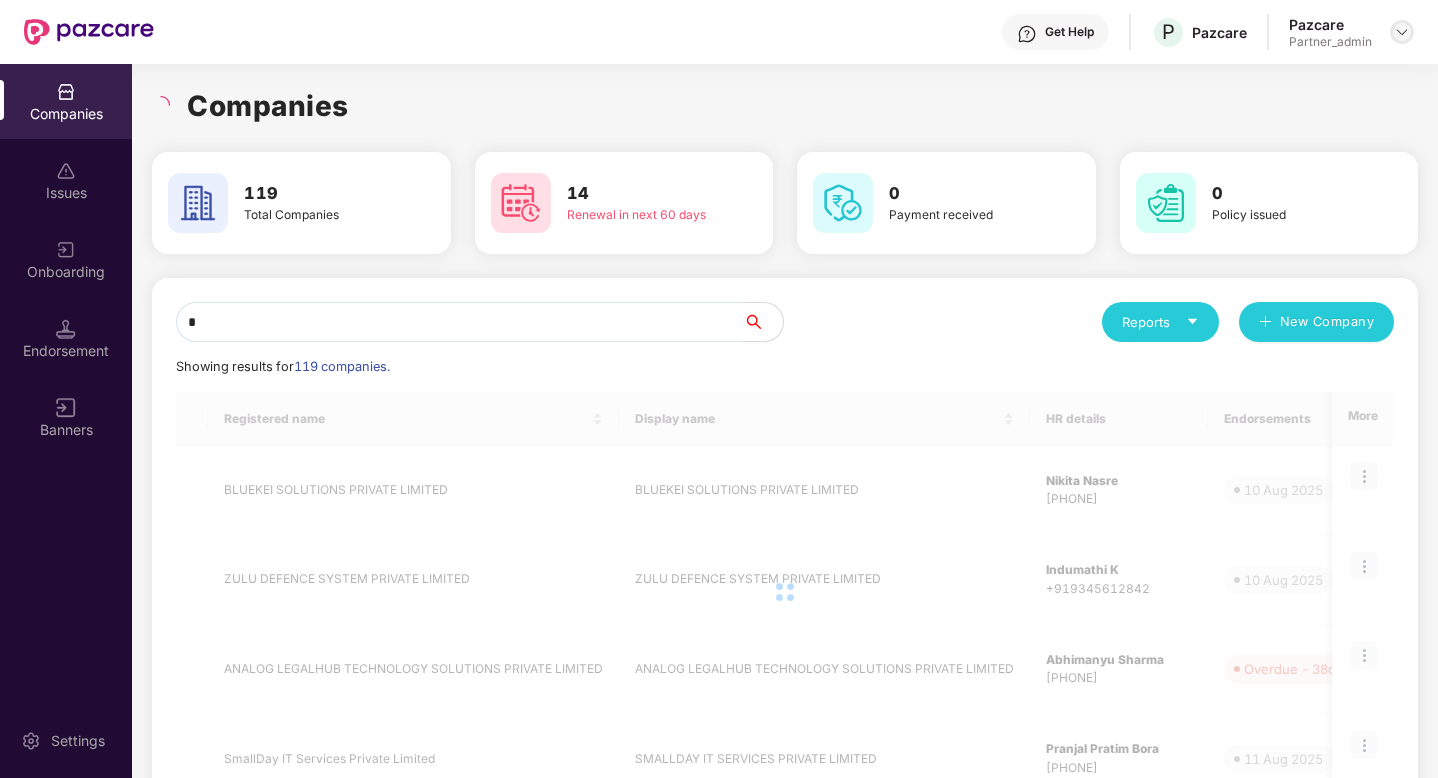 click at bounding box center (1402, 32) 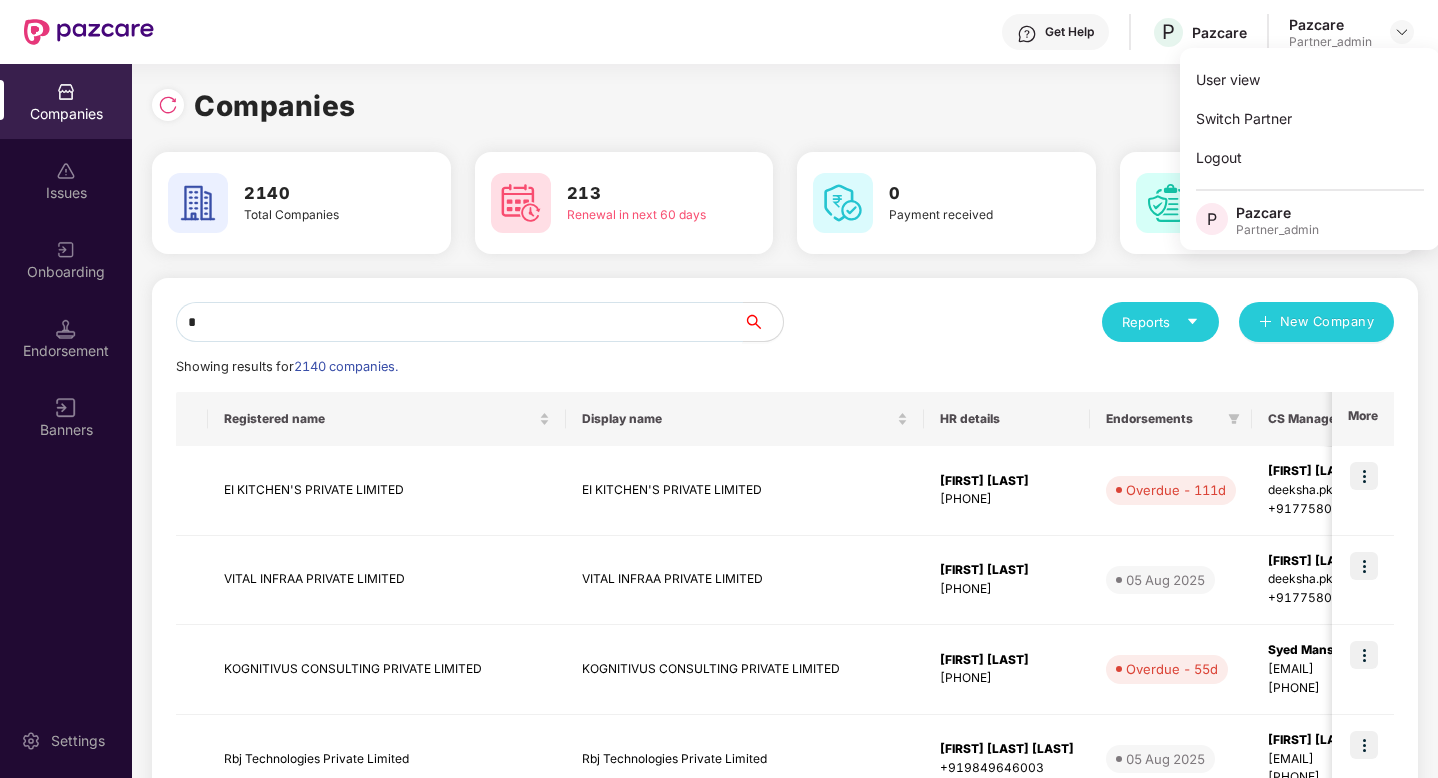 click on "*" at bounding box center (459, 322) 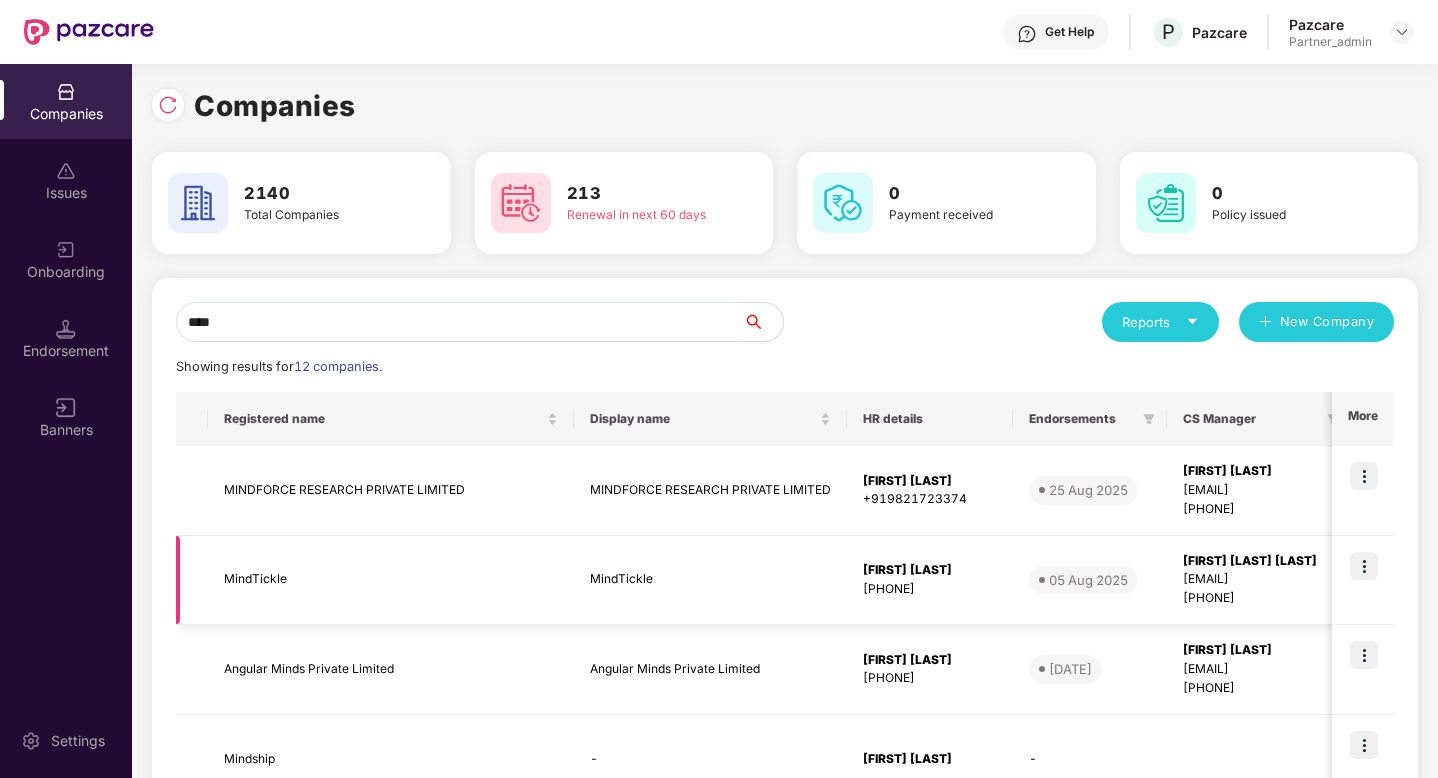 type on "****" 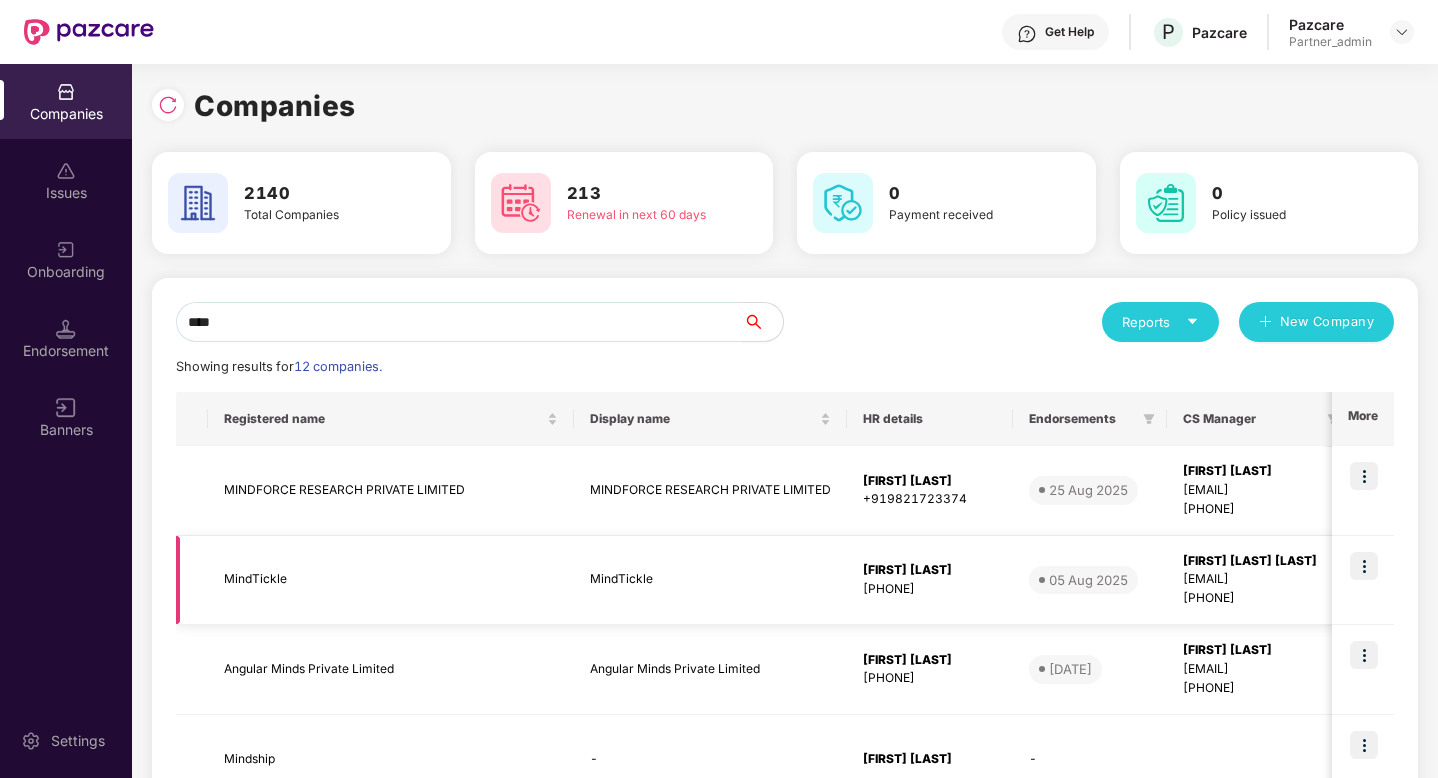 click at bounding box center (1364, 566) 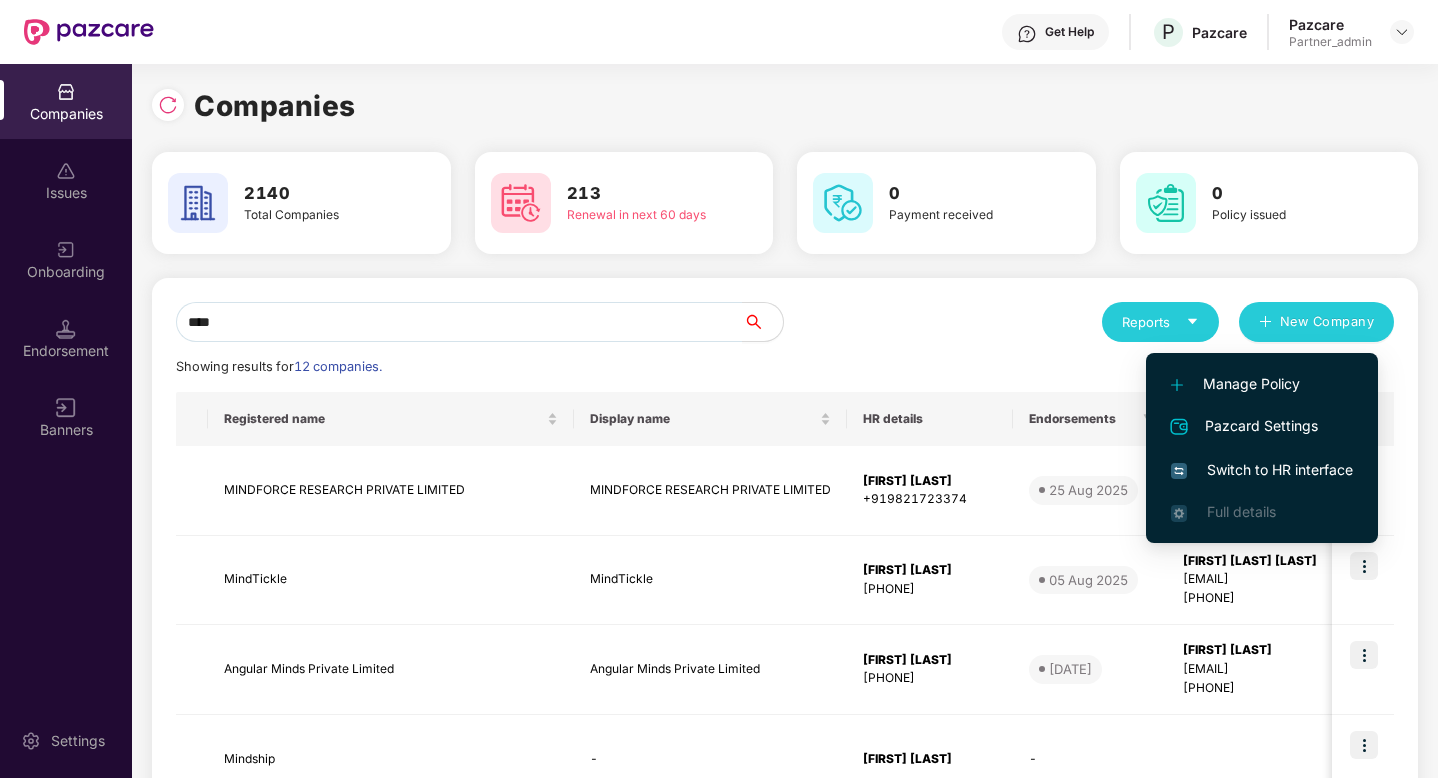 click on "Switch to HR interface" at bounding box center [1262, 470] 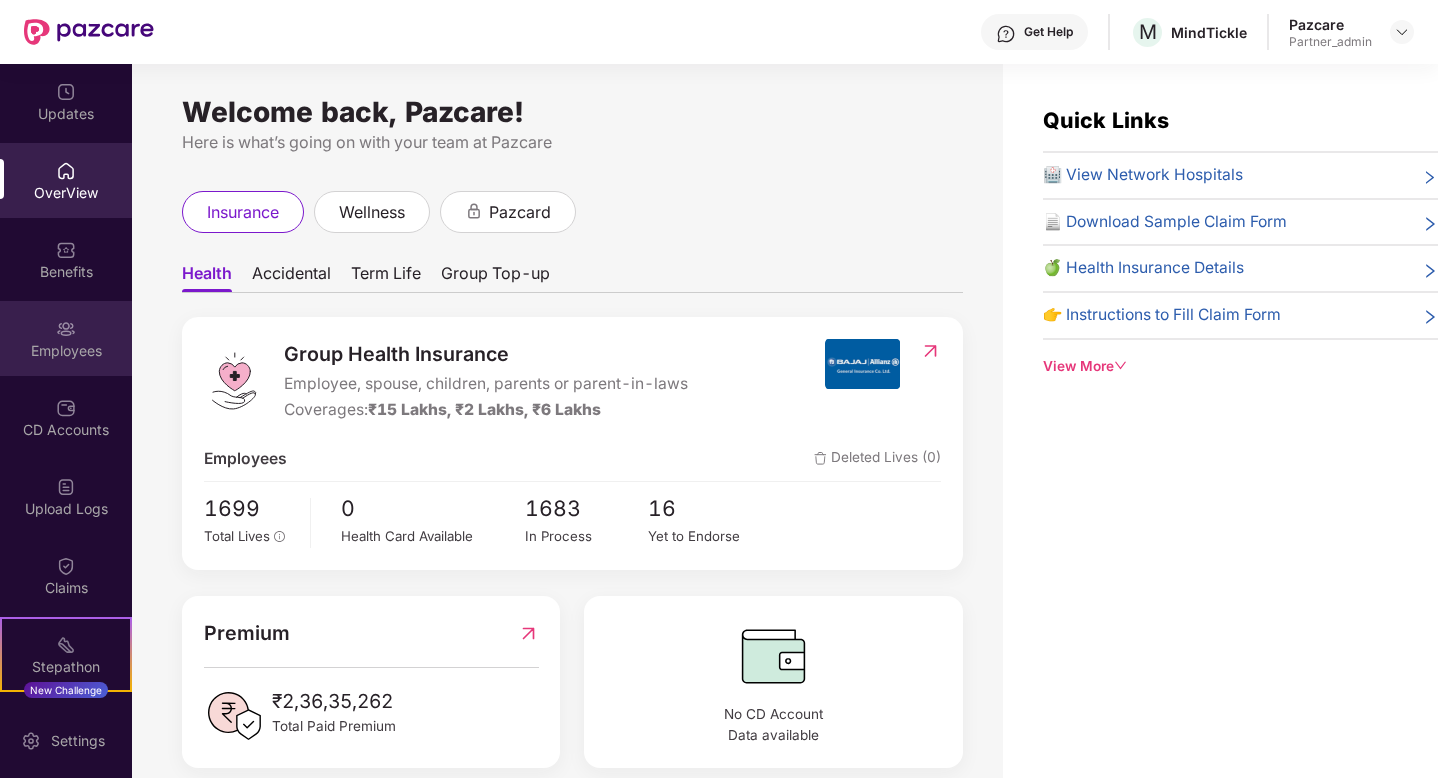 click on "Employees" at bounding box center [66, 351] 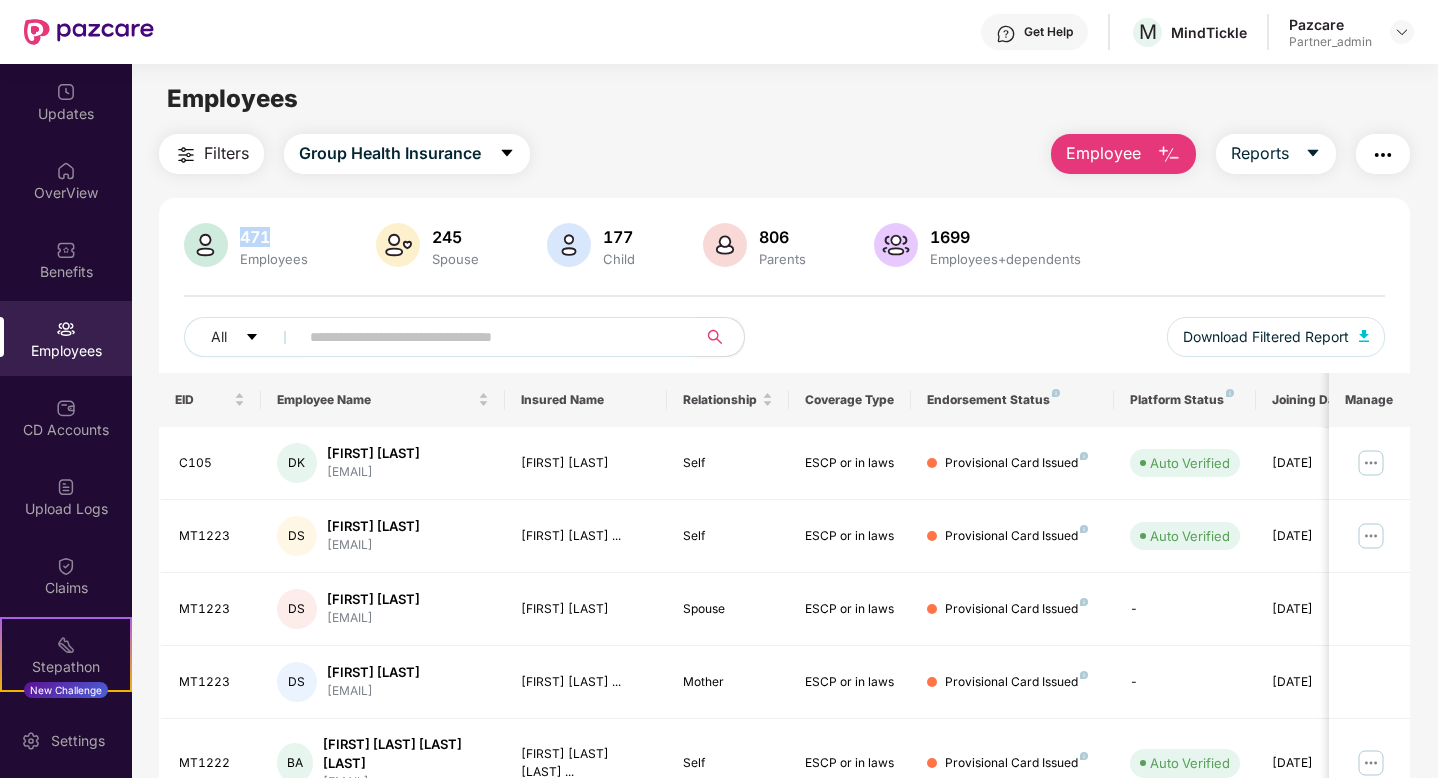 drag, startPoint x: 239, startPoint y: 241, endPoint x: 297, endPoint y: 241, distance: 58 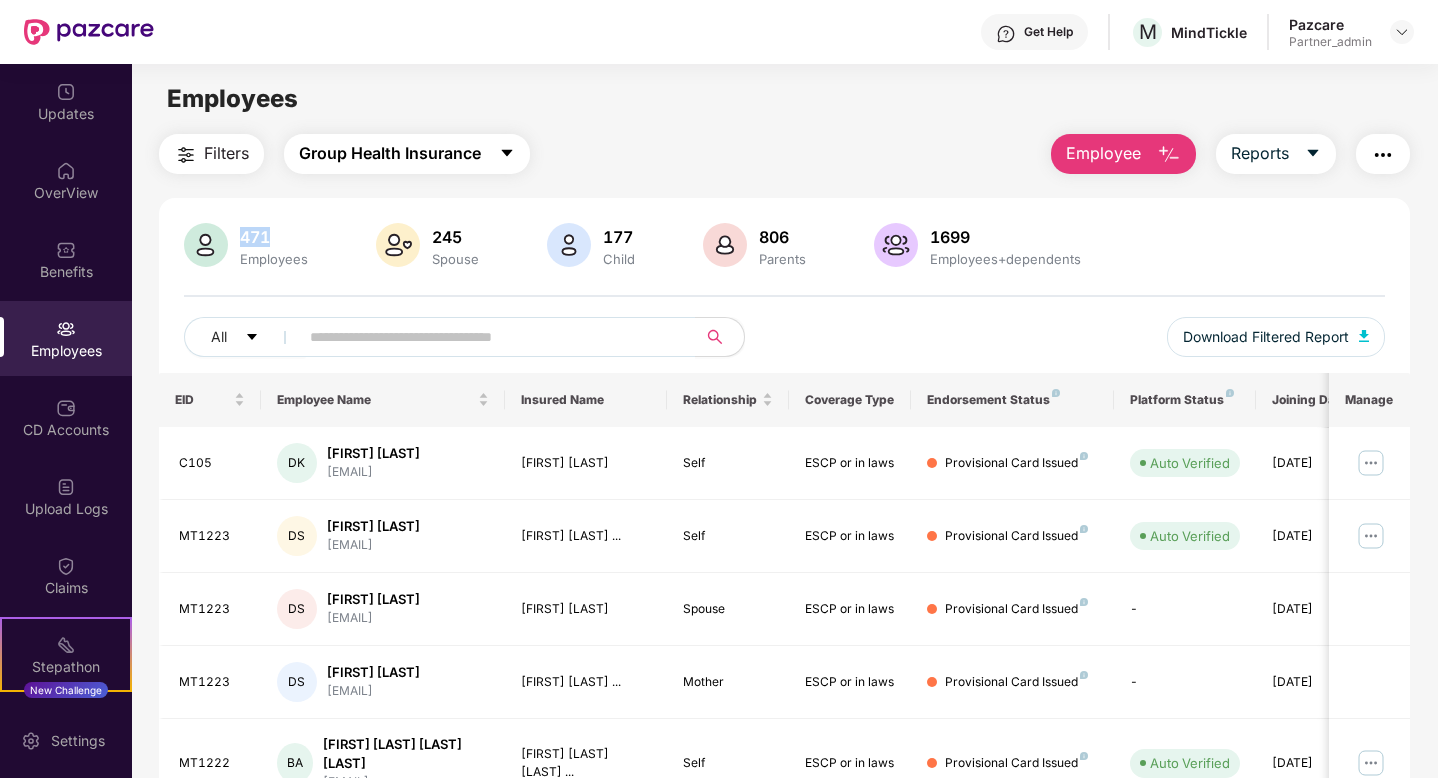 click on "Group Health Insurance" at bounding box center (390, 153) 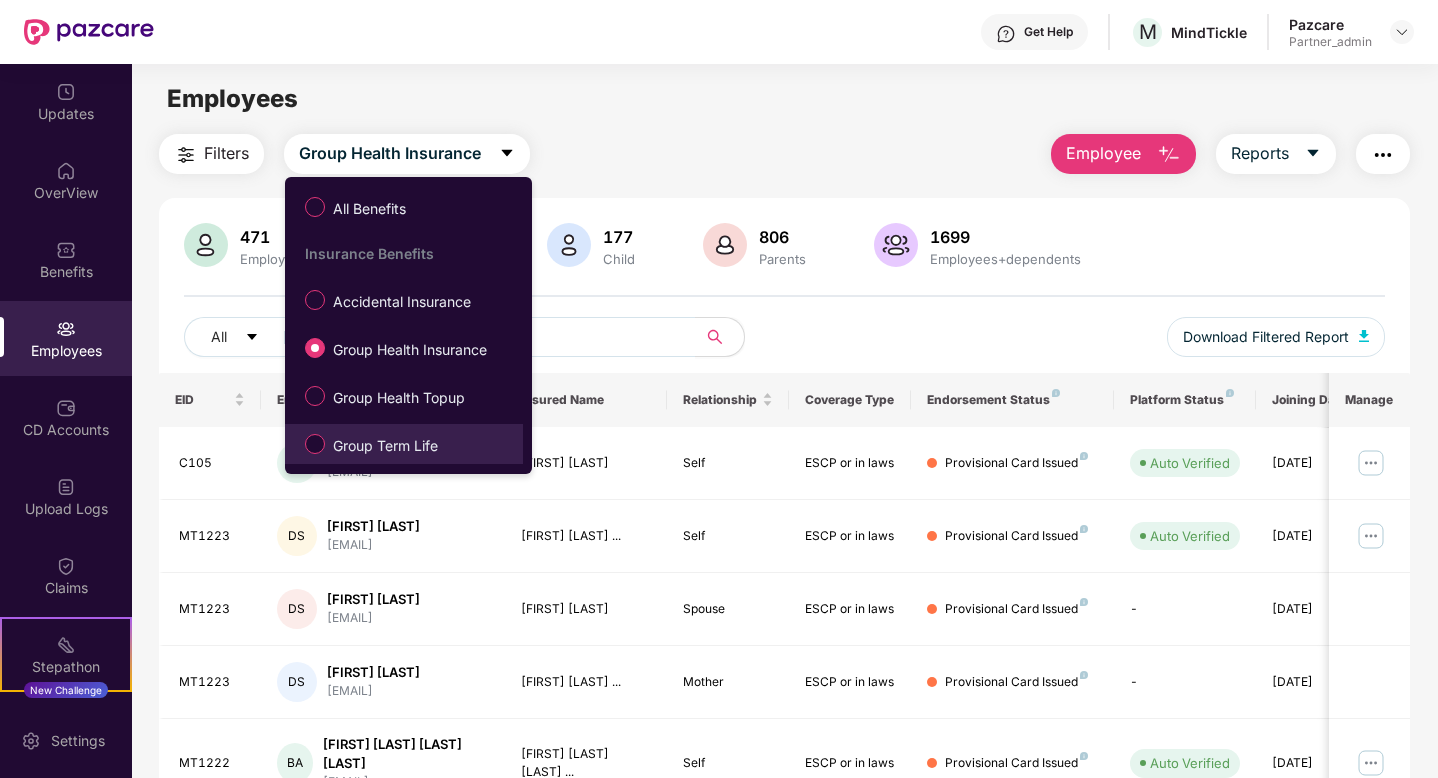 click on "Group Term Life" at bounding box center [385, 446] 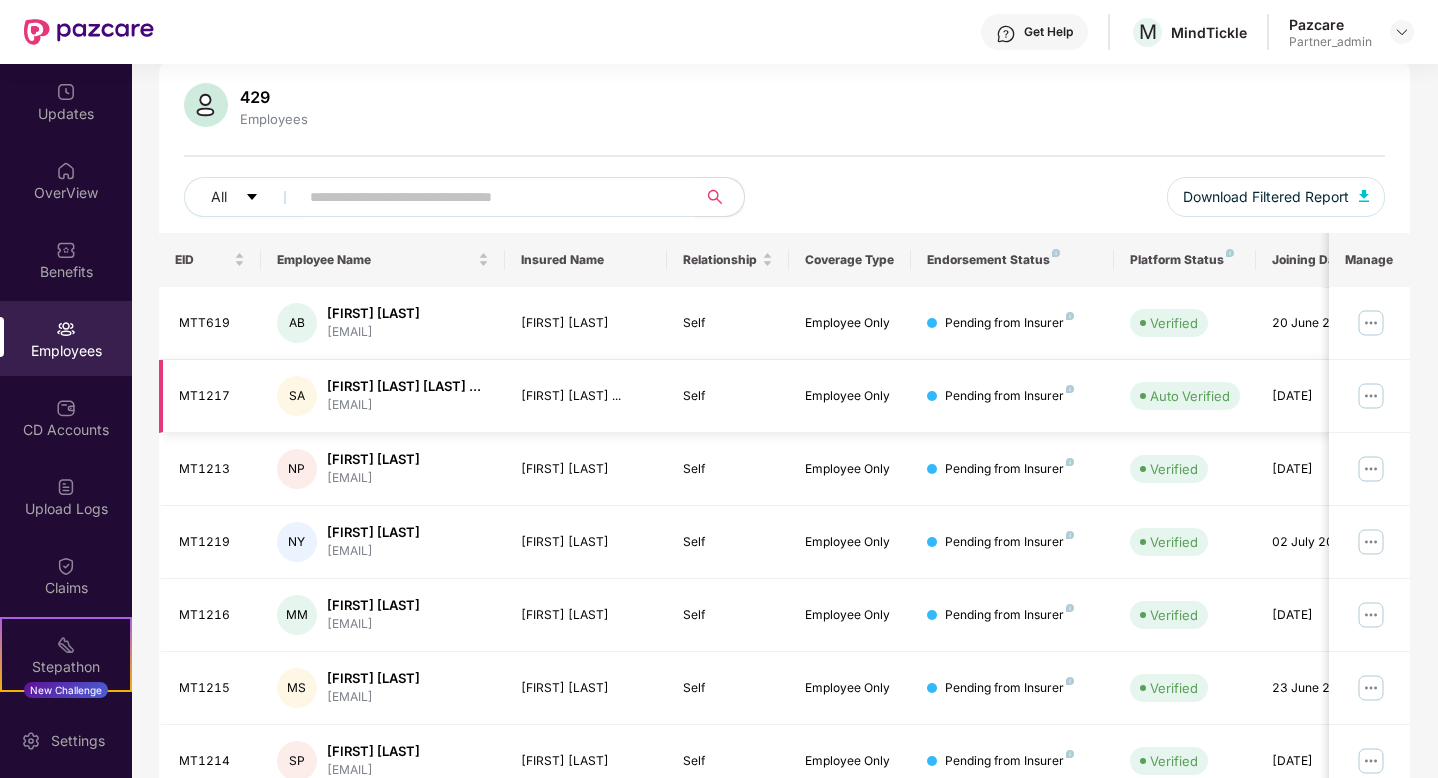 scroll, scrollTop: 0, scrollLeft: 0, axis: both 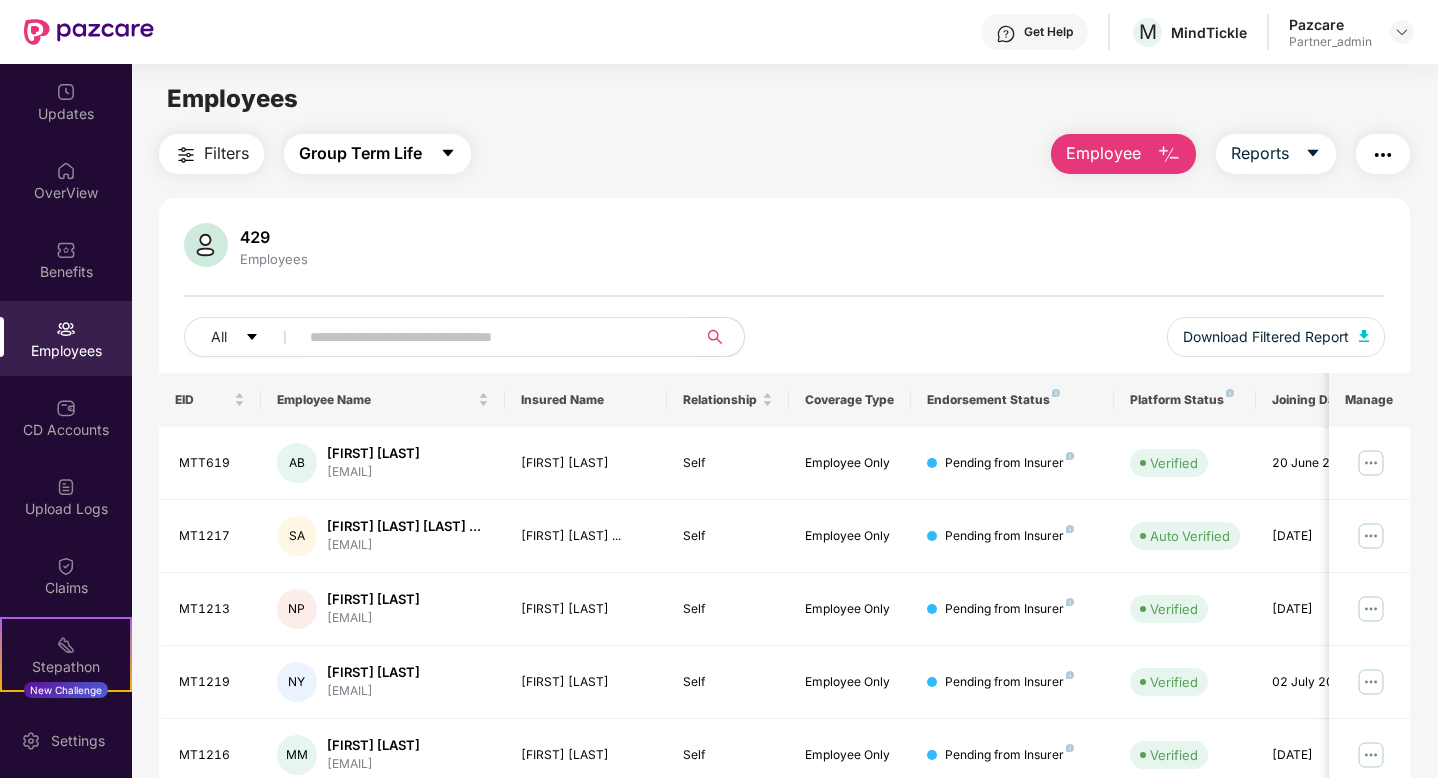 click on "Group Term Life" at bounding box center (360, 153) 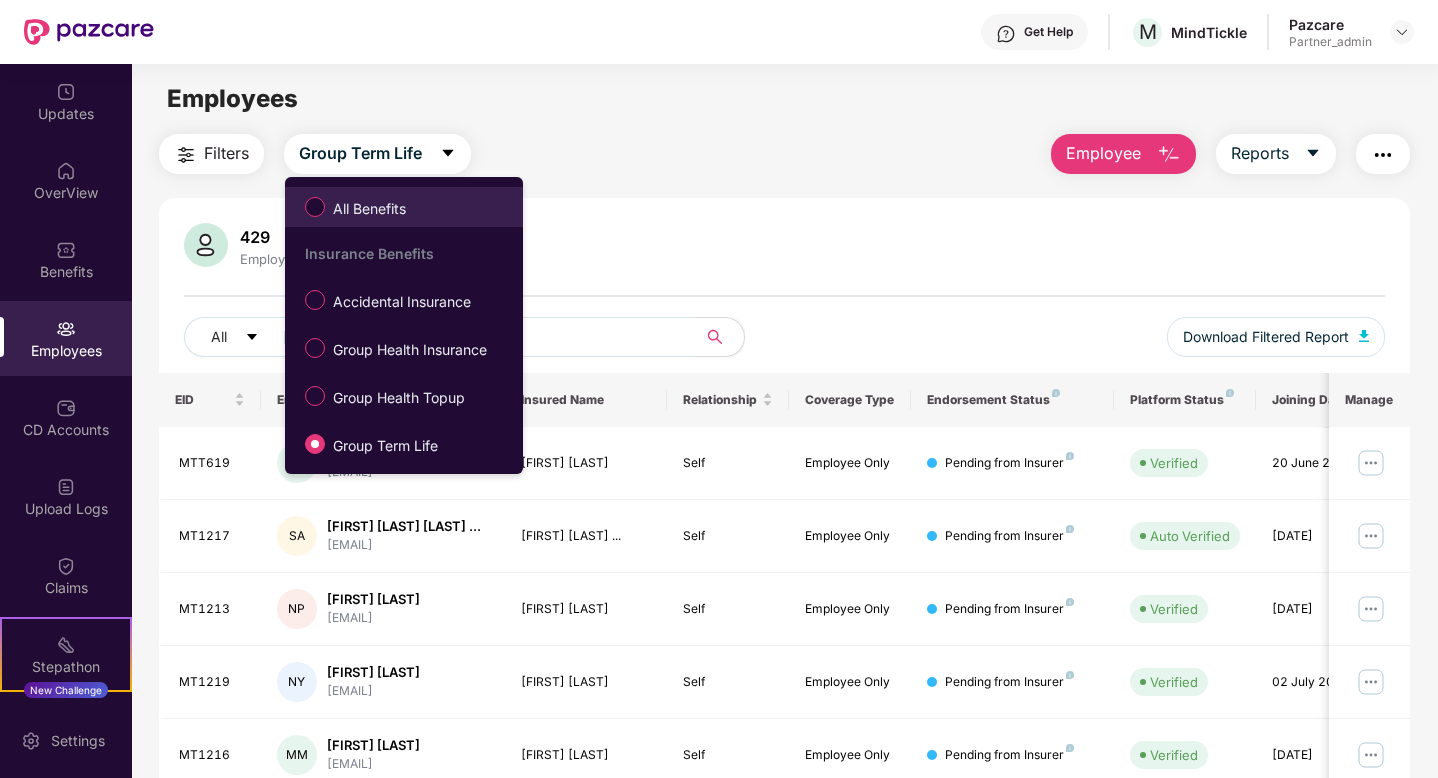 click on "All Benefits" at bounding box center (369, 209) 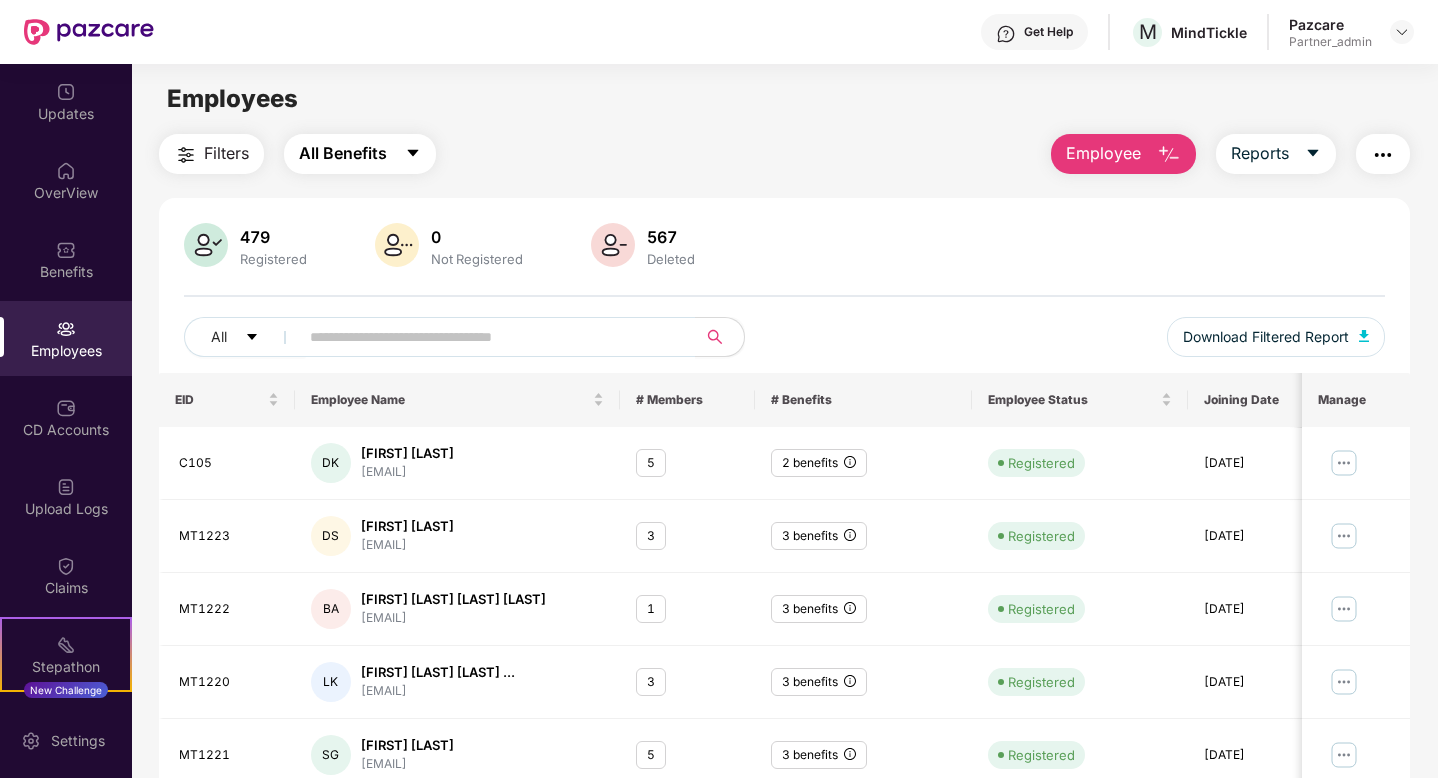 click on "All Benefits" at bounding box center [360, 154] 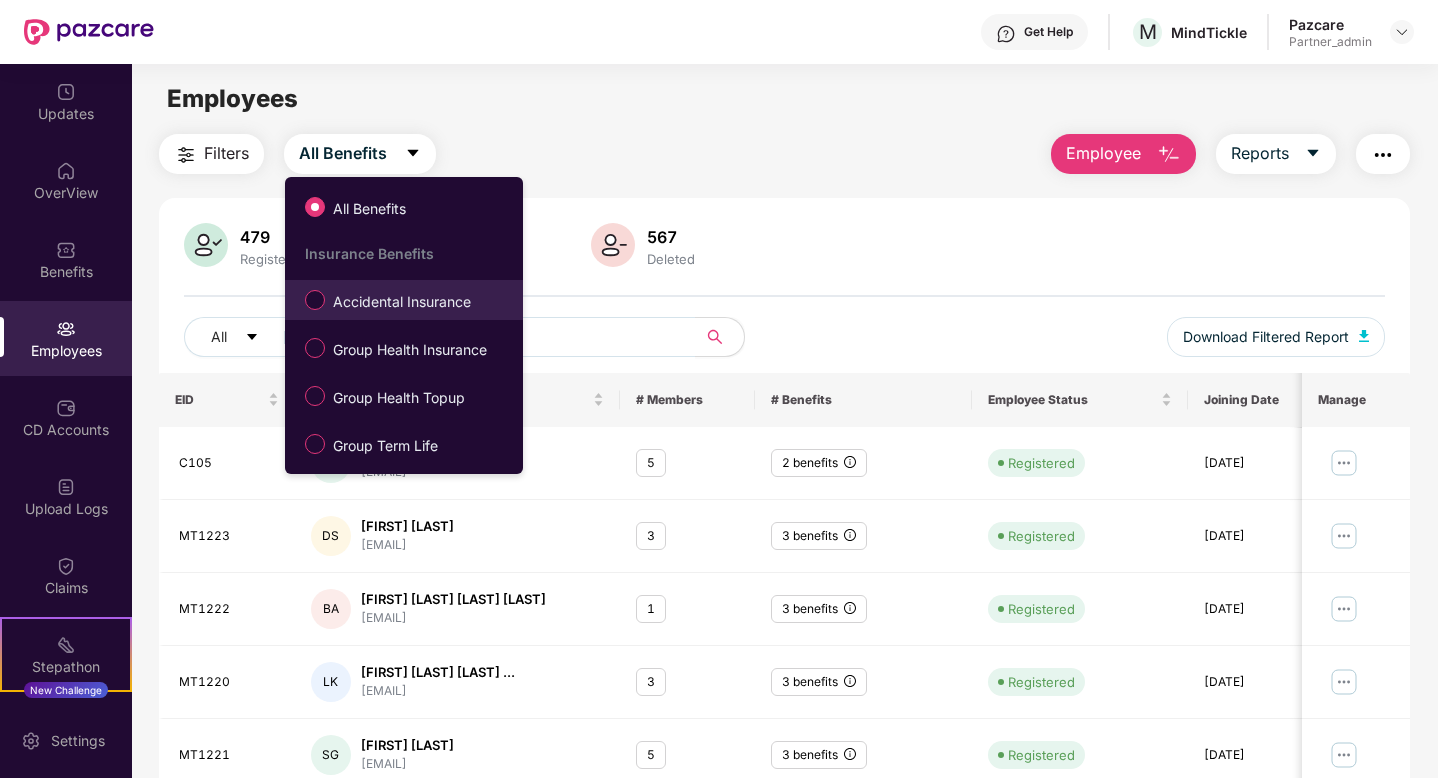 click on "Accidental Insurance" at bounding box center [402, 302] 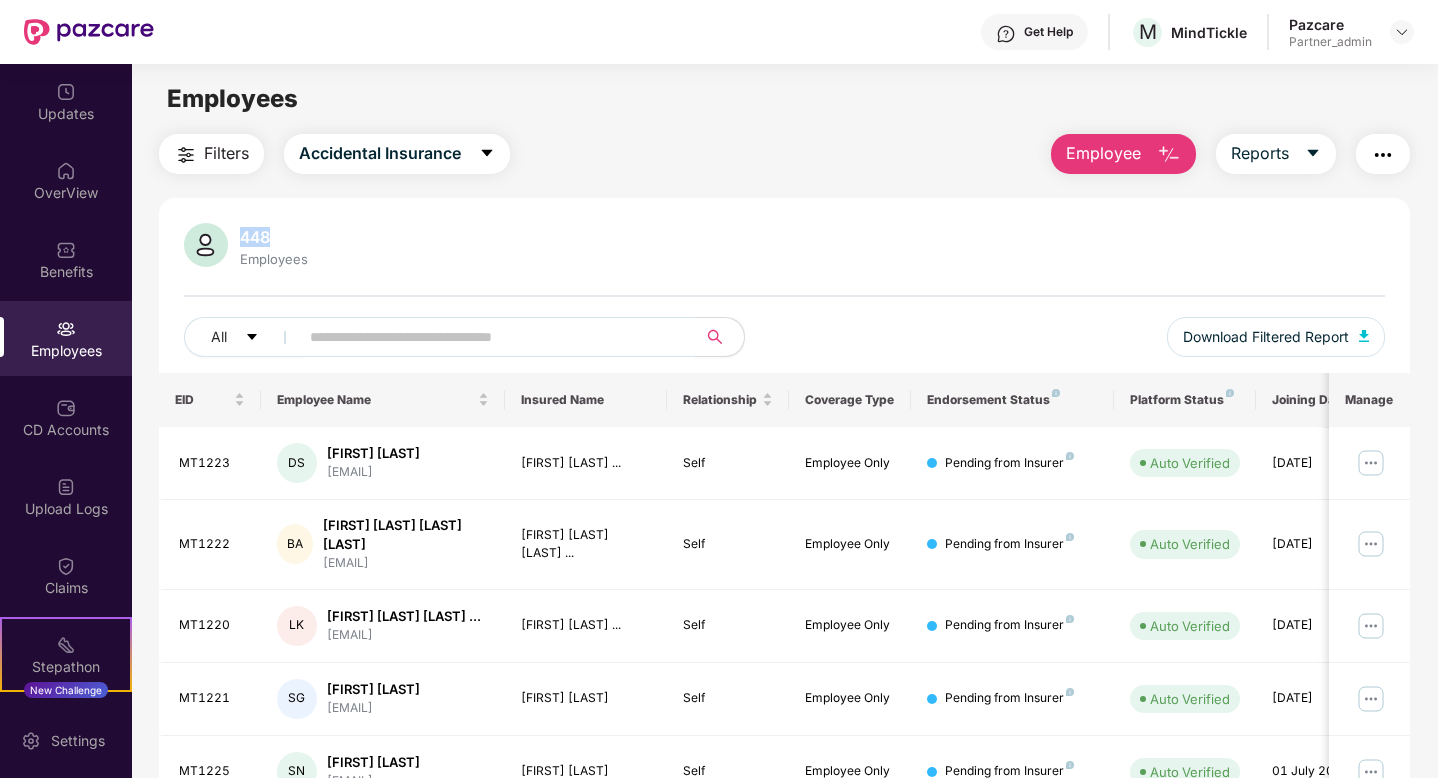 drag, startPoint x: 237, startPoint y: 238, endPoint x: 270, endPoint y: 236, distance: 33.06055 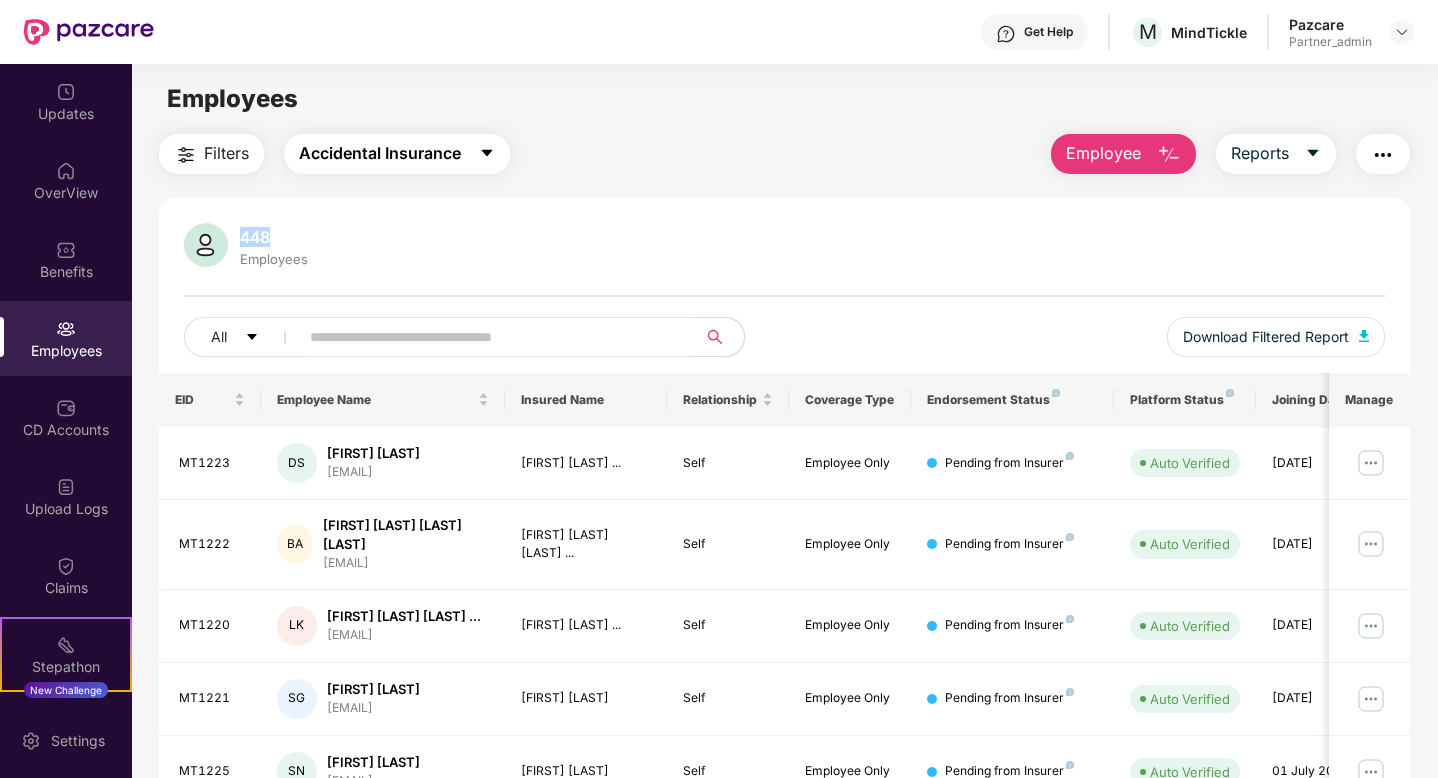 click on "Accidental Insurance" at bounding box center (397, 154) 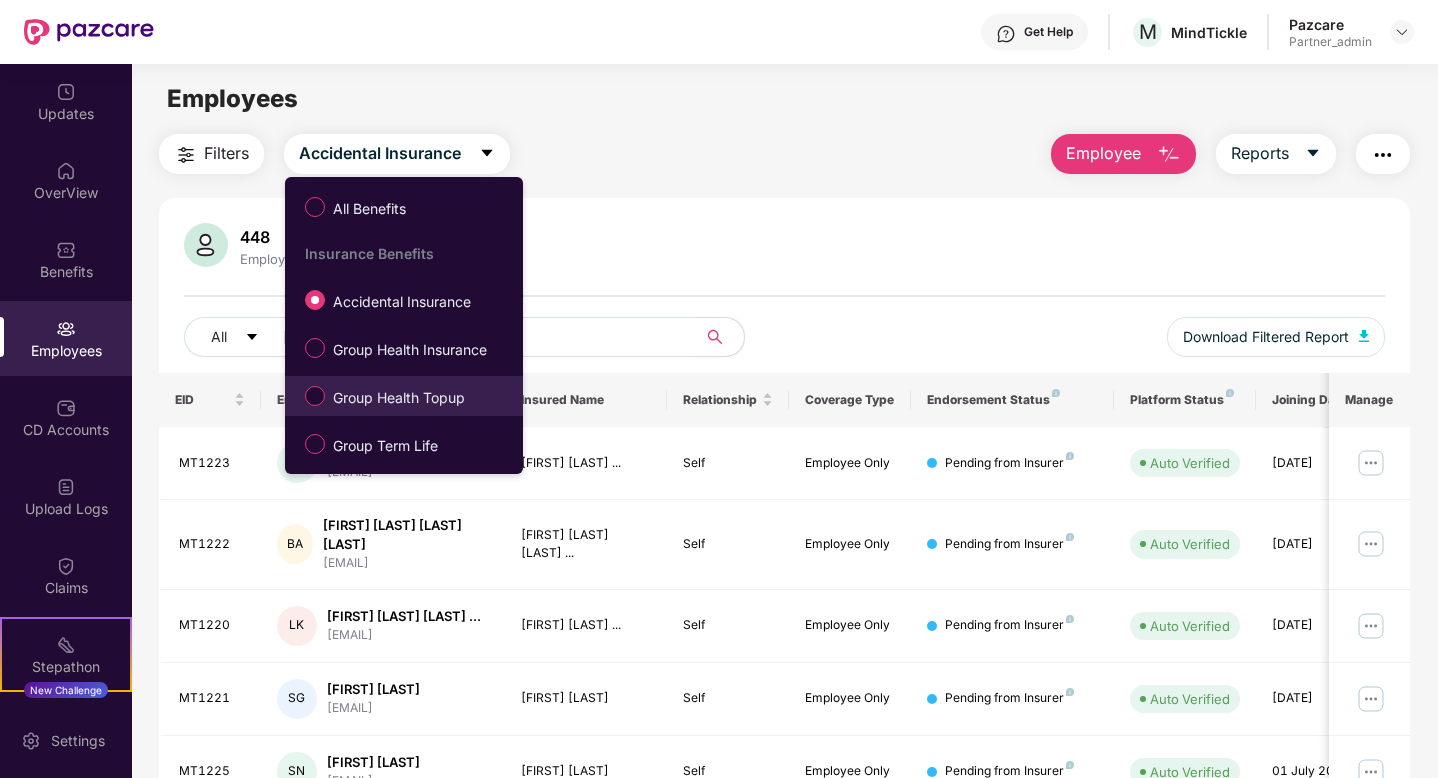 click on "Group Health Topup" at bounding box center (399, 398) 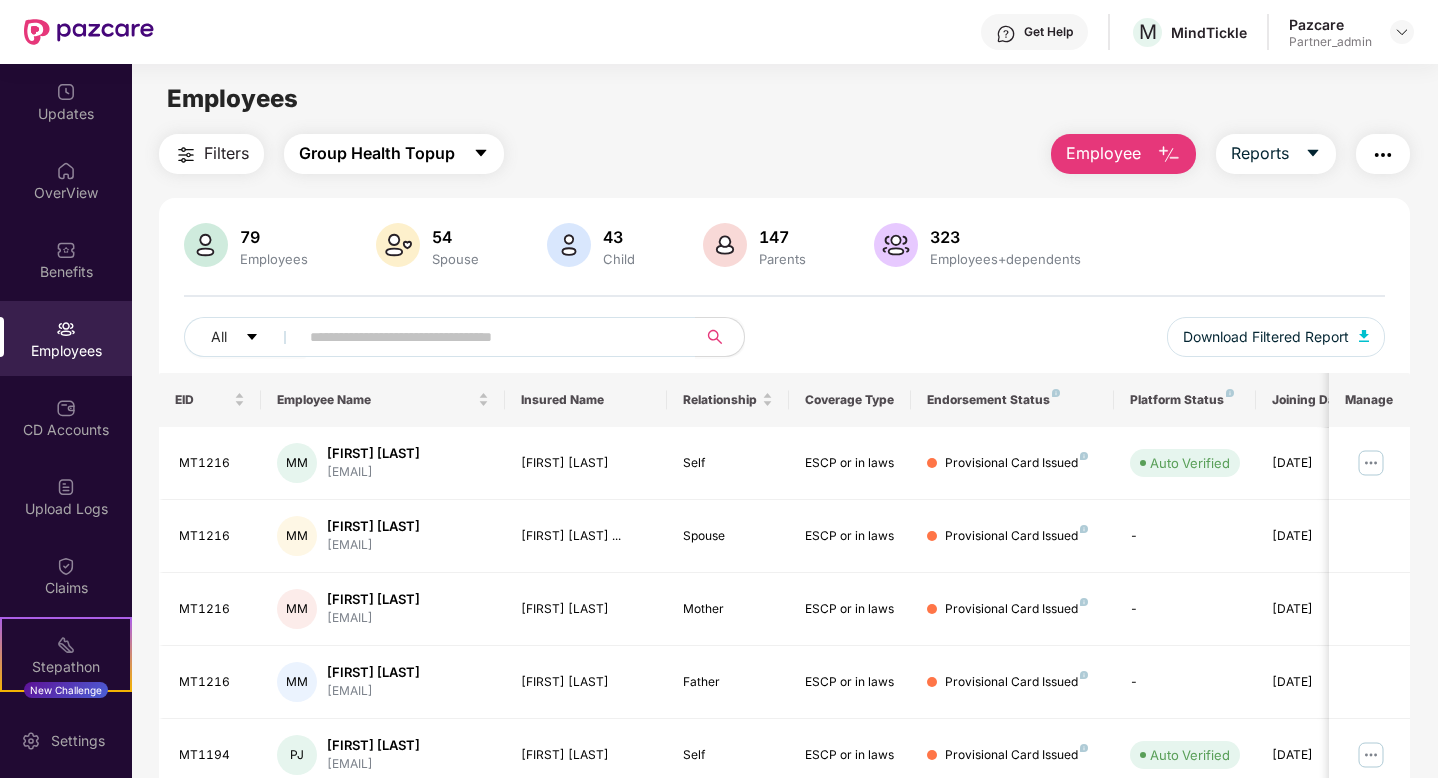 click on "Group Health Topup" at bounding box center (394, 154) 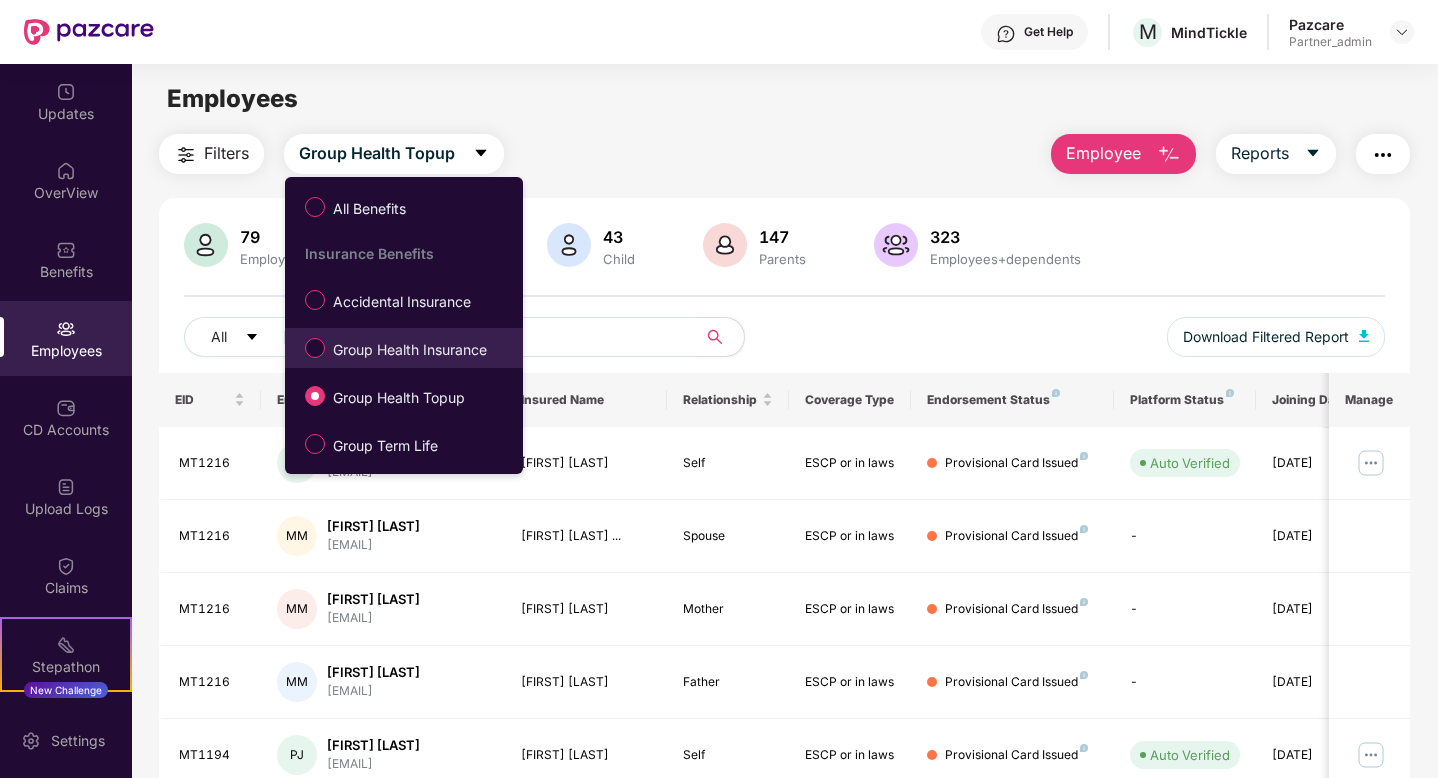 click on "Group Health Insurance" at bounding box center [410, 350] 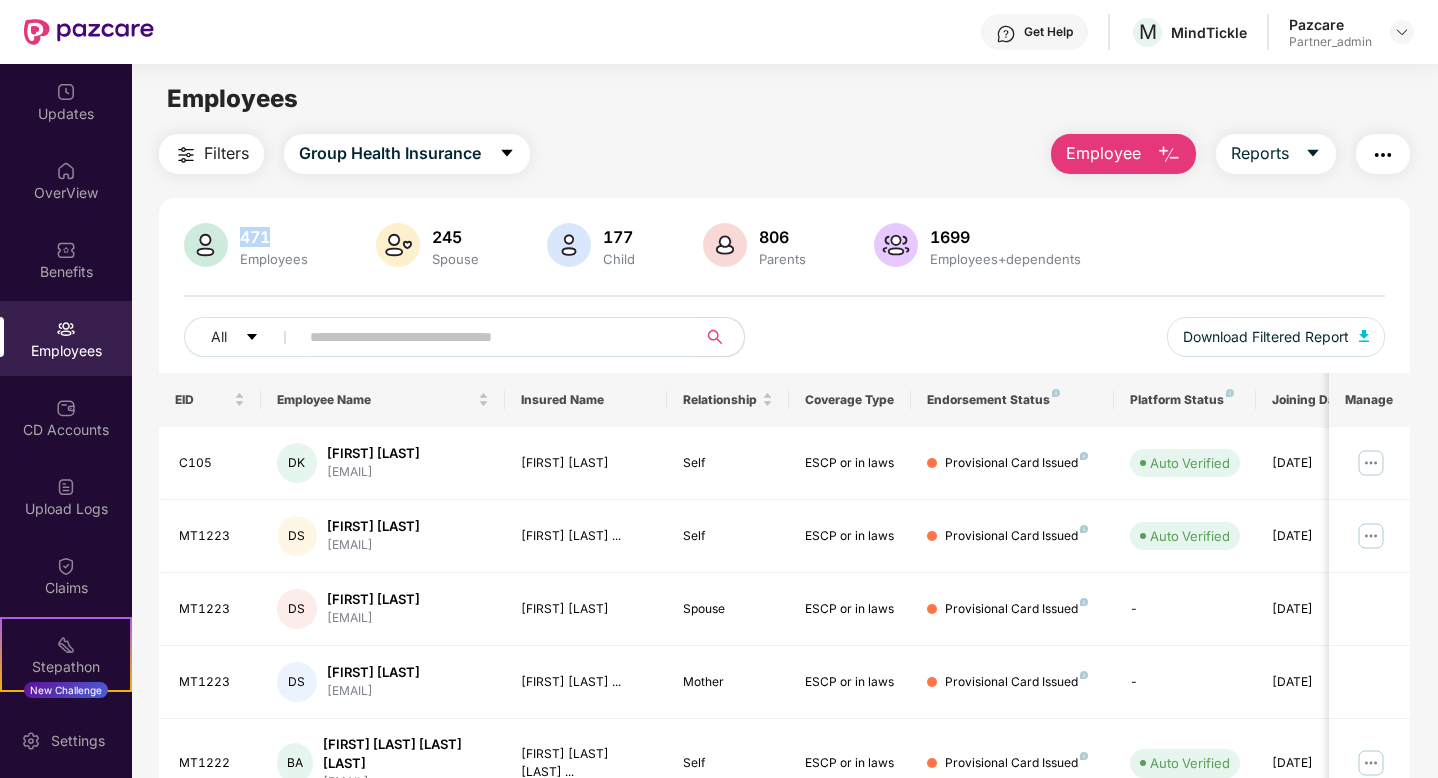 drag, startPoint x: 238, startPoint y: 229, endPoint x: 275, endPoint y: 235, distance: 37.48333 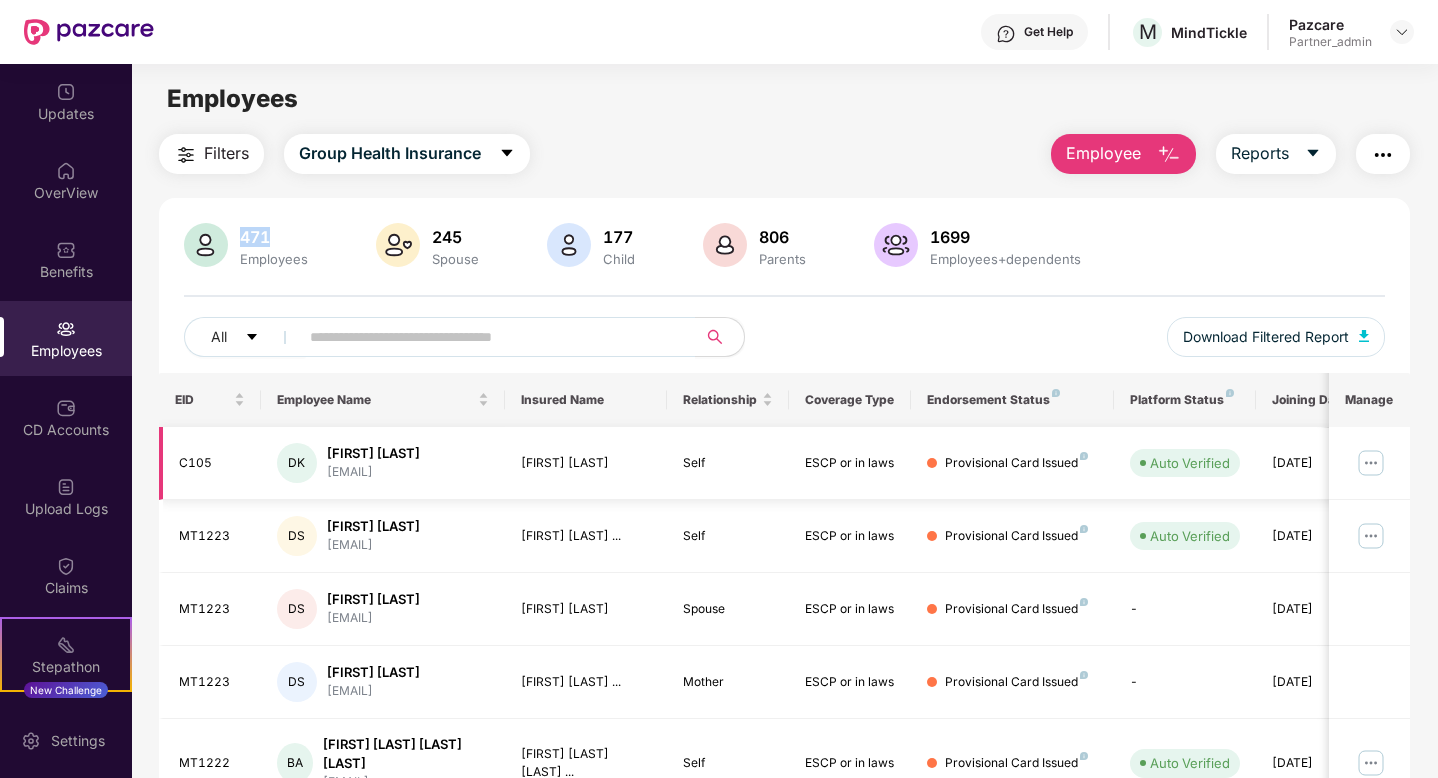drag, startPoint x: 321, startPoint y: 466, endPoint x: 453, endPoint y: 480, distance: 132.74034 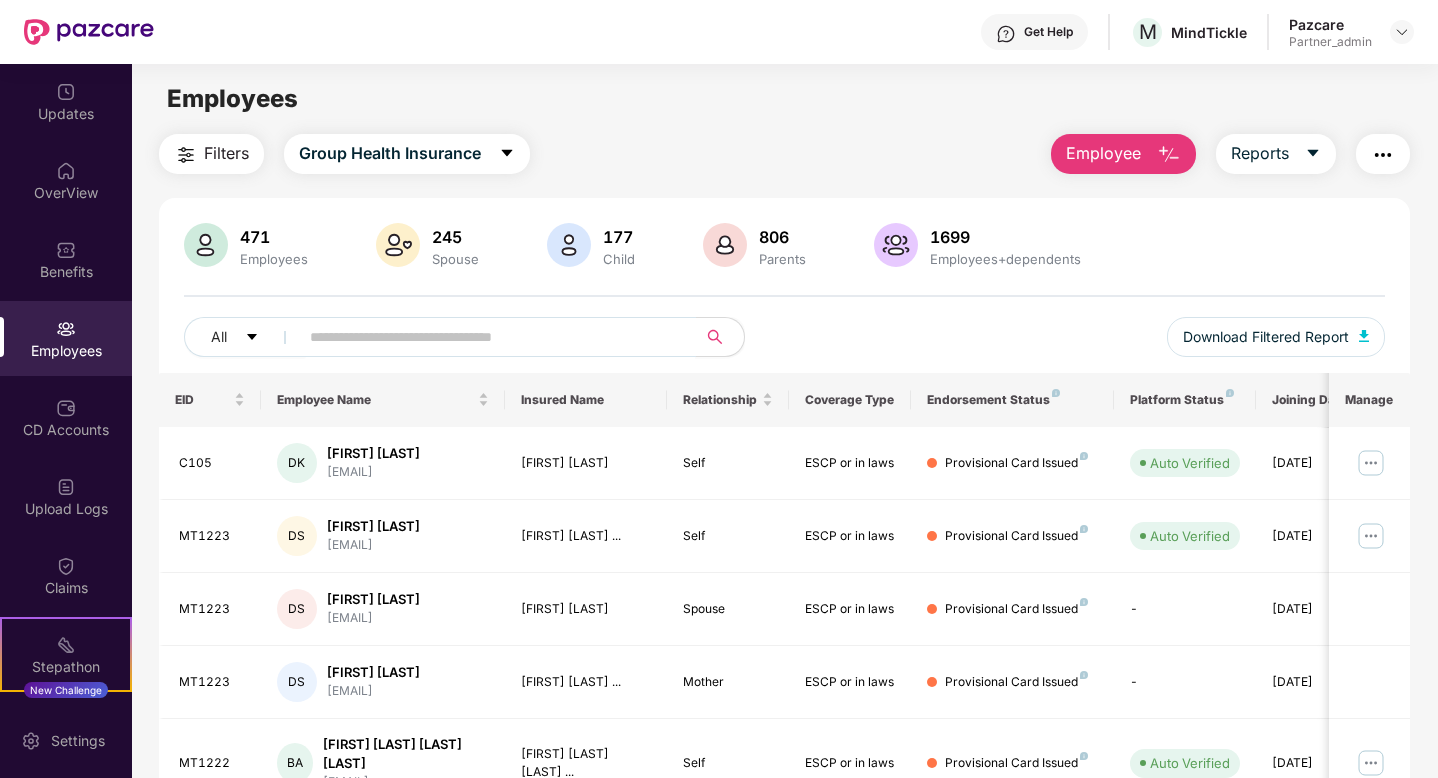 click at bounding box center [489, 337] 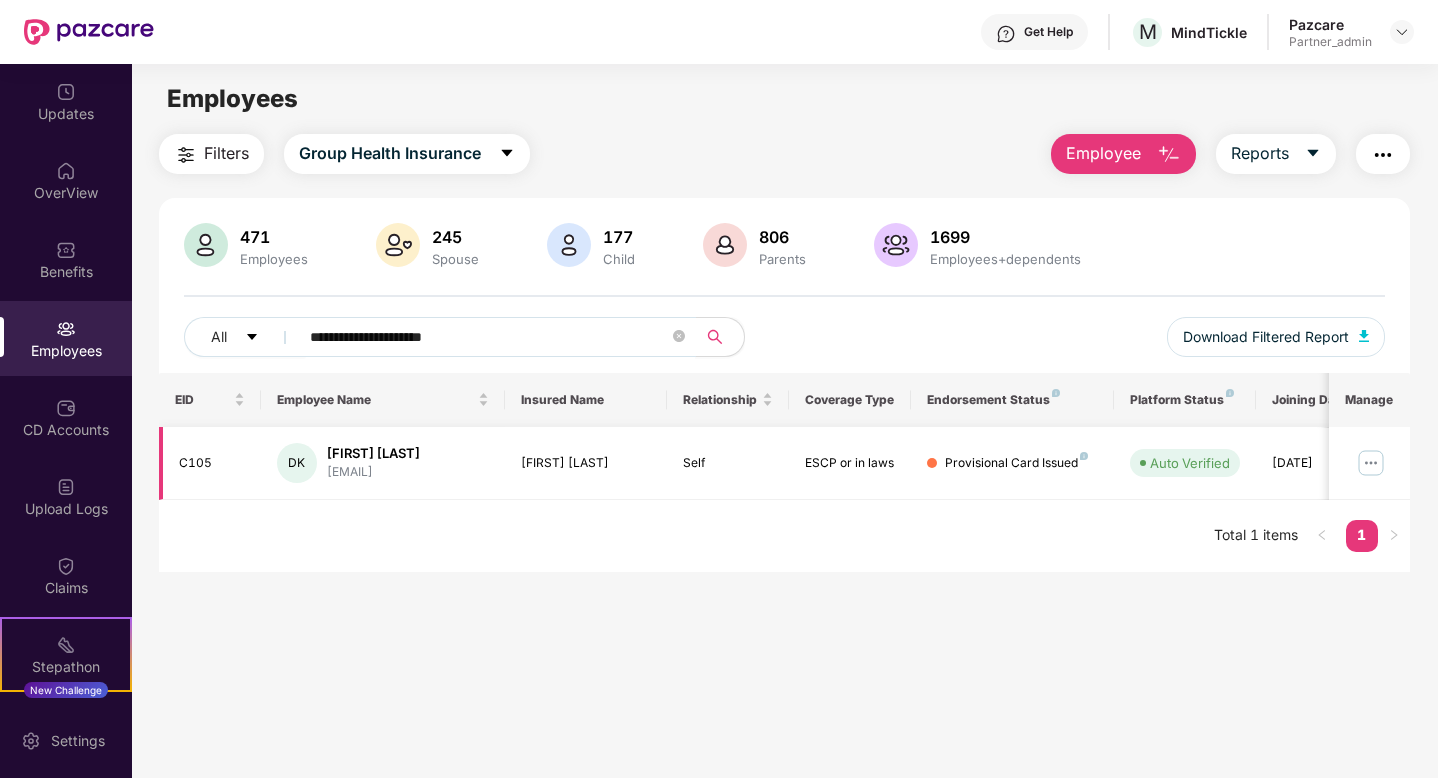 type on "**********" 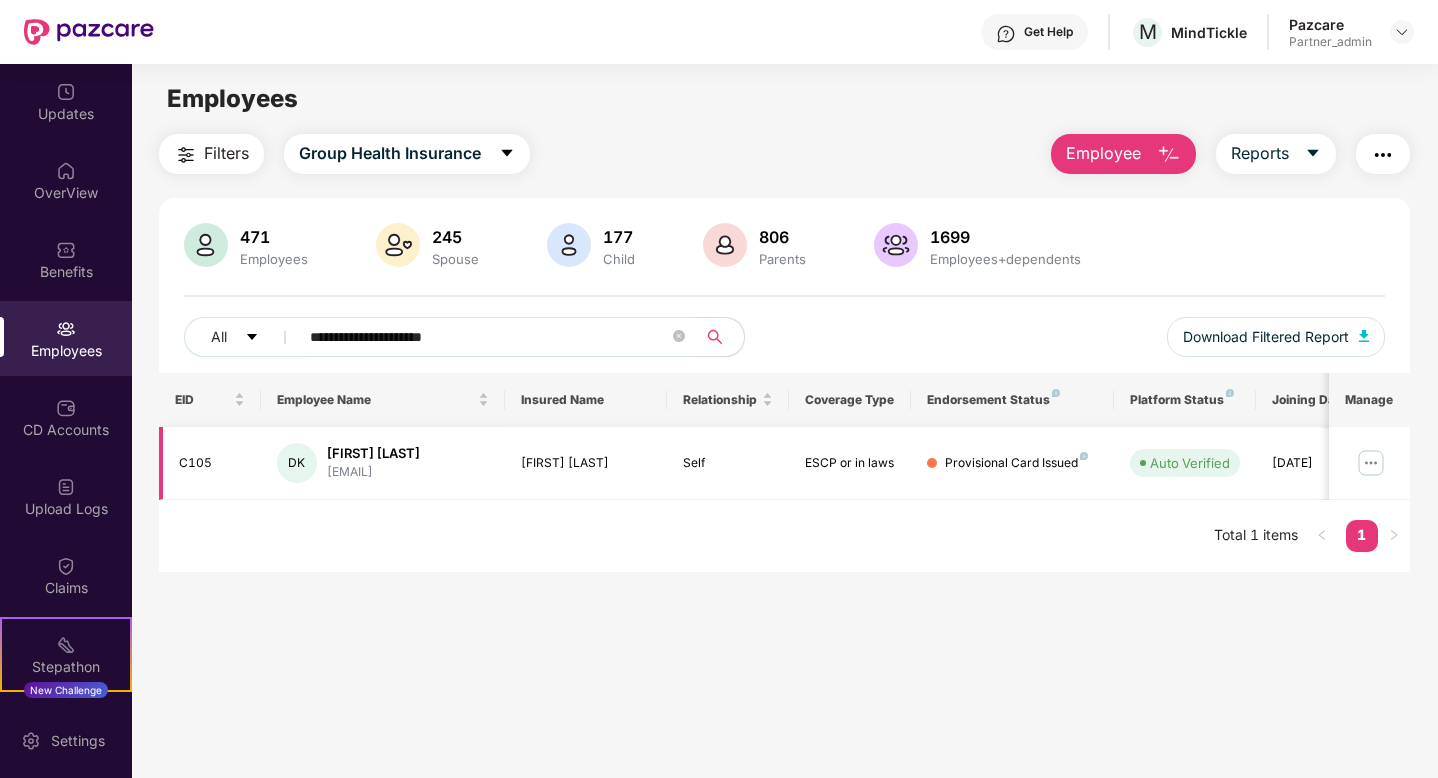 click at bounding box center [1371, 463] 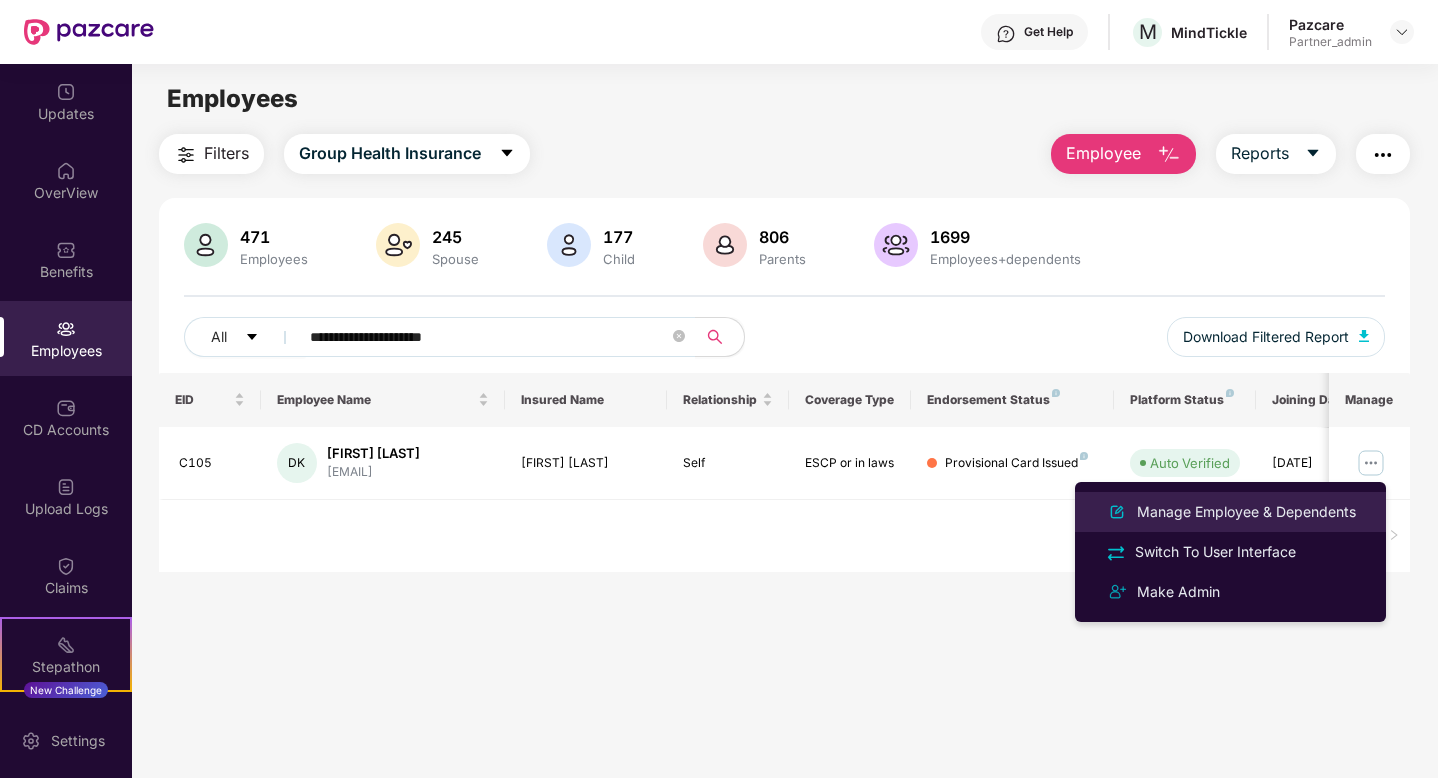 click on "Manage Employee & Dependents" at bounding box center [1246, 512] 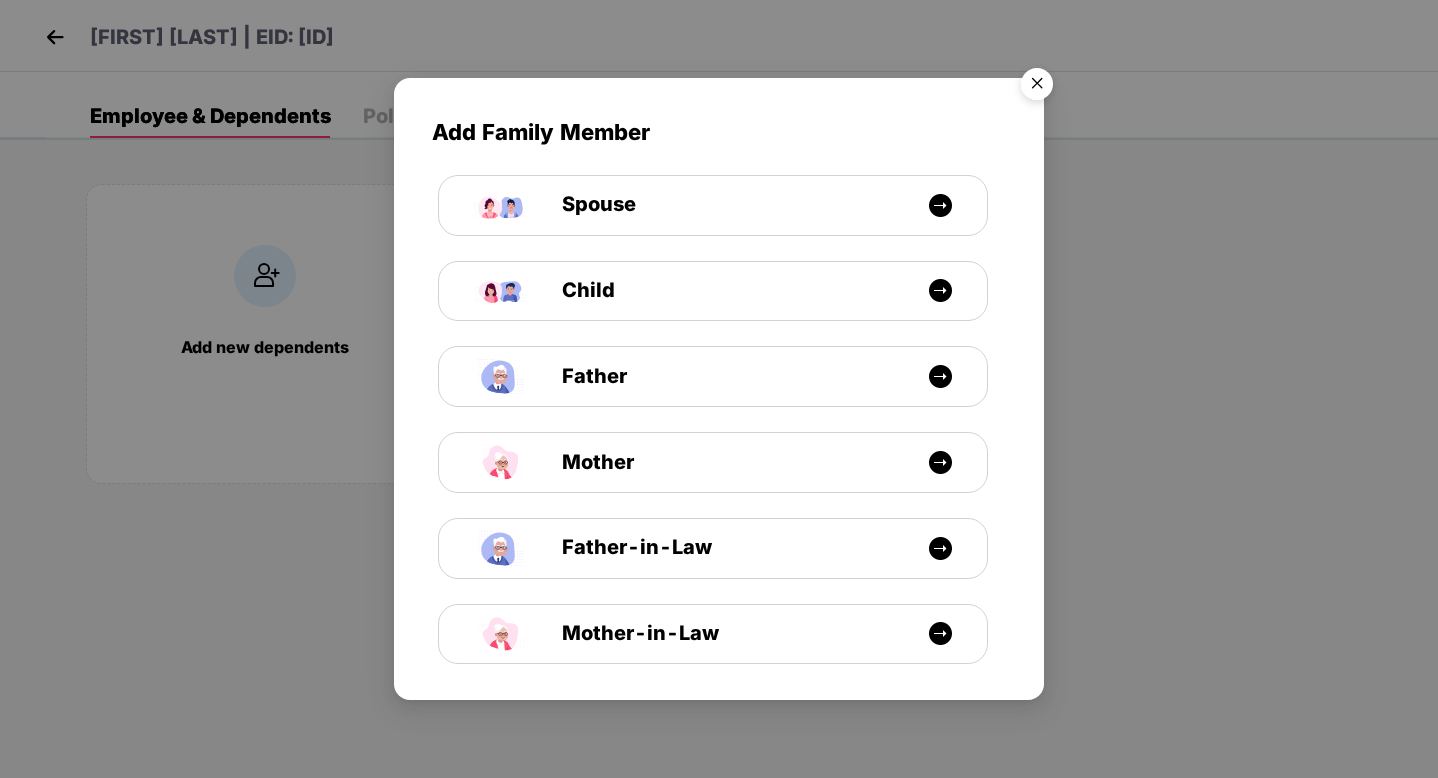 click at bounding box center (1037, 87) 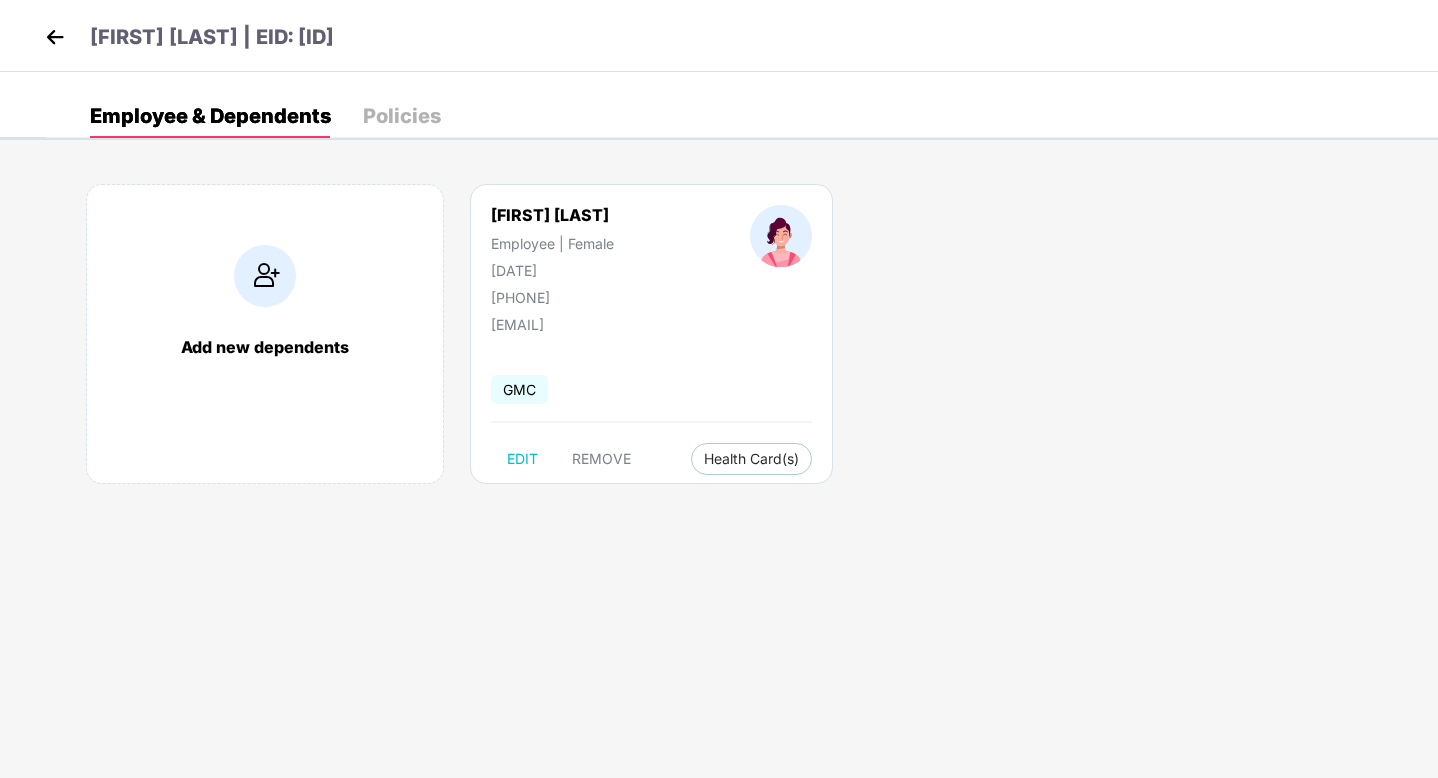 drag, startPoint x: 487, startPoint y: 326, endPoint x: 658, endPoint y: 335, distance: 171.23668 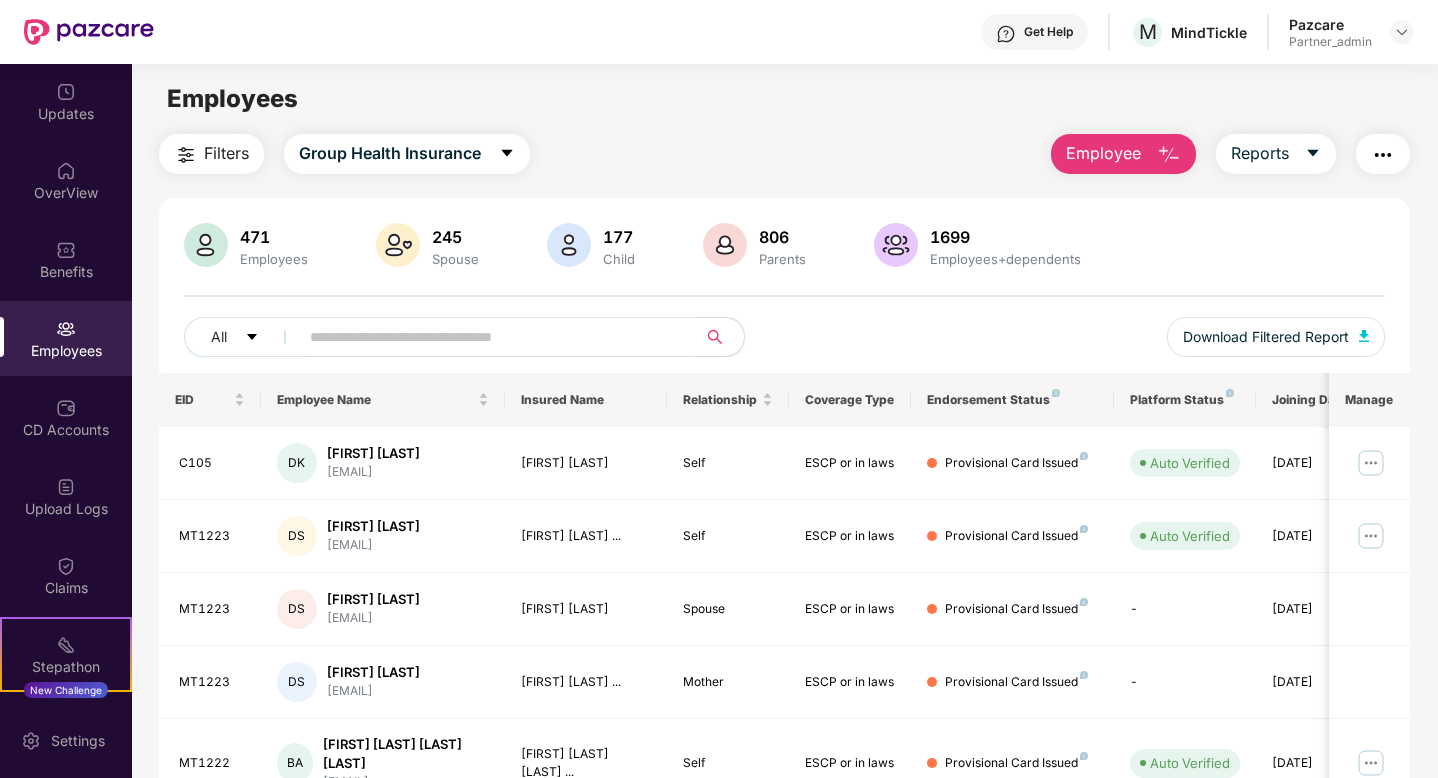click at bounding box center [489, 337] 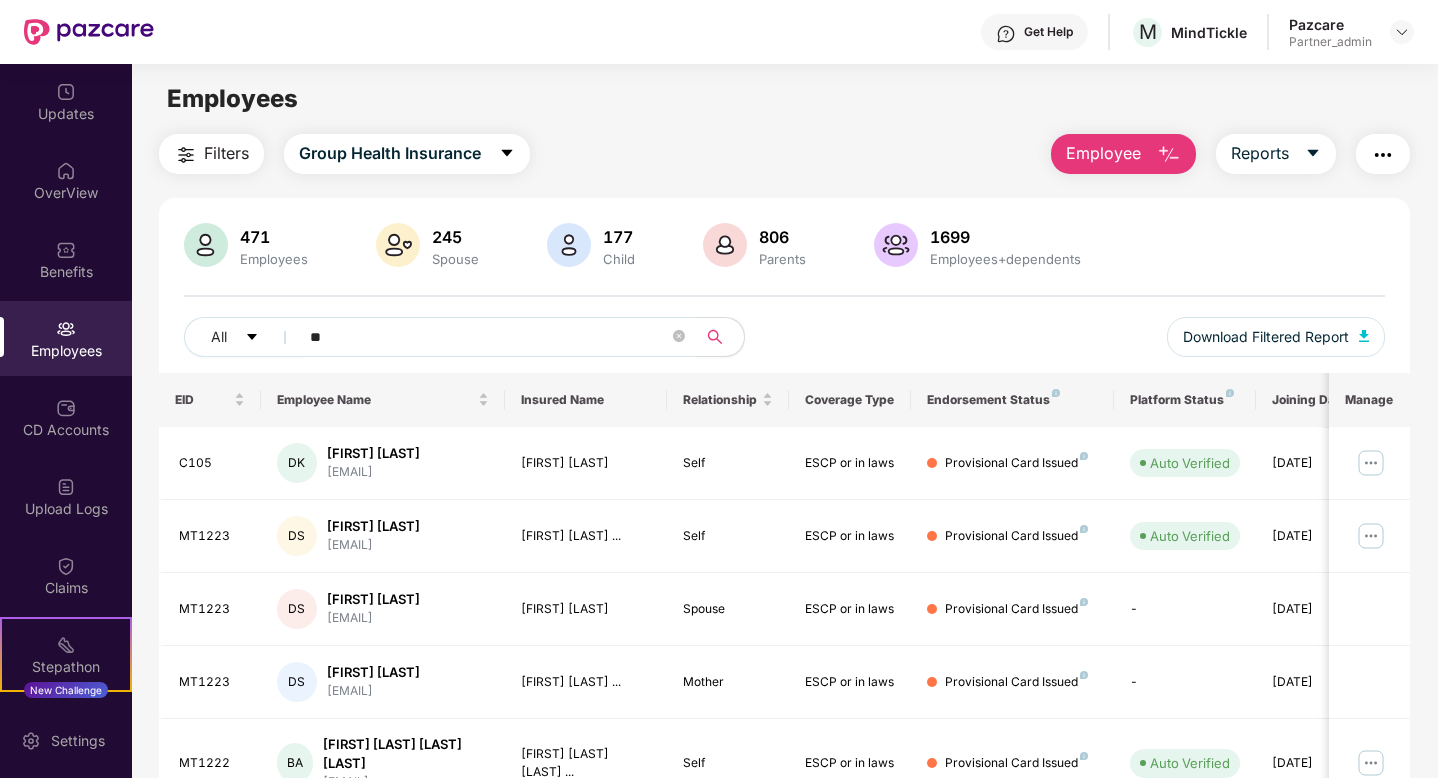 type on "***" 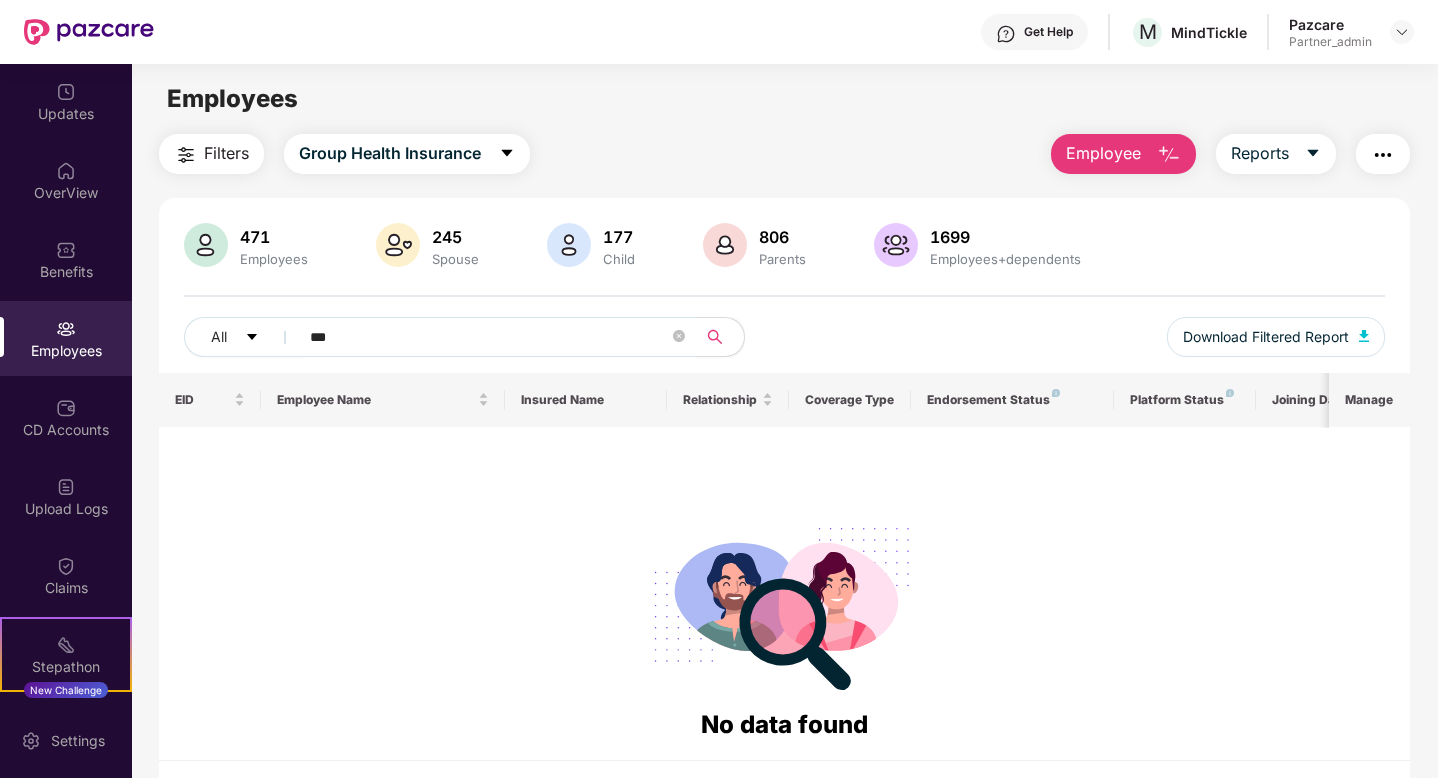 scroll, scrollTop: 1, scrollLeft: 0, axis: vertical 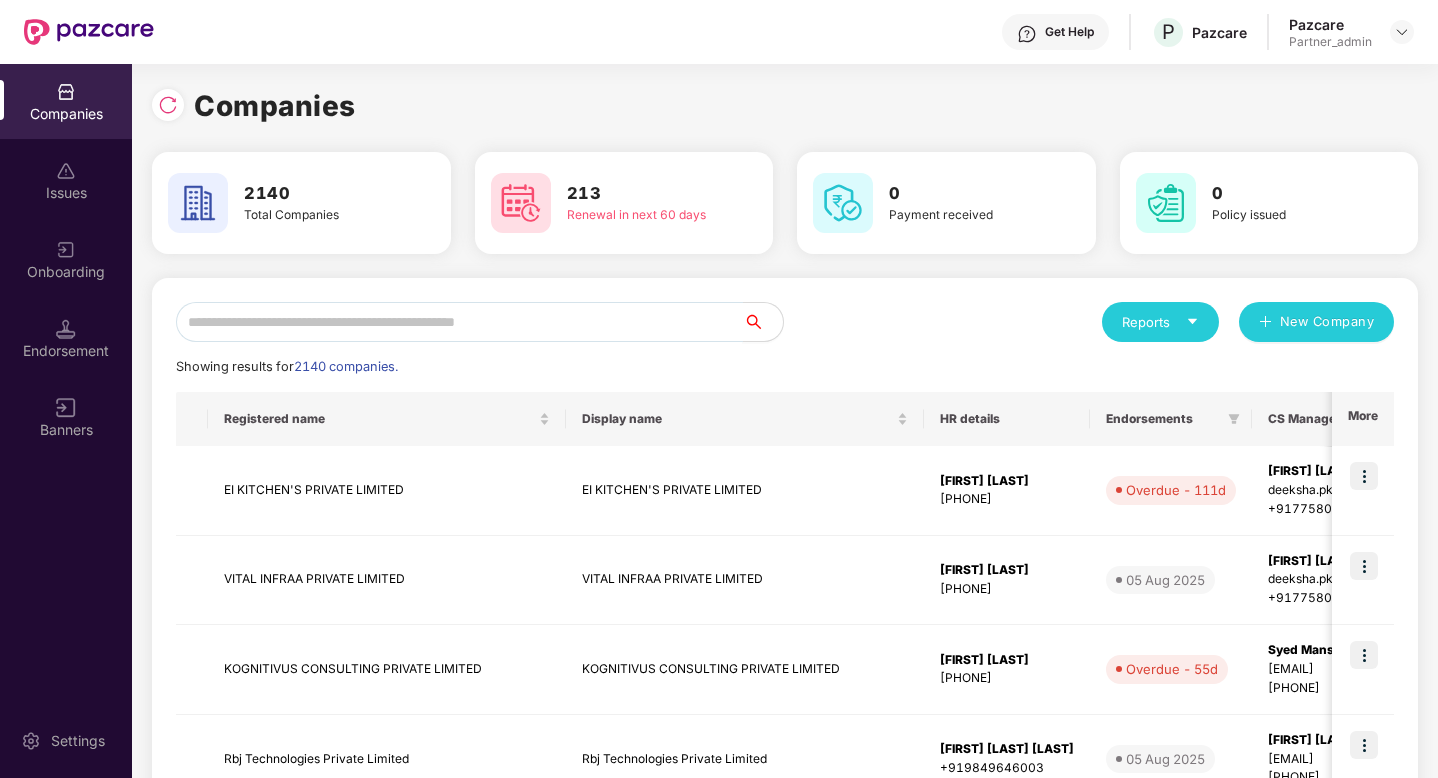 click at bounding box center (459, 322) 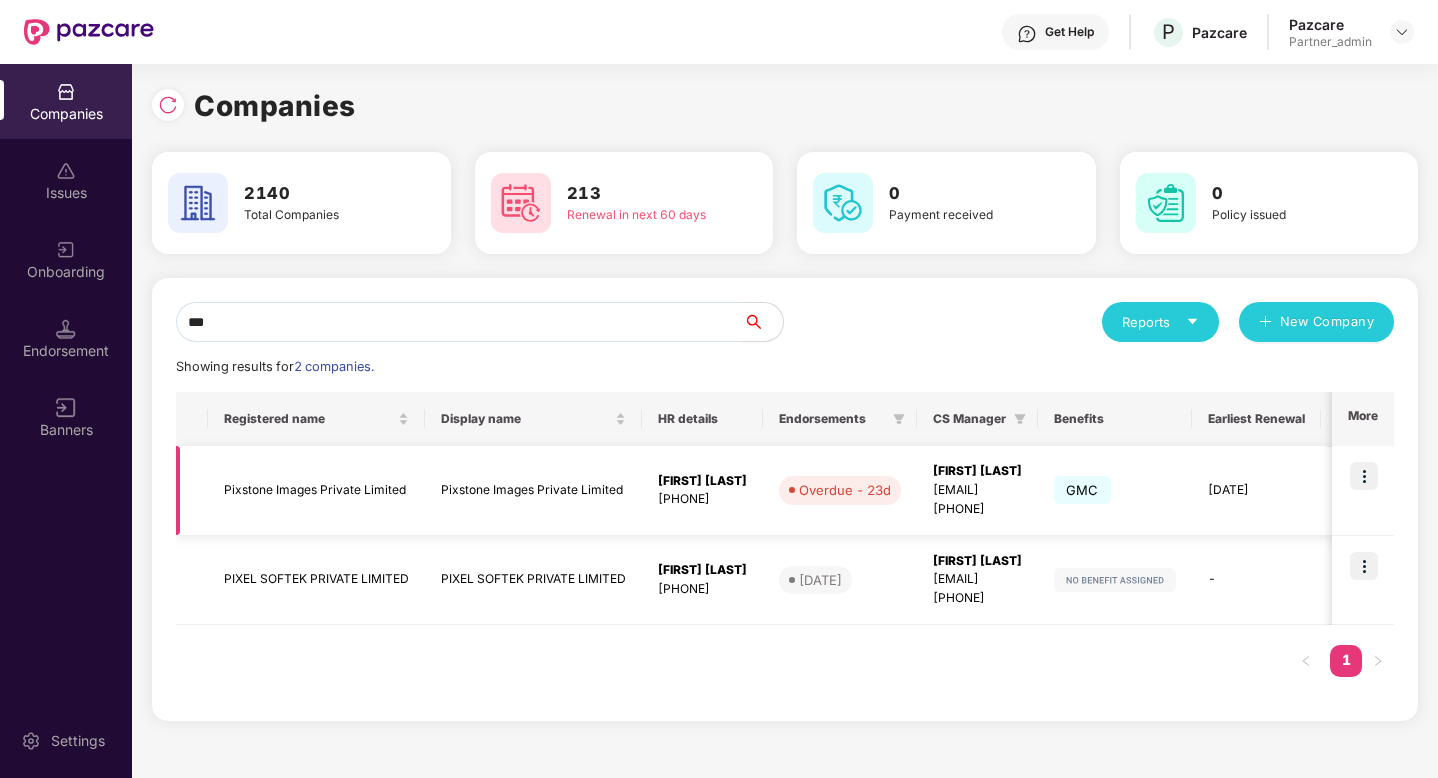 type on "***" 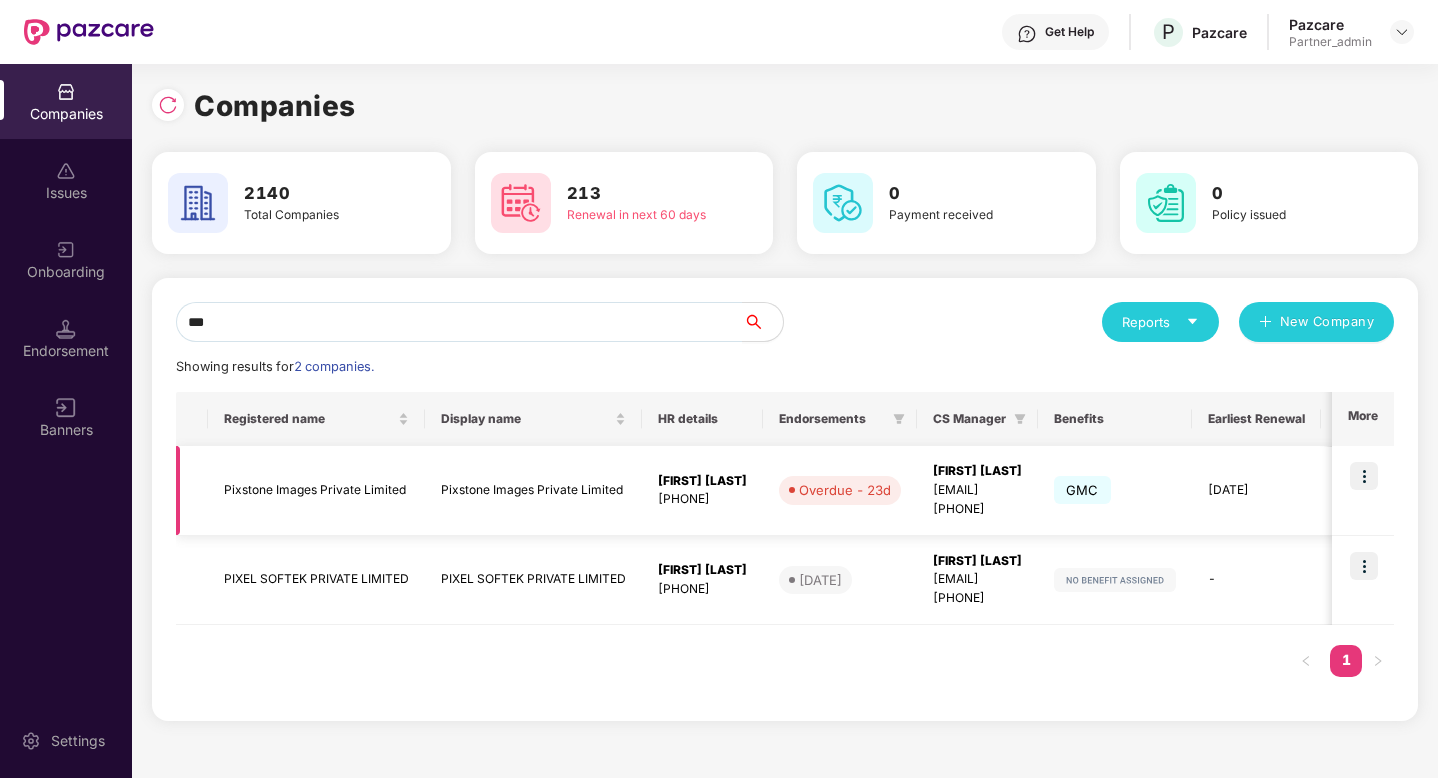 click at bounding box center [1364, 476] 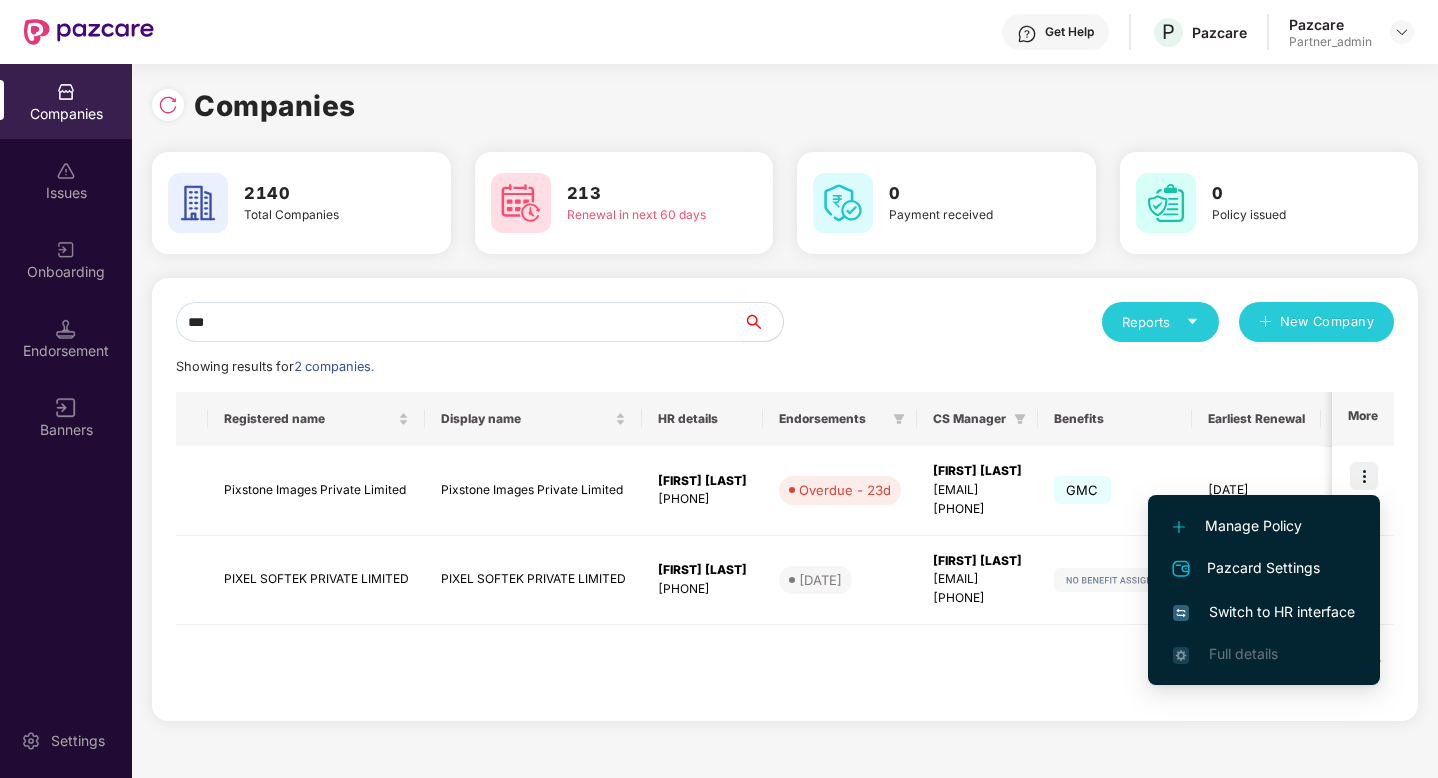 click on "Switch to HR interface" at bounding box center [1264, 612] 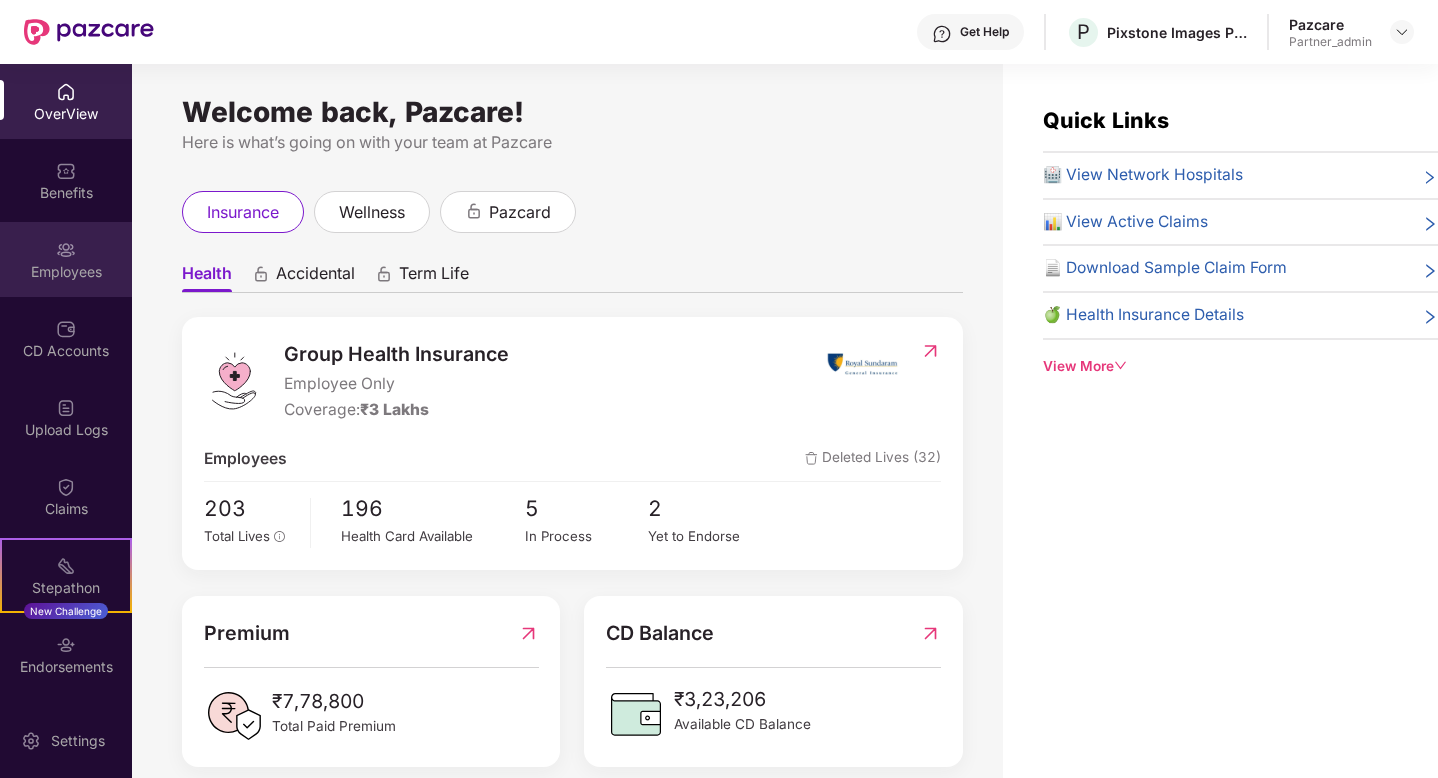 click at bounding box center [66, 250] 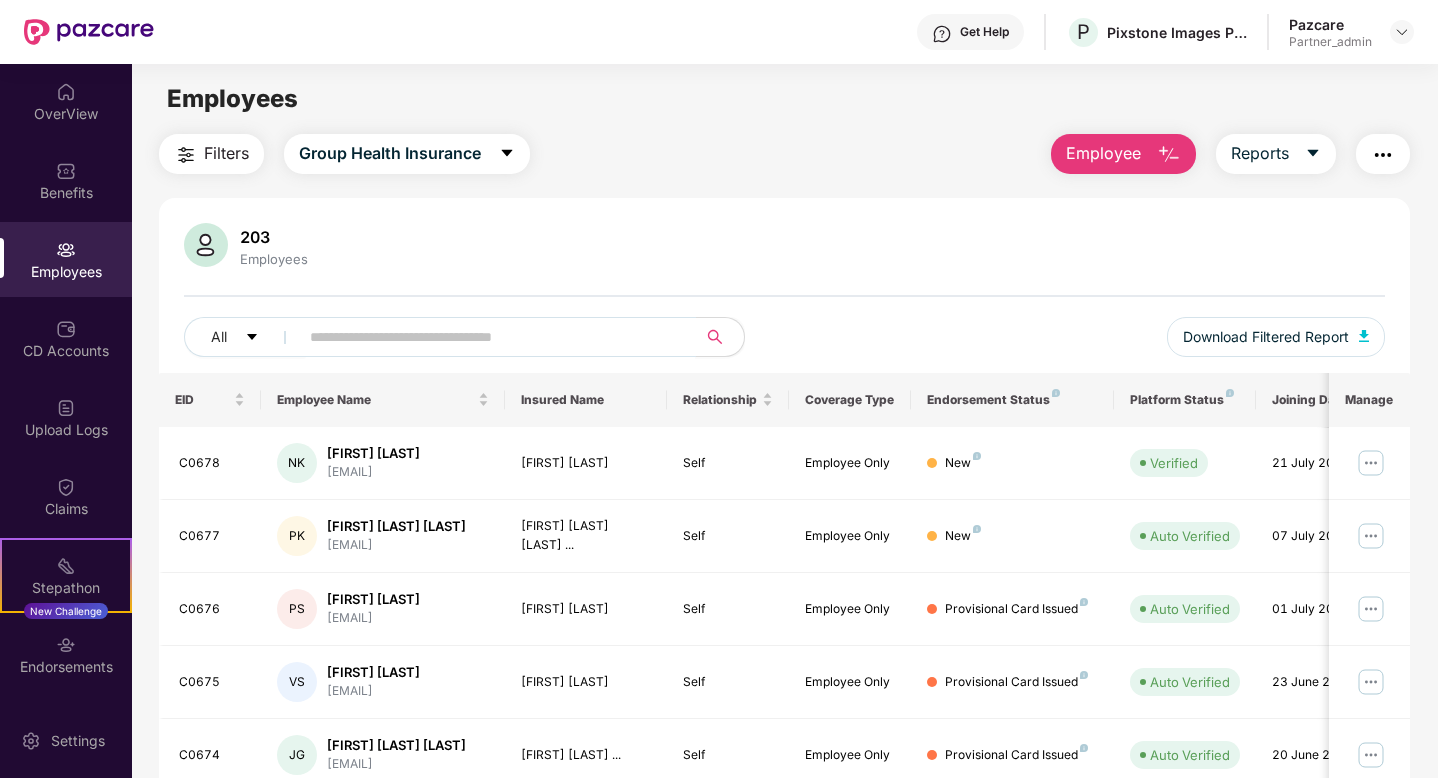click at bounding box center (489, 337) 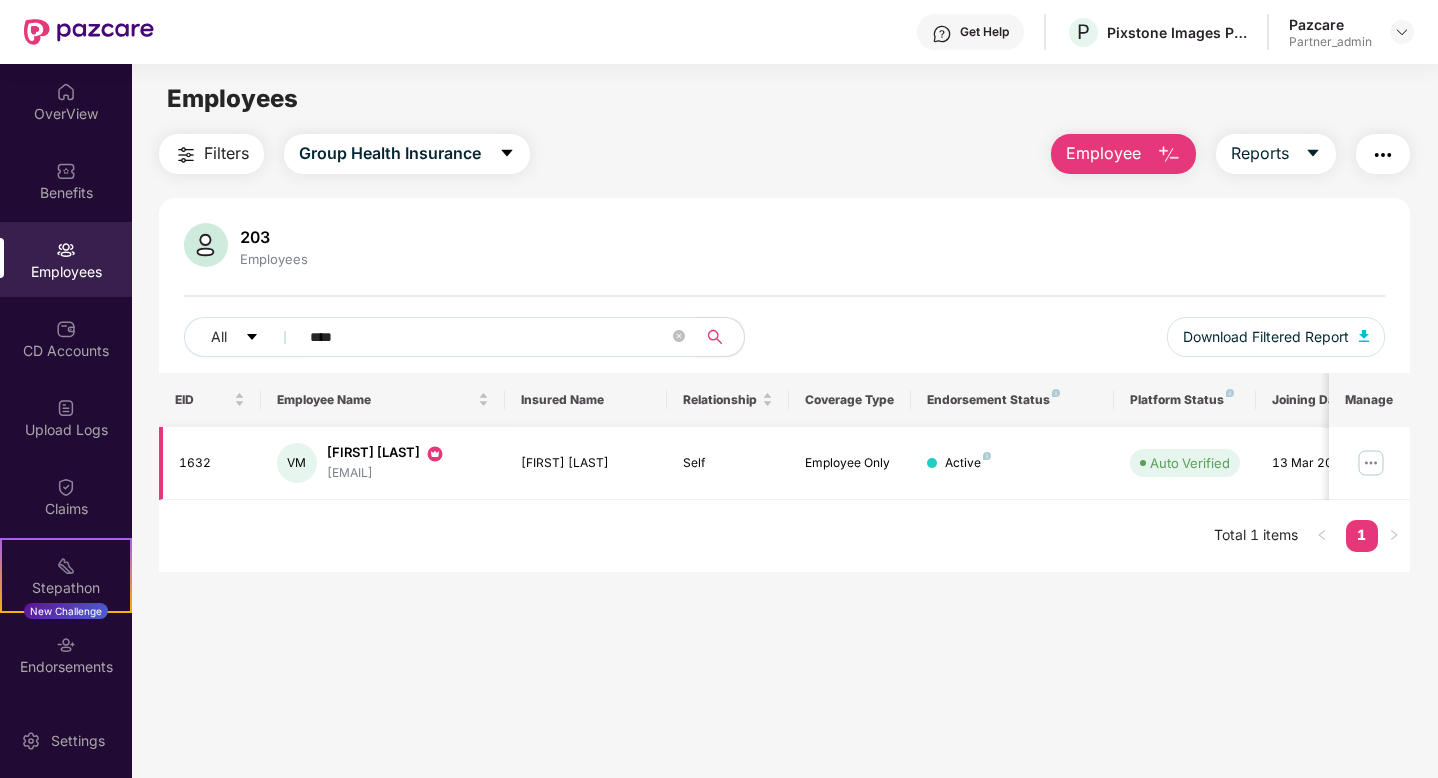 type on "****" 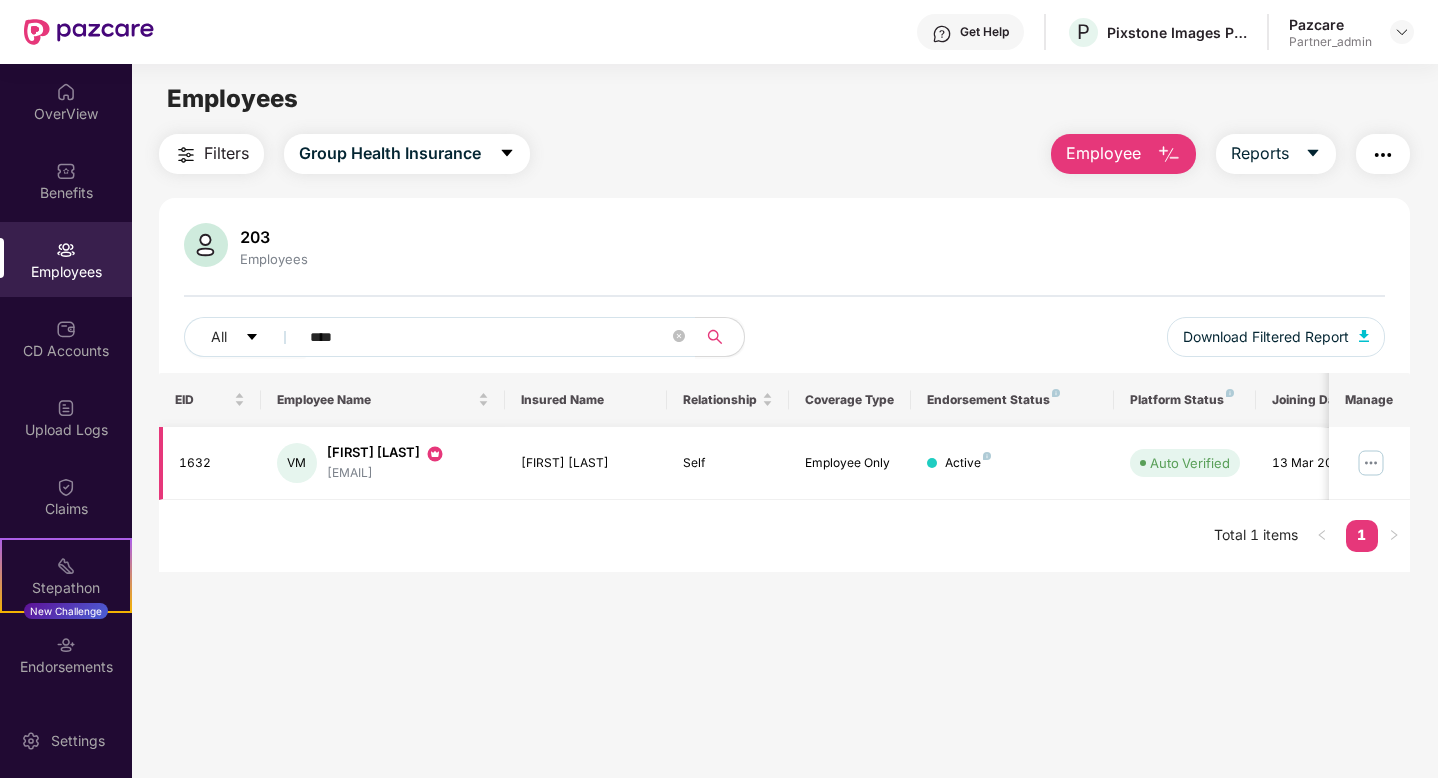 click at bounding box center (1371, 463) 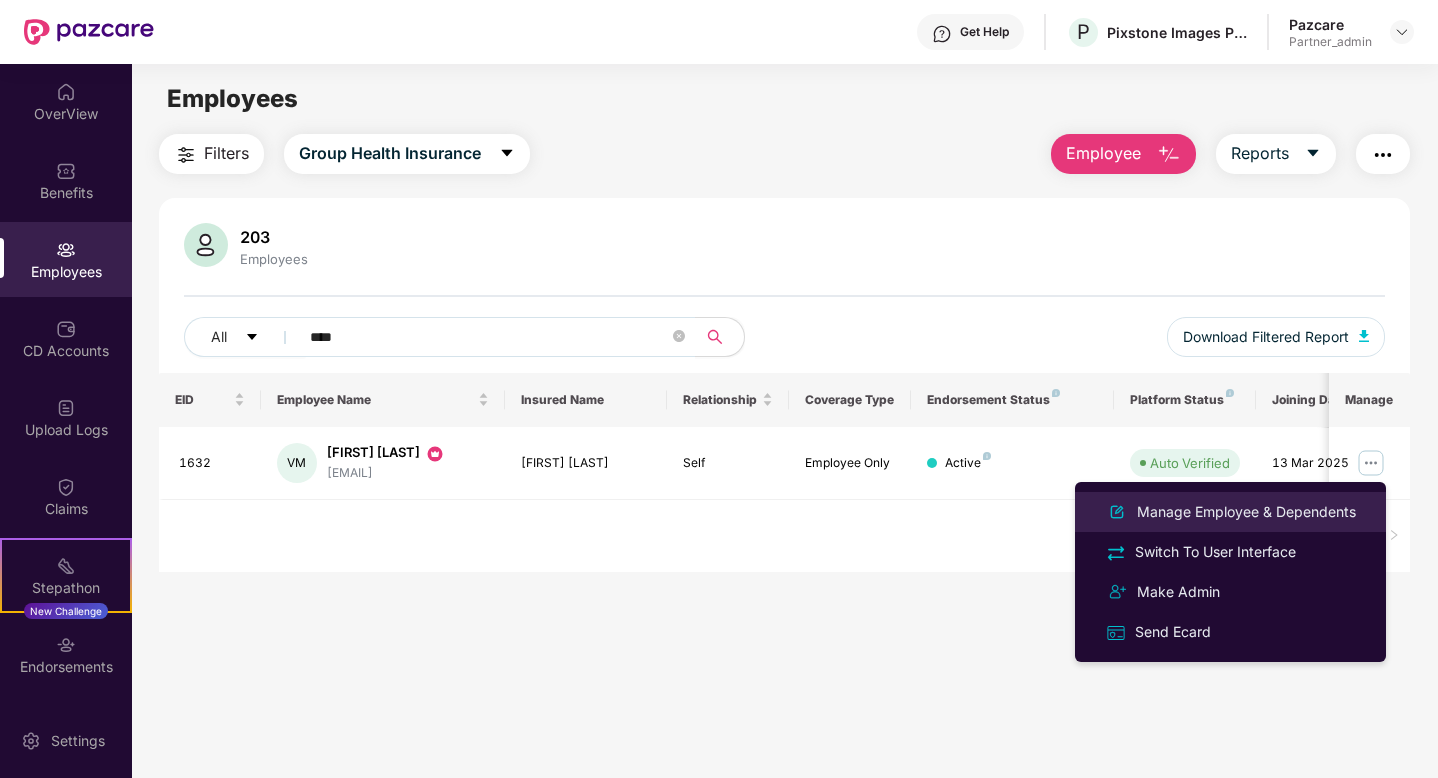 click on "Manage Employee & Dependents" at bounding box center (1246, 512) 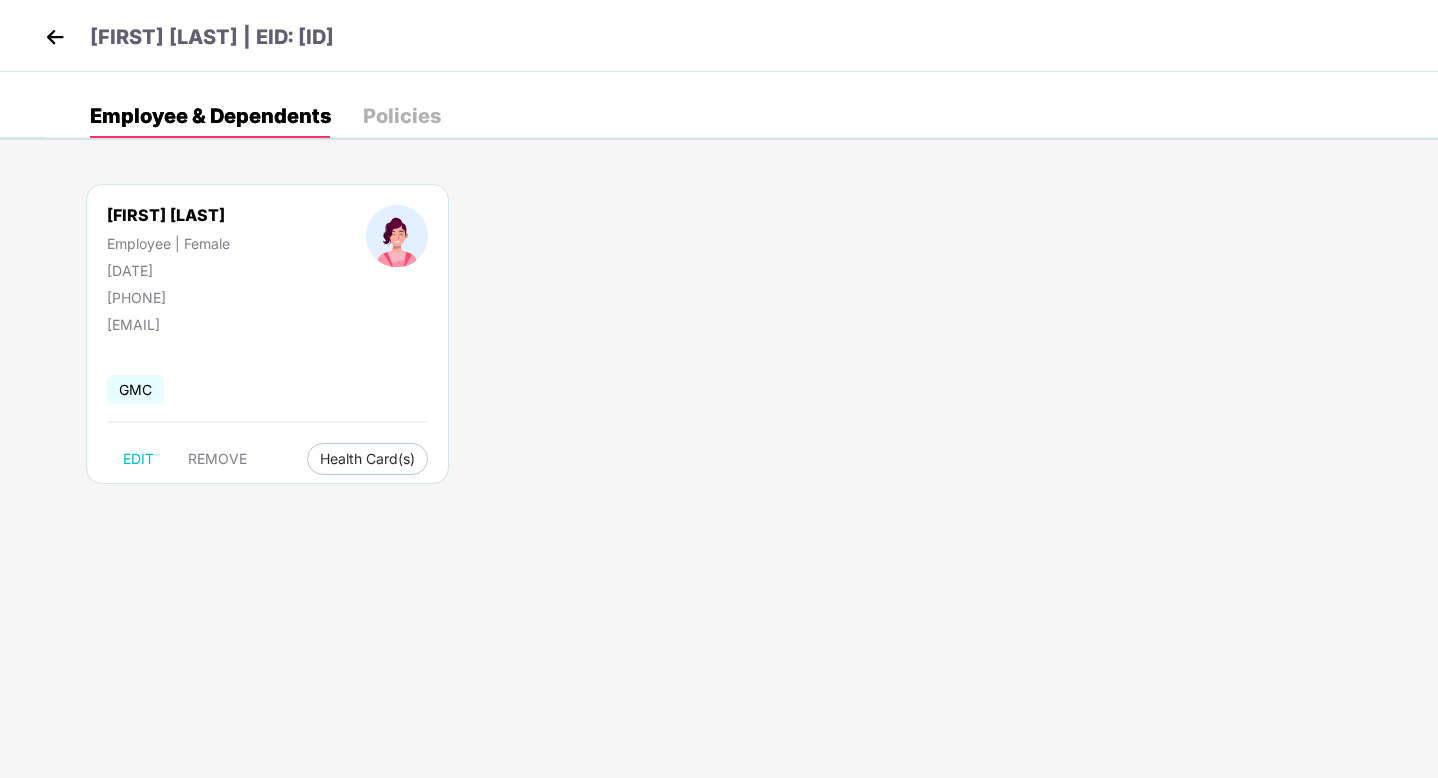 click at bounding box center [55, 37] 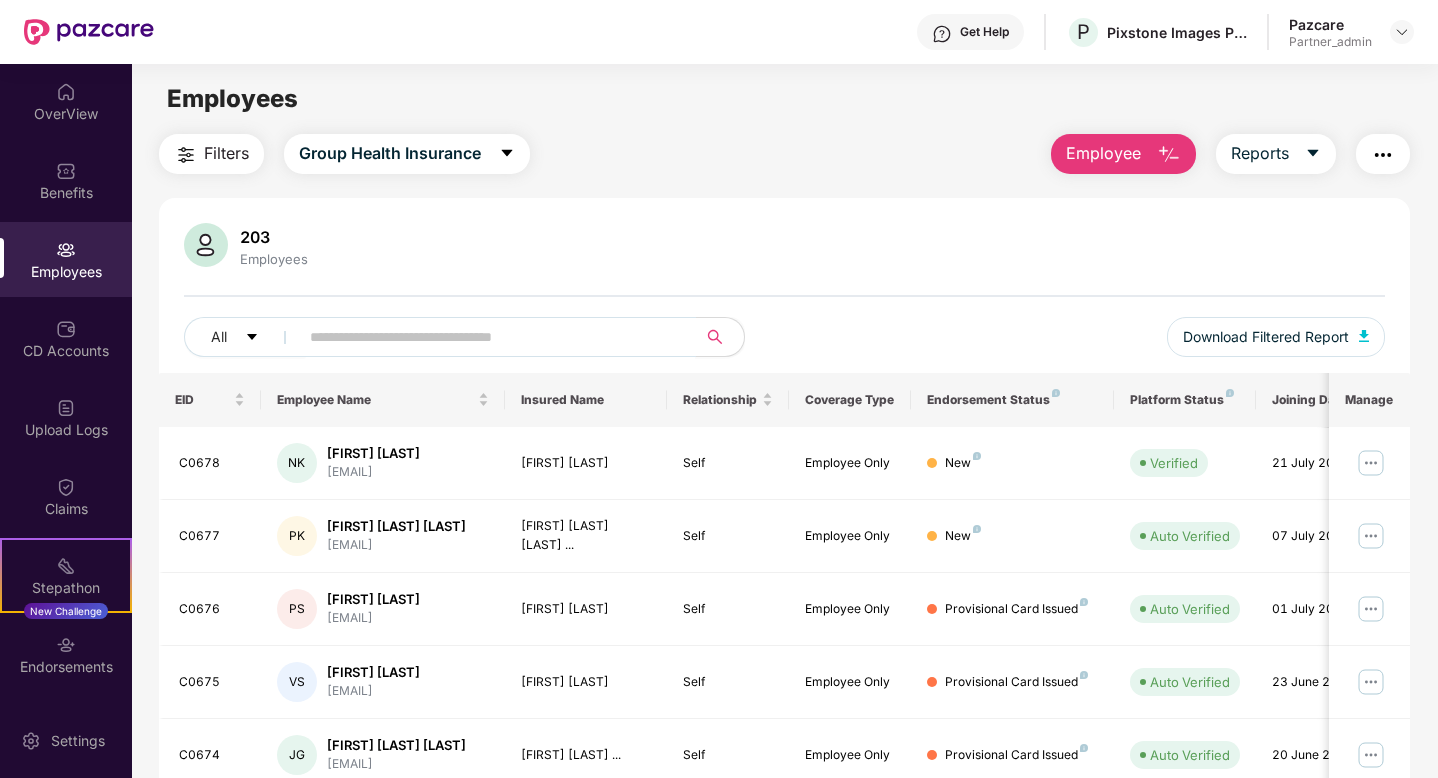 click at bounding box center [489, 337] 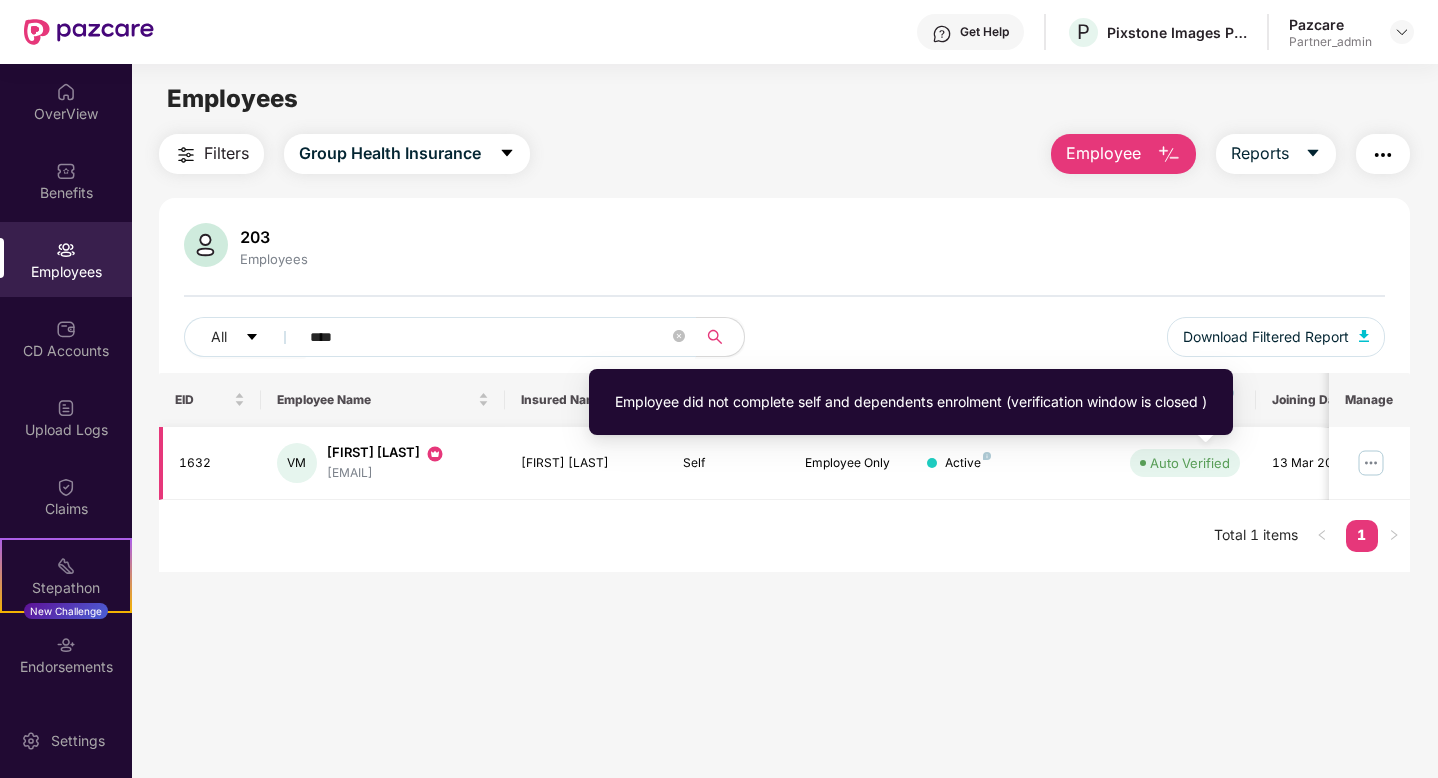 type on "****" 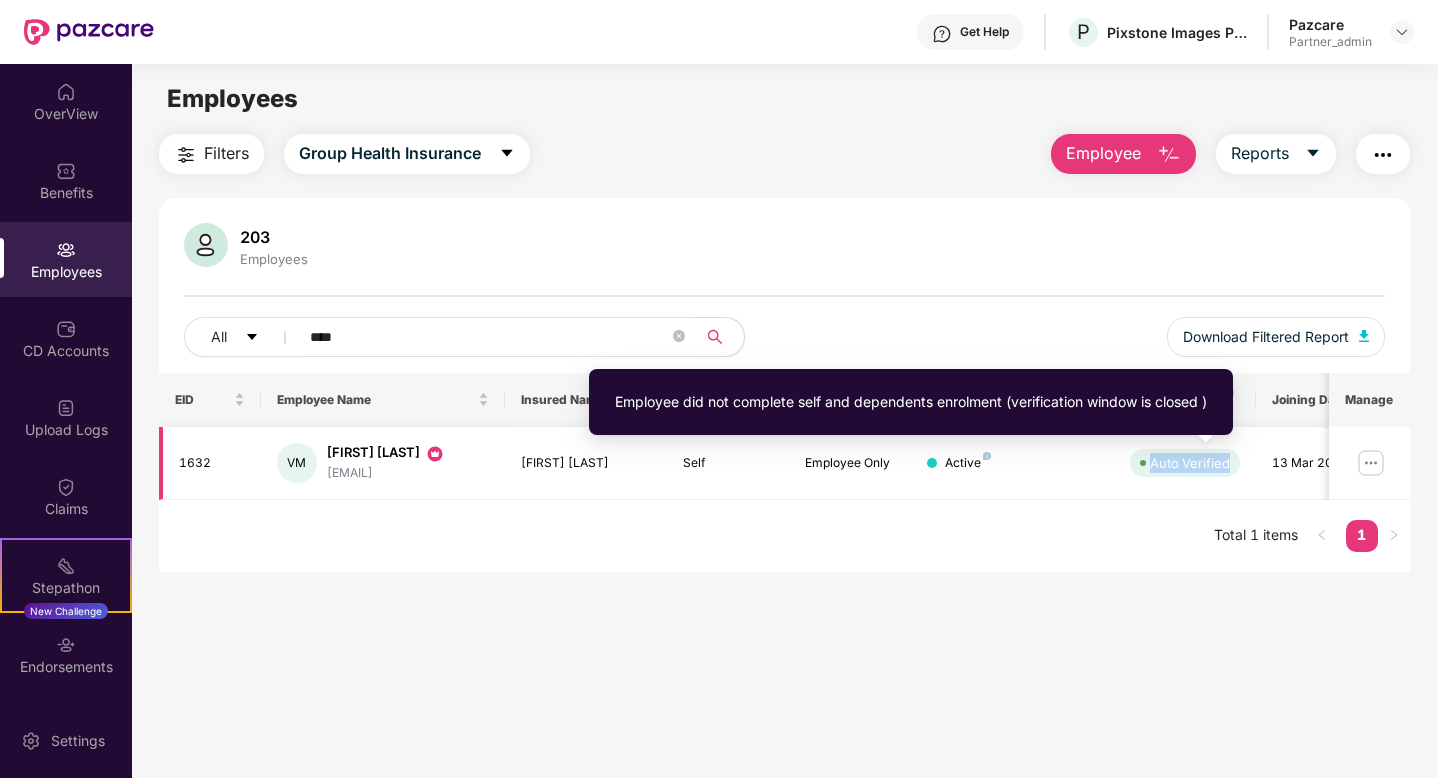 drag, startPoint x: 1149, startPoint y: 459, endPoint x: 1231, endPoint y: 462, distance: 82.05486 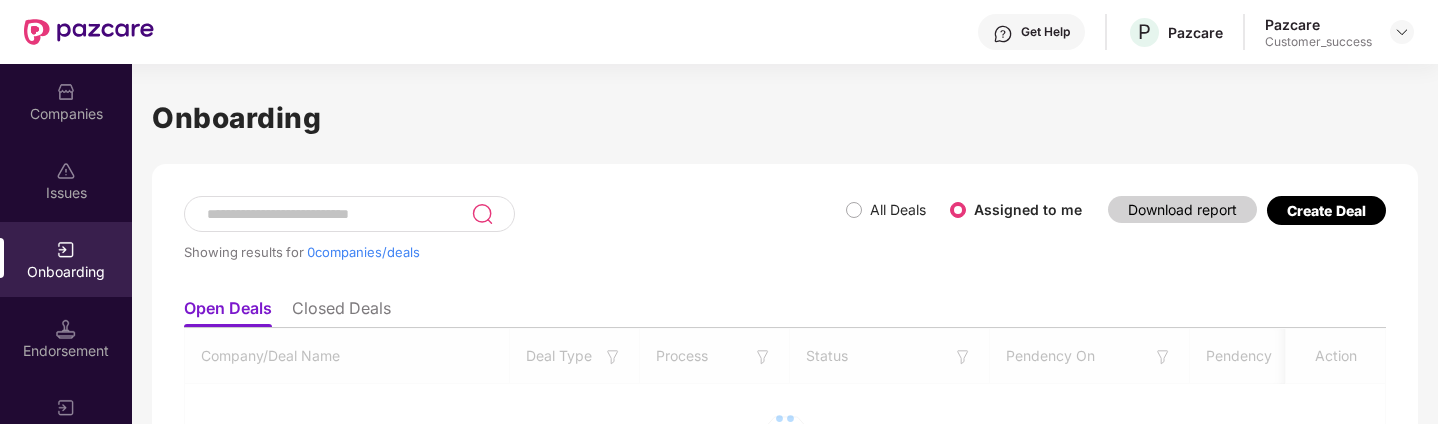 scroll, scrollTop: 0, scrollLeft: 0, axis: both 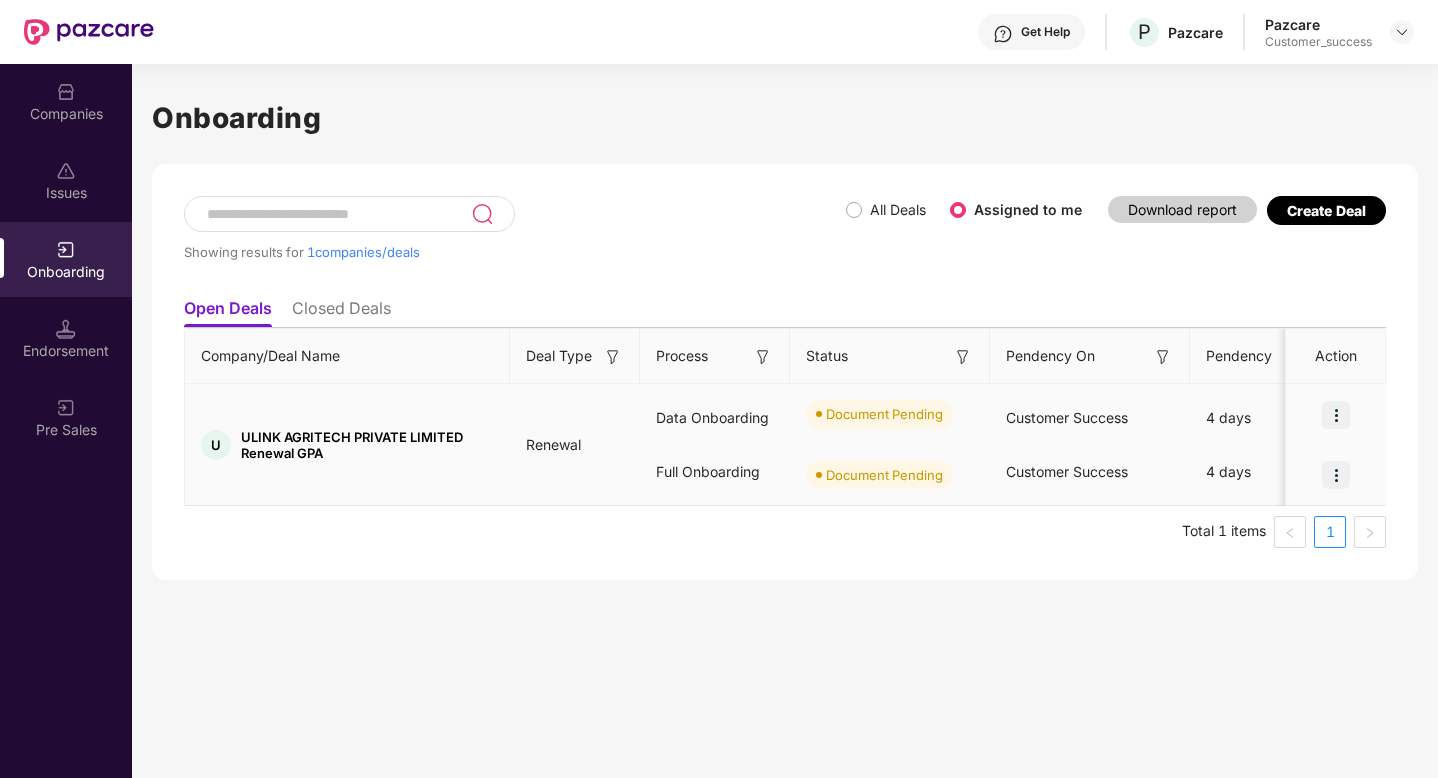 click at bounding box center (1336, 415) 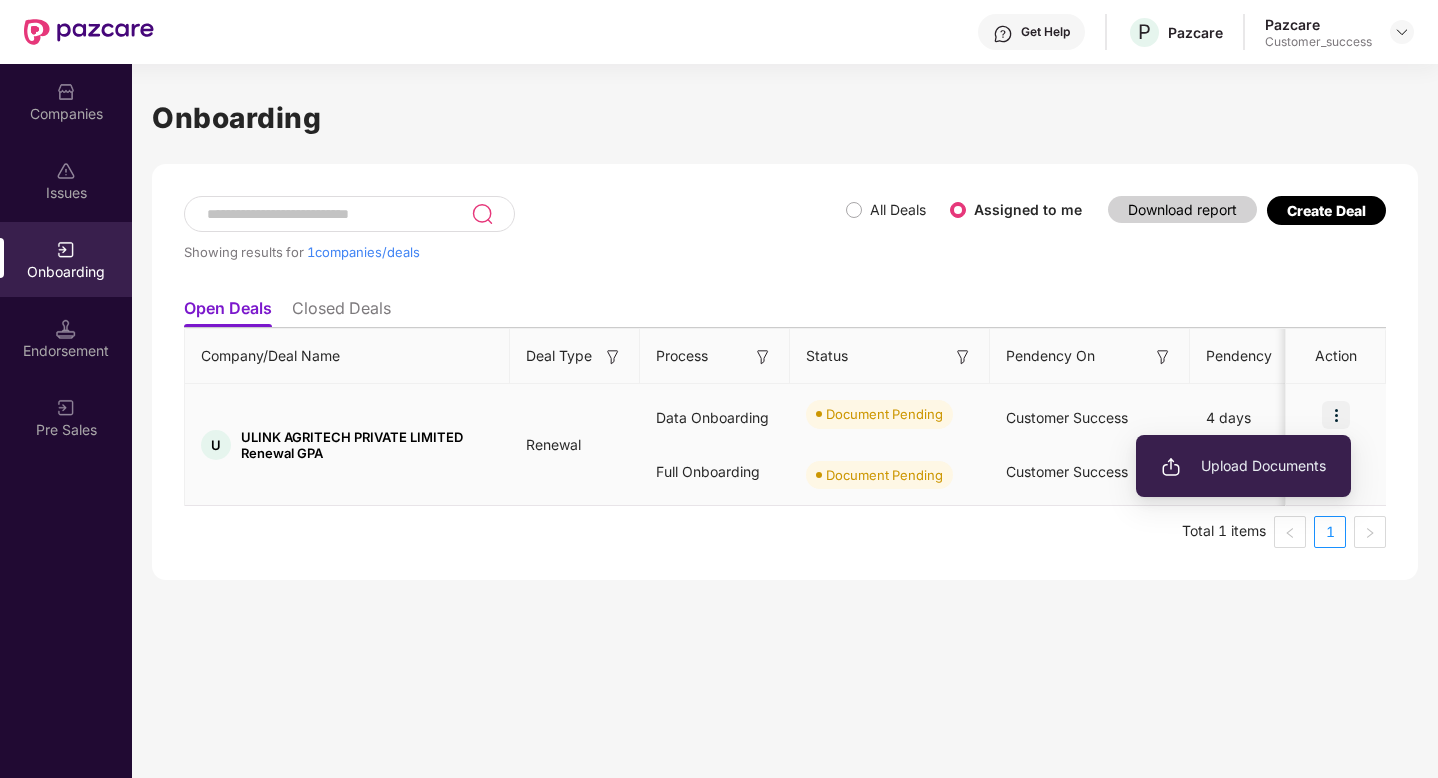click on "Upload Documents" at bounding box center (1243, 466) 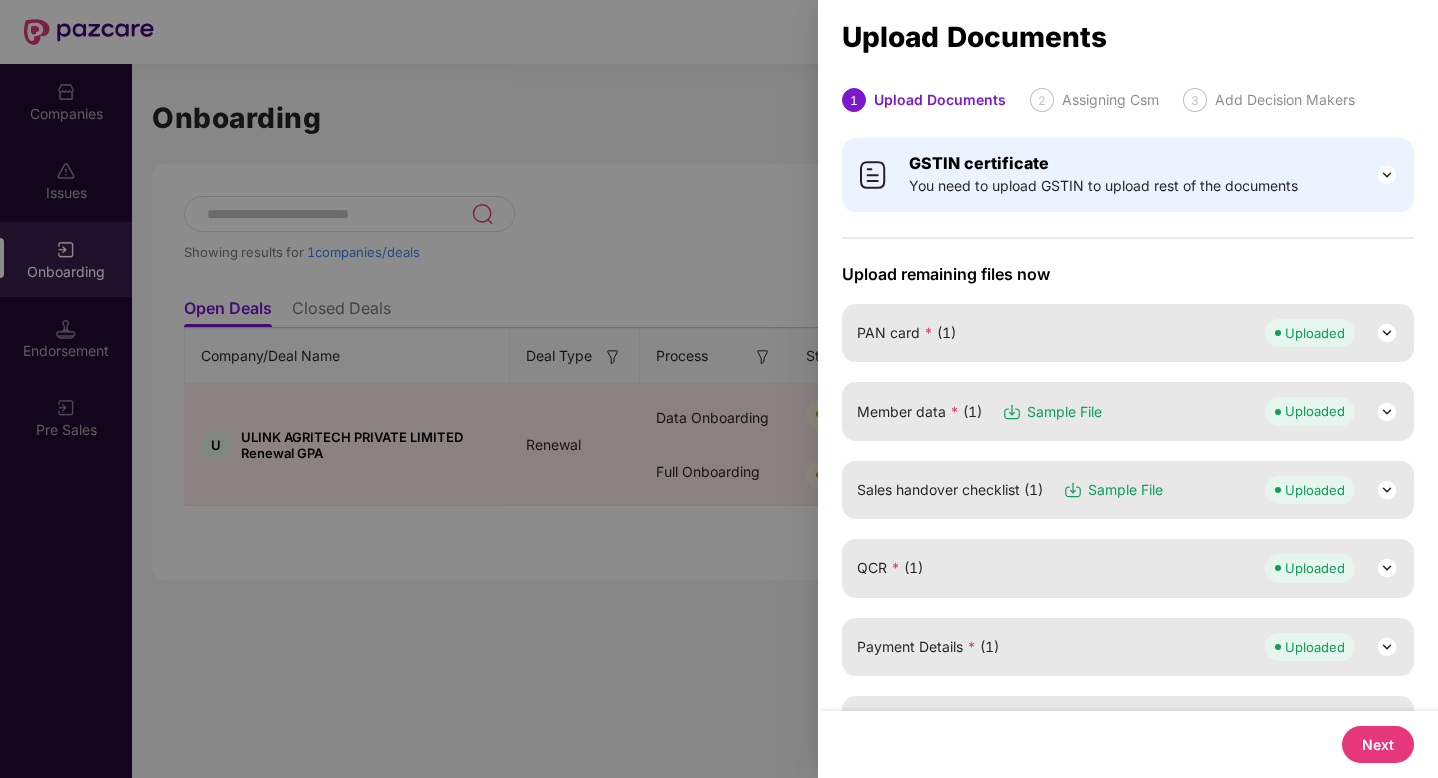 scroll, scrollTop: 0, scrollLeft: 2, axis: horizontal 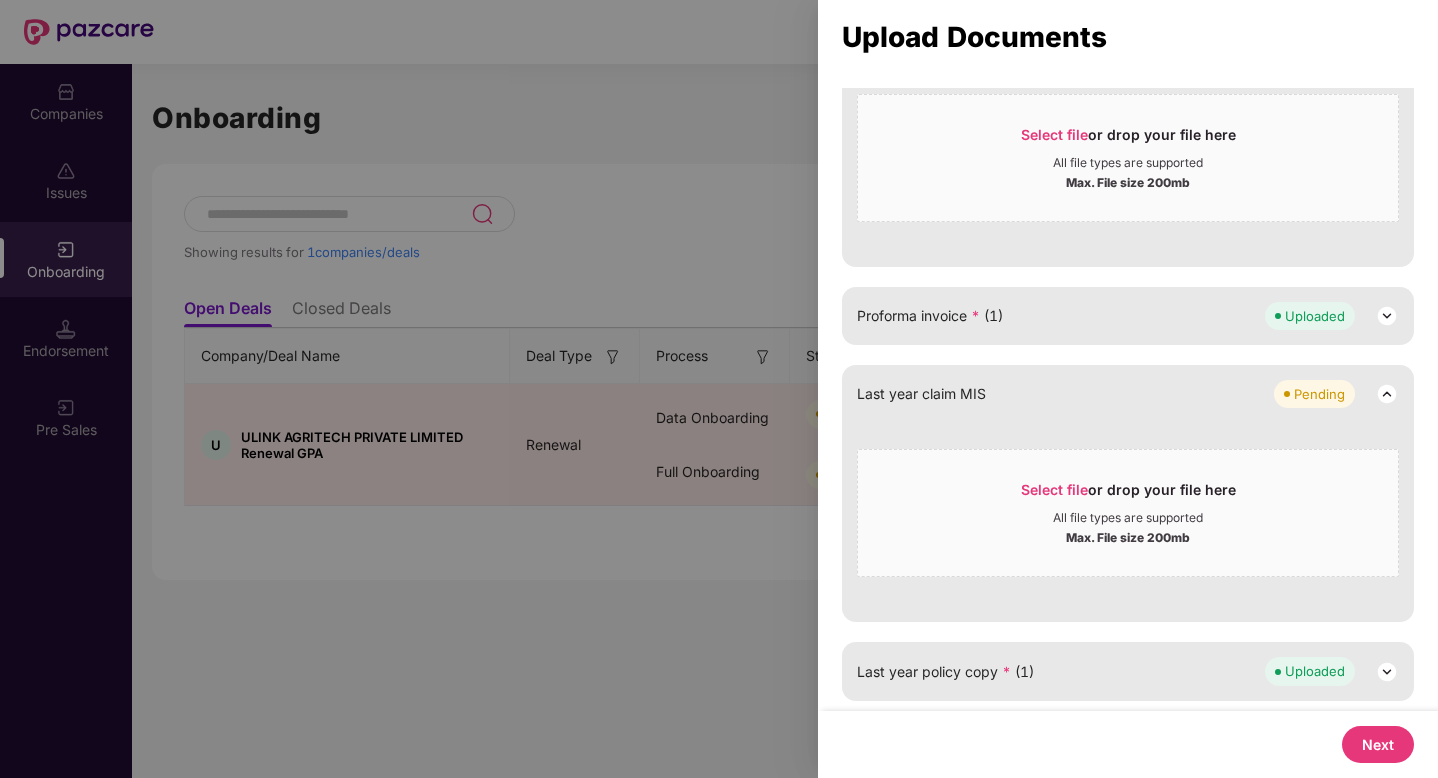click on "Next" at bounding box center [1378, 744] 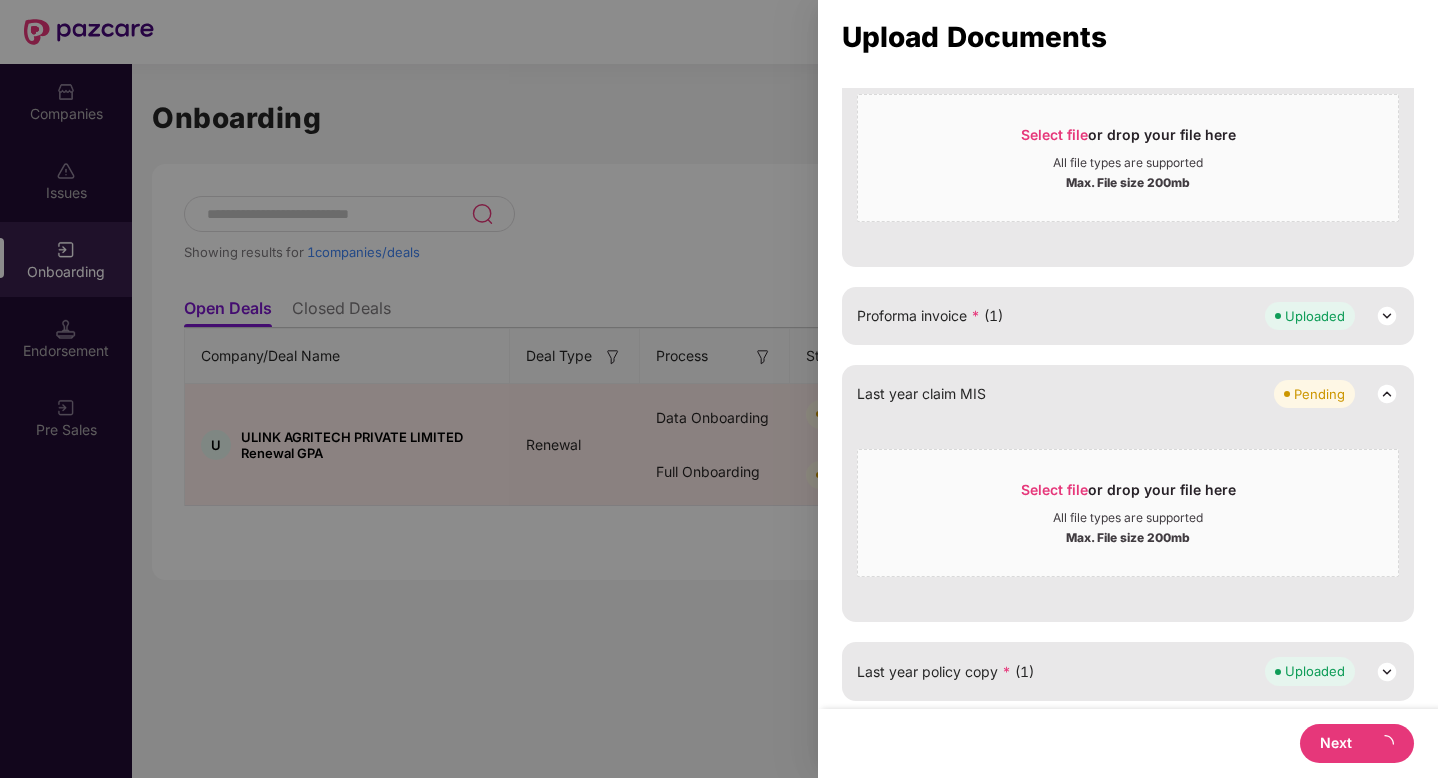 scroll, scrollTop: 0, scrollLeft: 0, axis: both 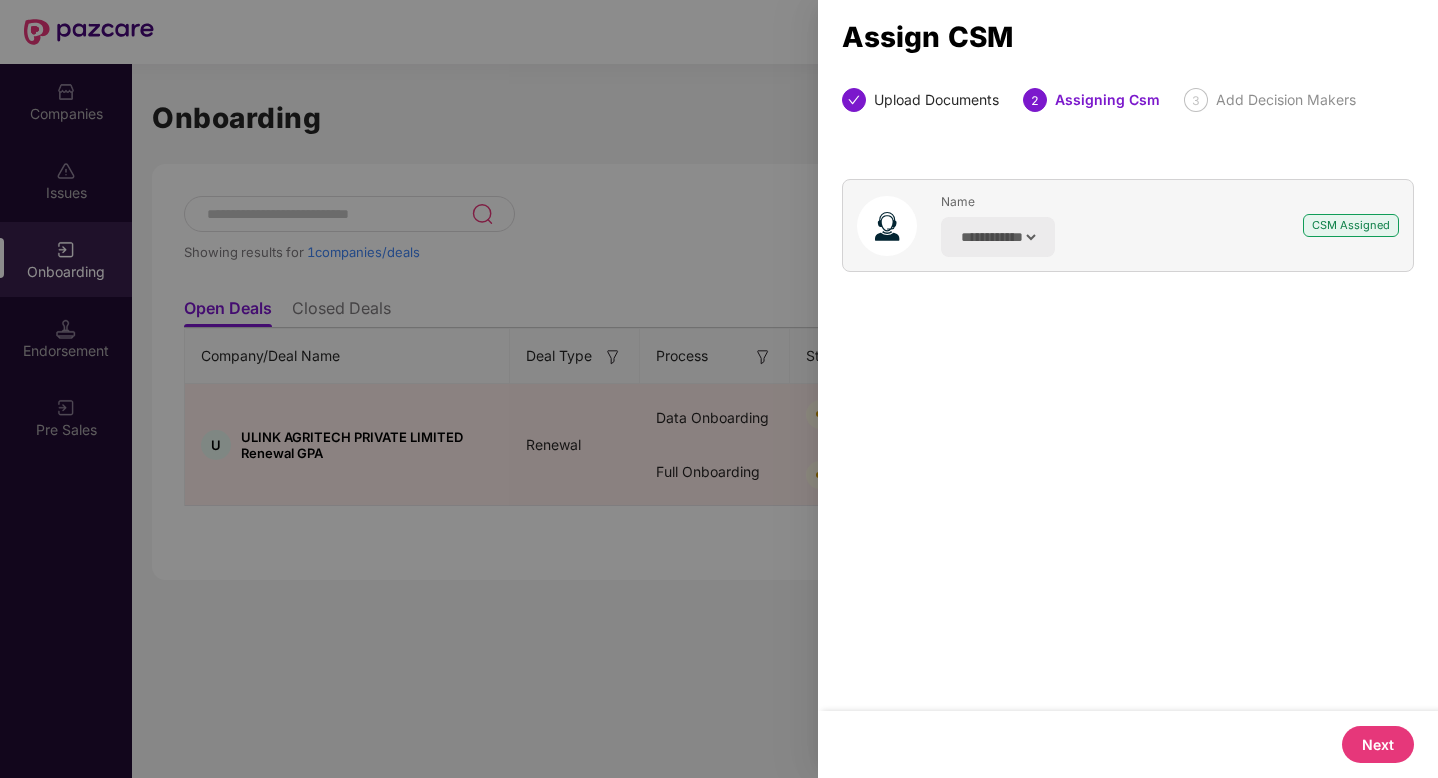 click on "Next" at bounding box center [1378, 744] 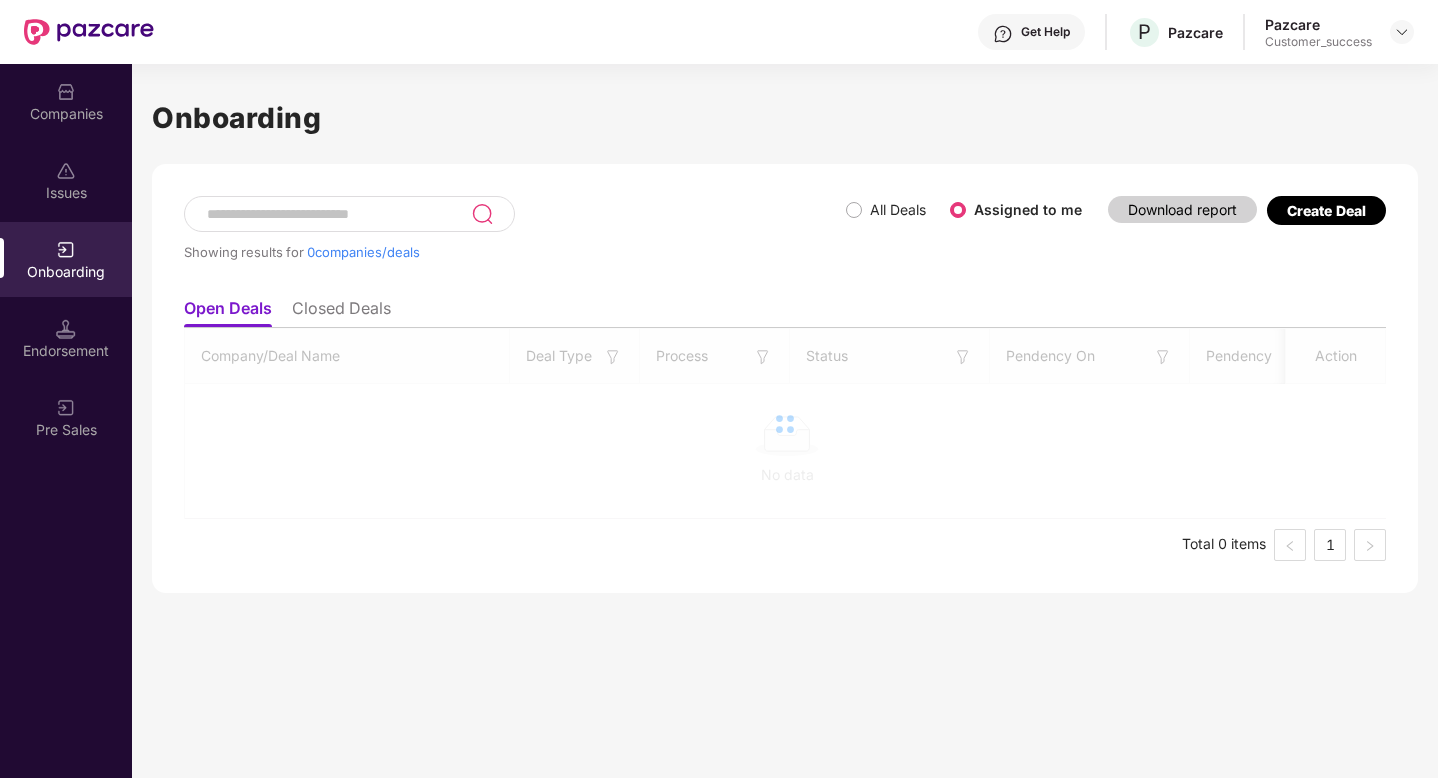 scroll, scrollTop: 0, scrollLeft: 0, axis: both 